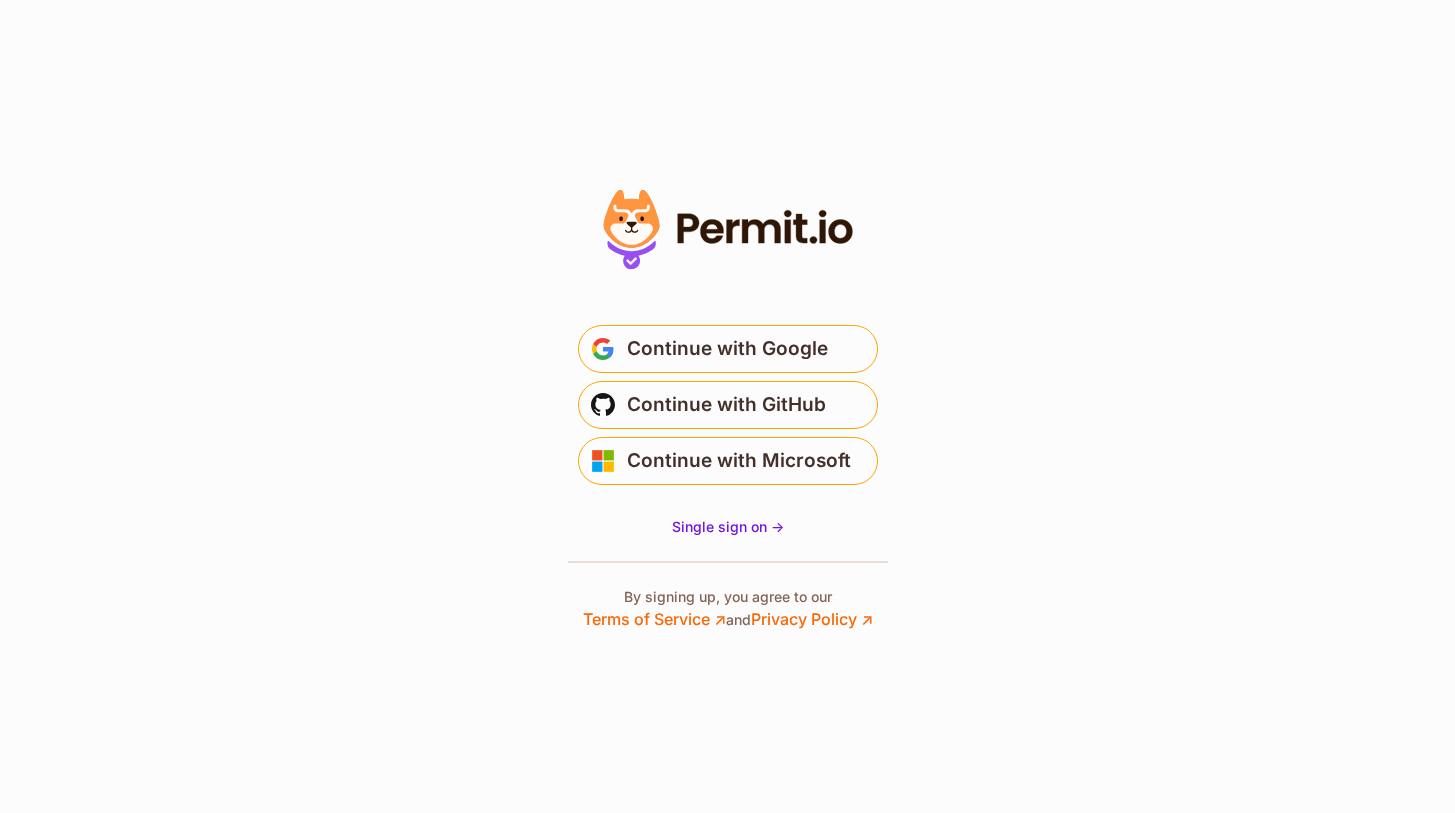 scroll, scrollTop: 0, scrollLeft: 0, axis: both 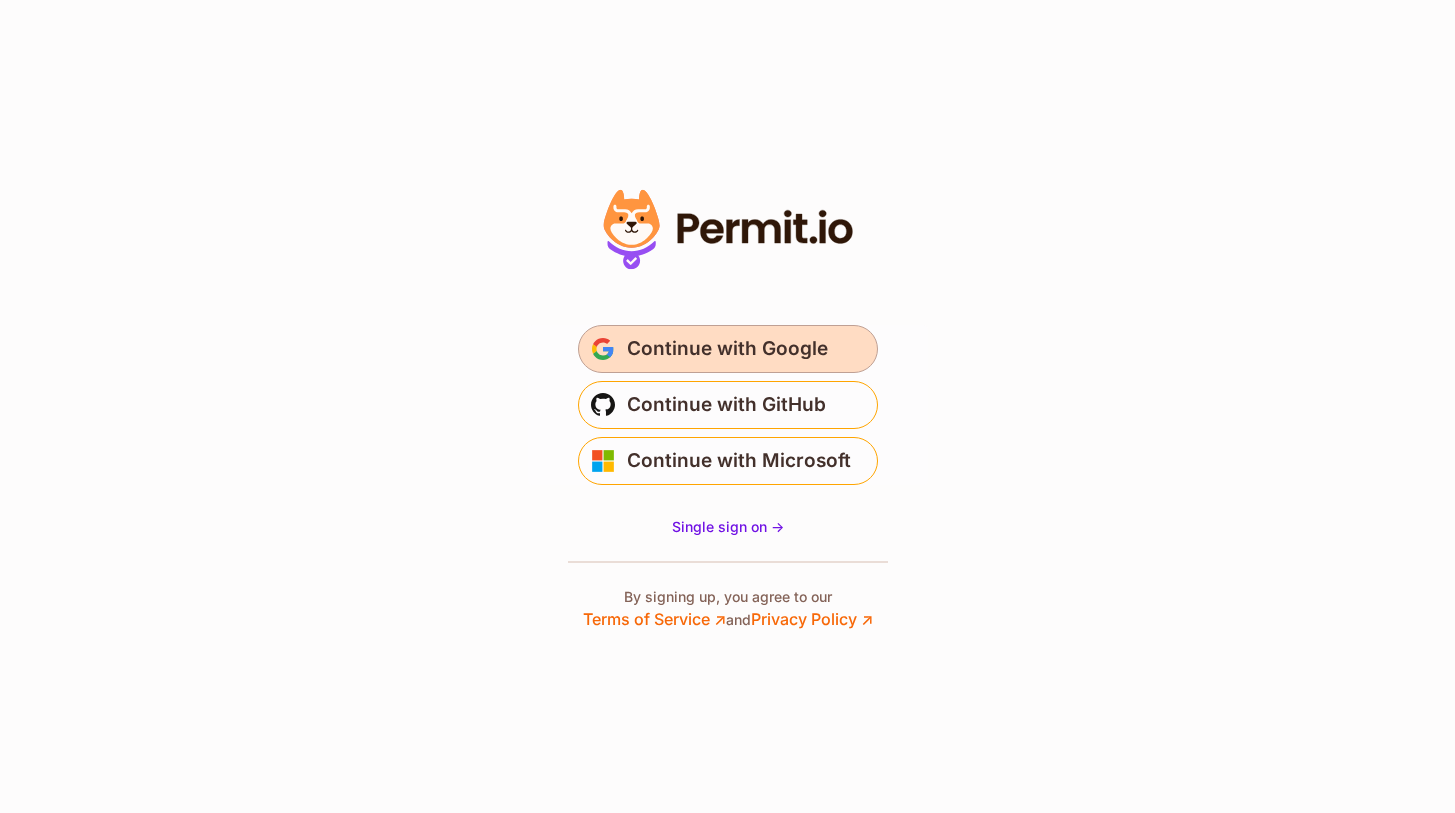 click on "Continue with Google" at bounding box center [727, 349] 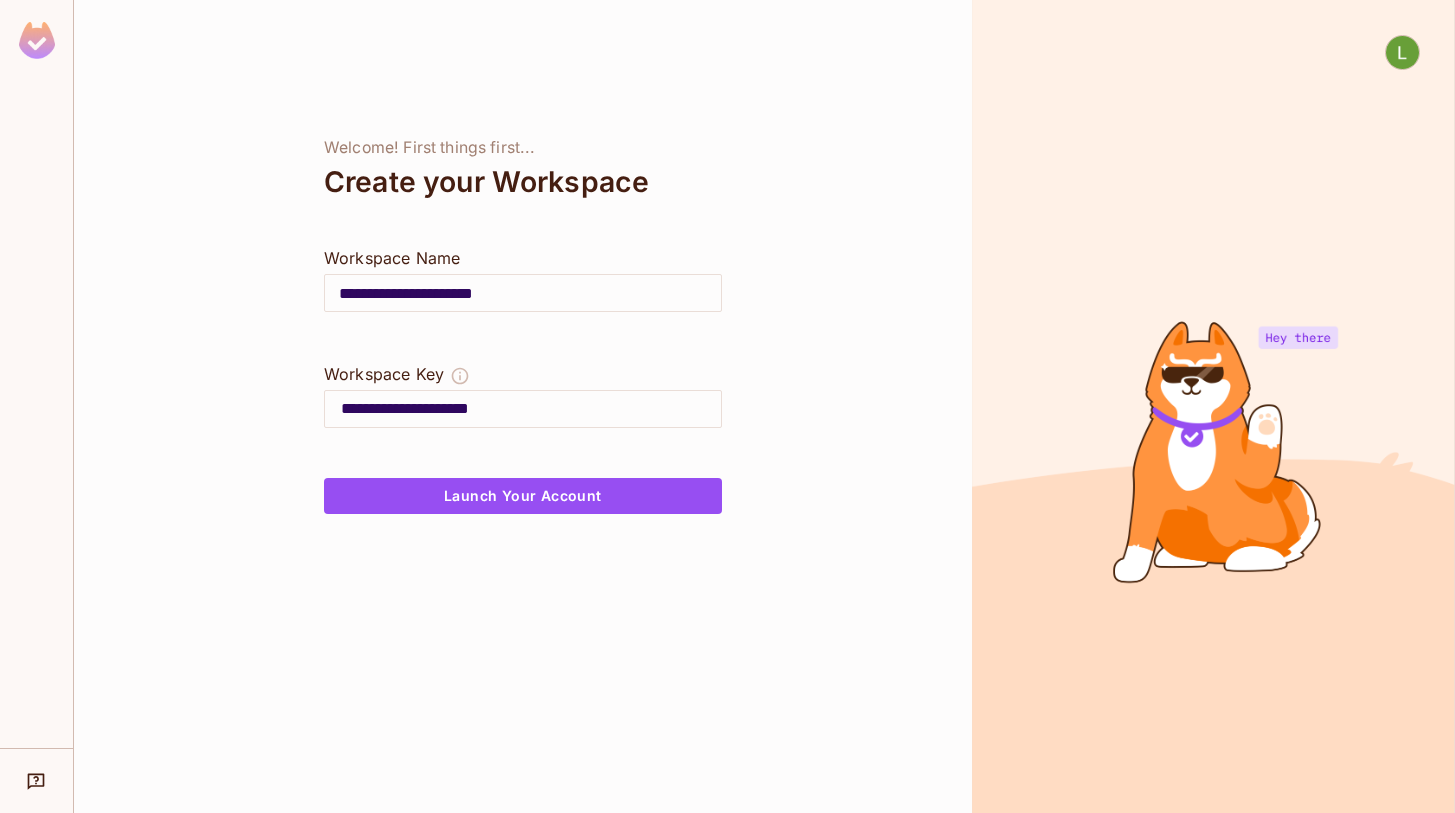 scroll, scrollTop: 0, scrollLeft: 0, axis: both 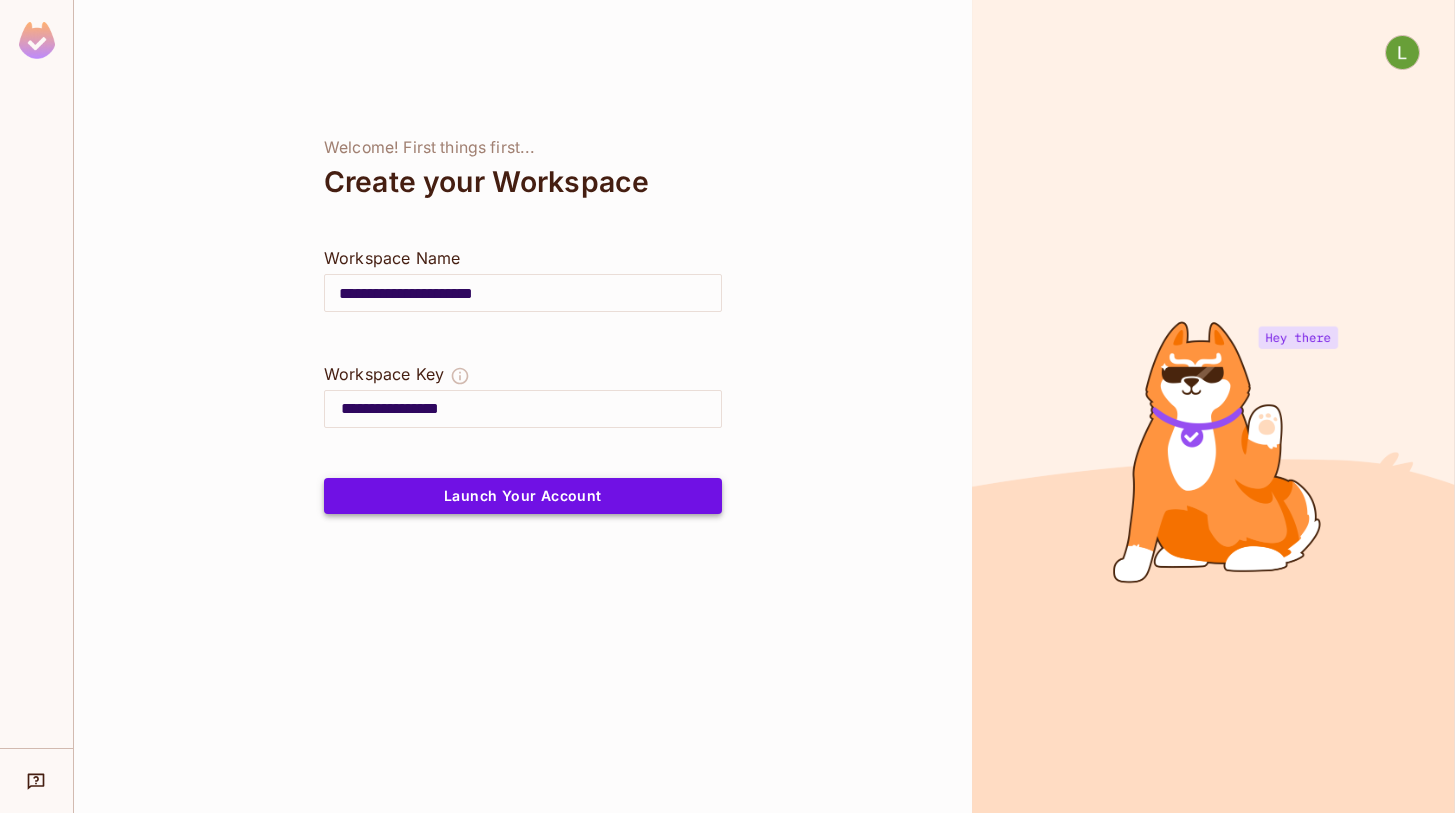 type on "**********" 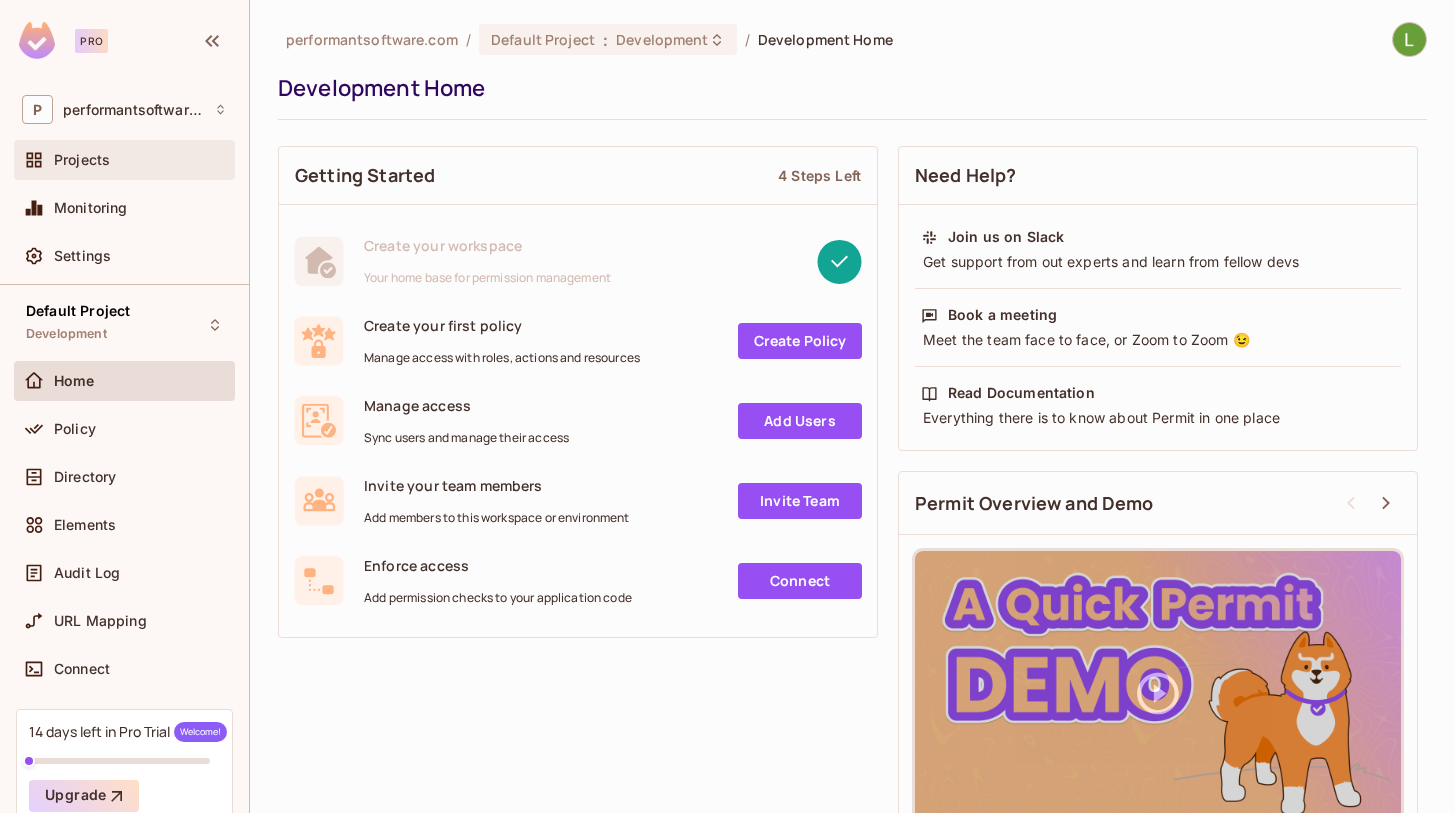 click on "Projects" at bounding box center [124, 160] 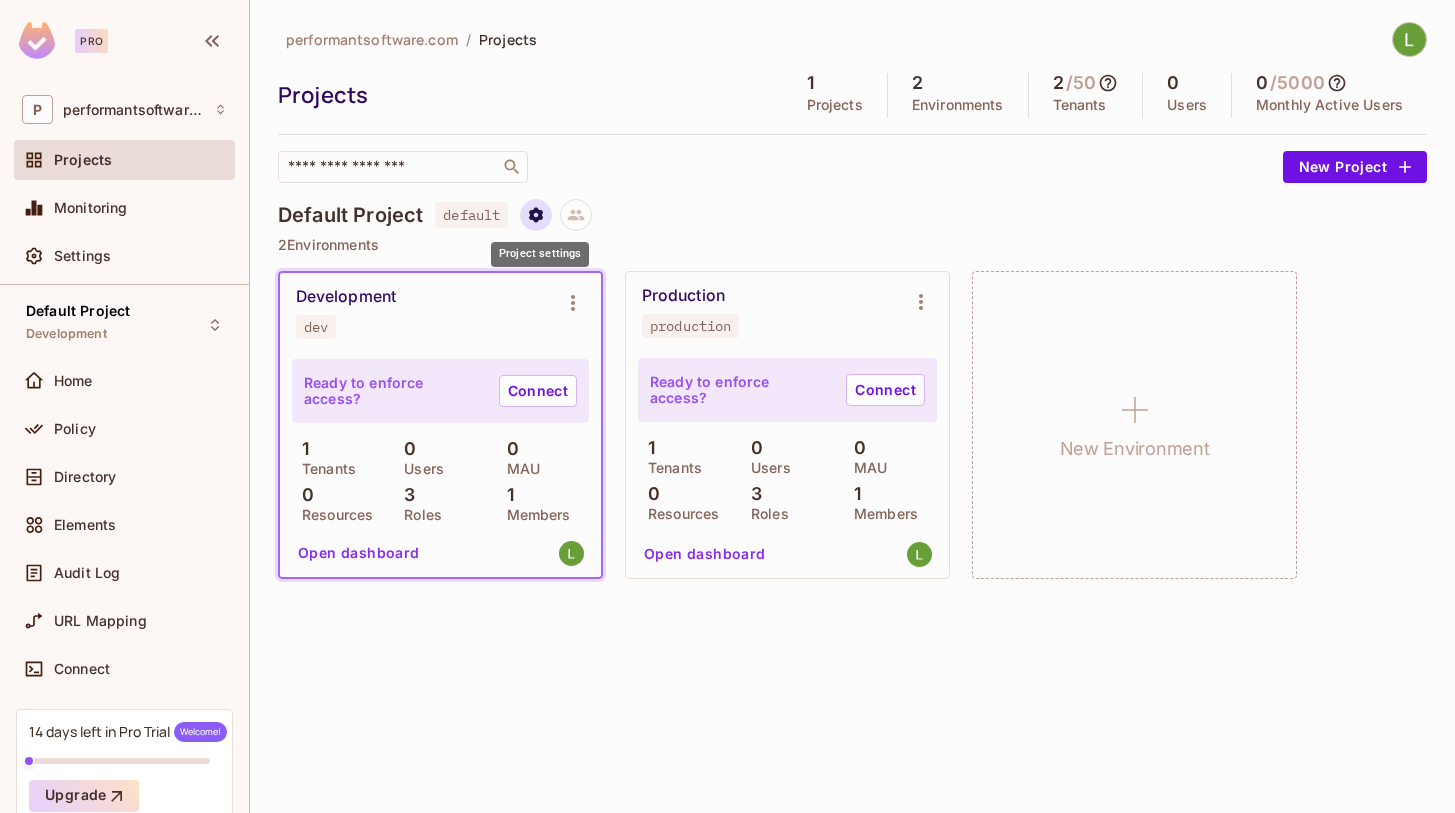 click at bounding box center (536, 215) 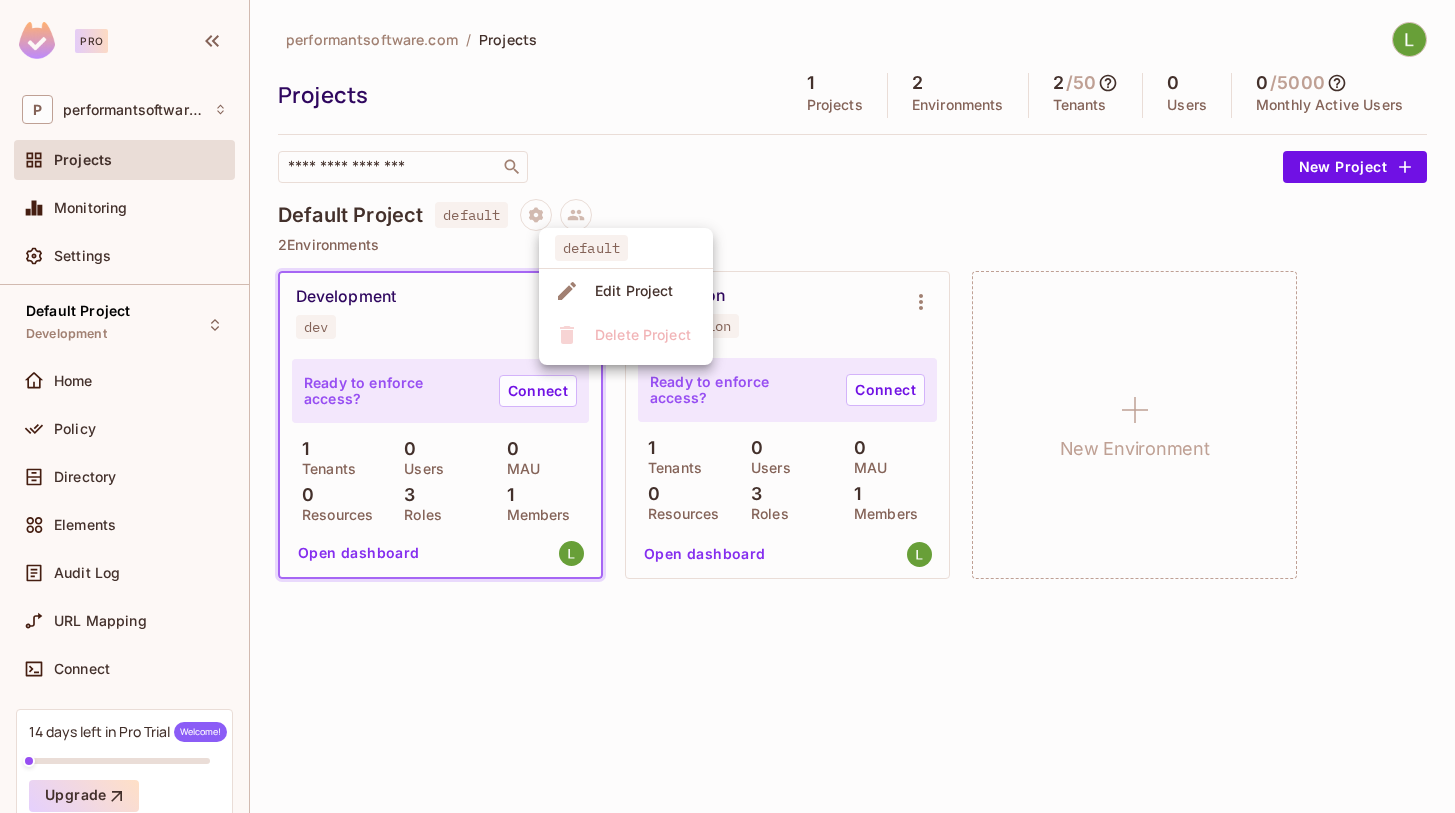 click on "Edit Project" at bounding box center (634, 291) 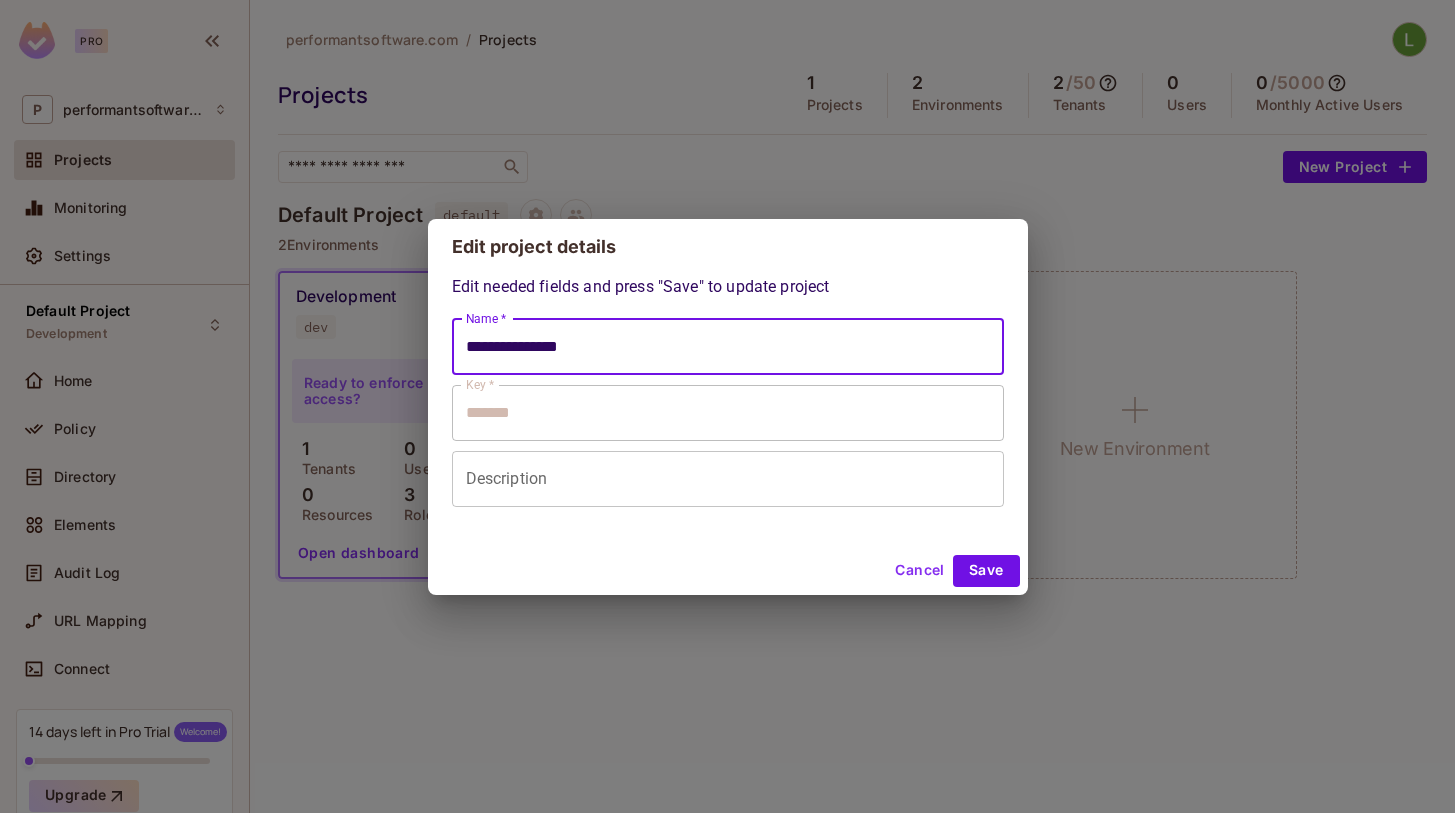 drag, startPoint x: 584, startPoint y: 349, endPoint x: 454, endPoint y: 345, distance: 130.06152 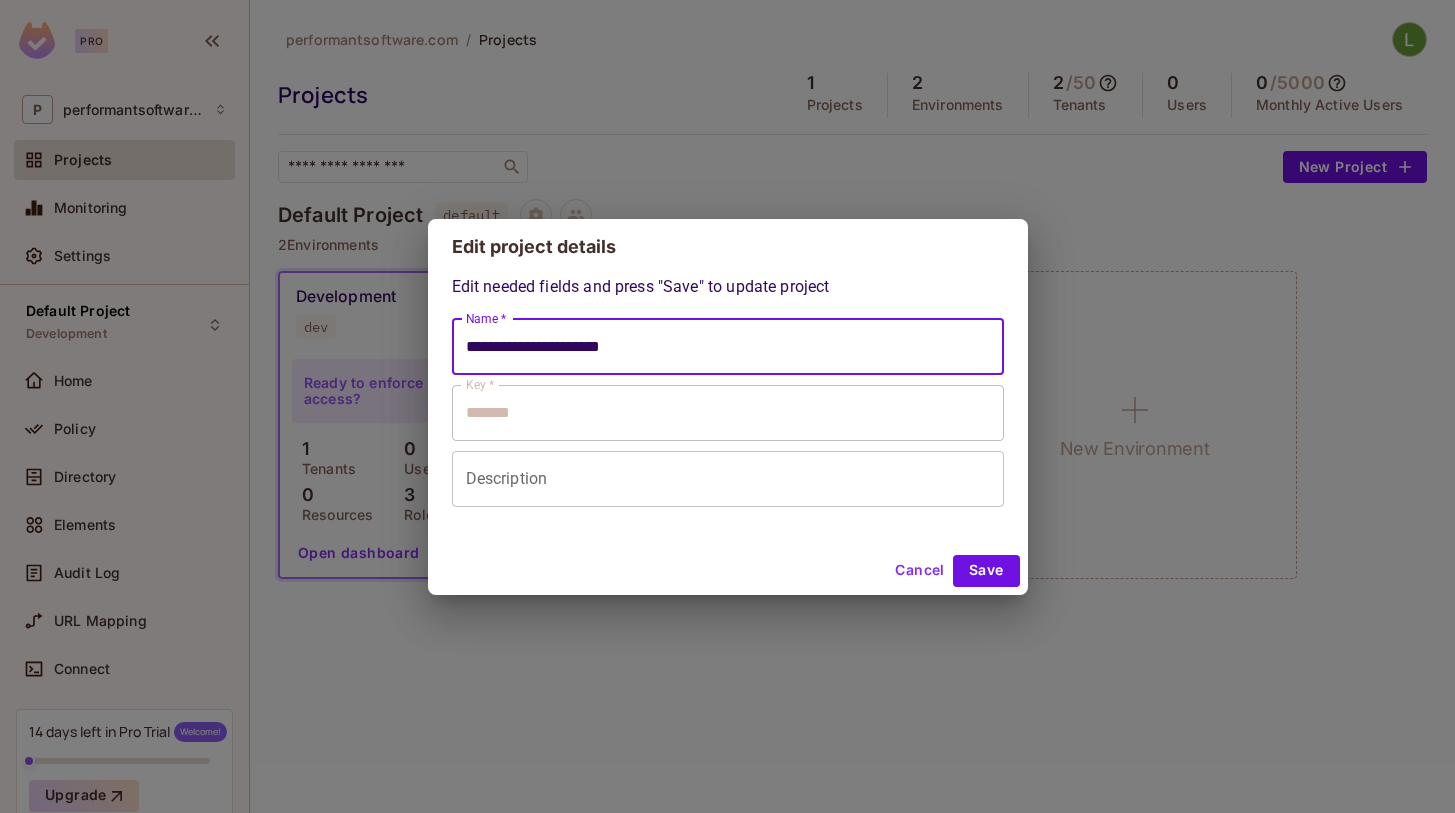 type on "**********" 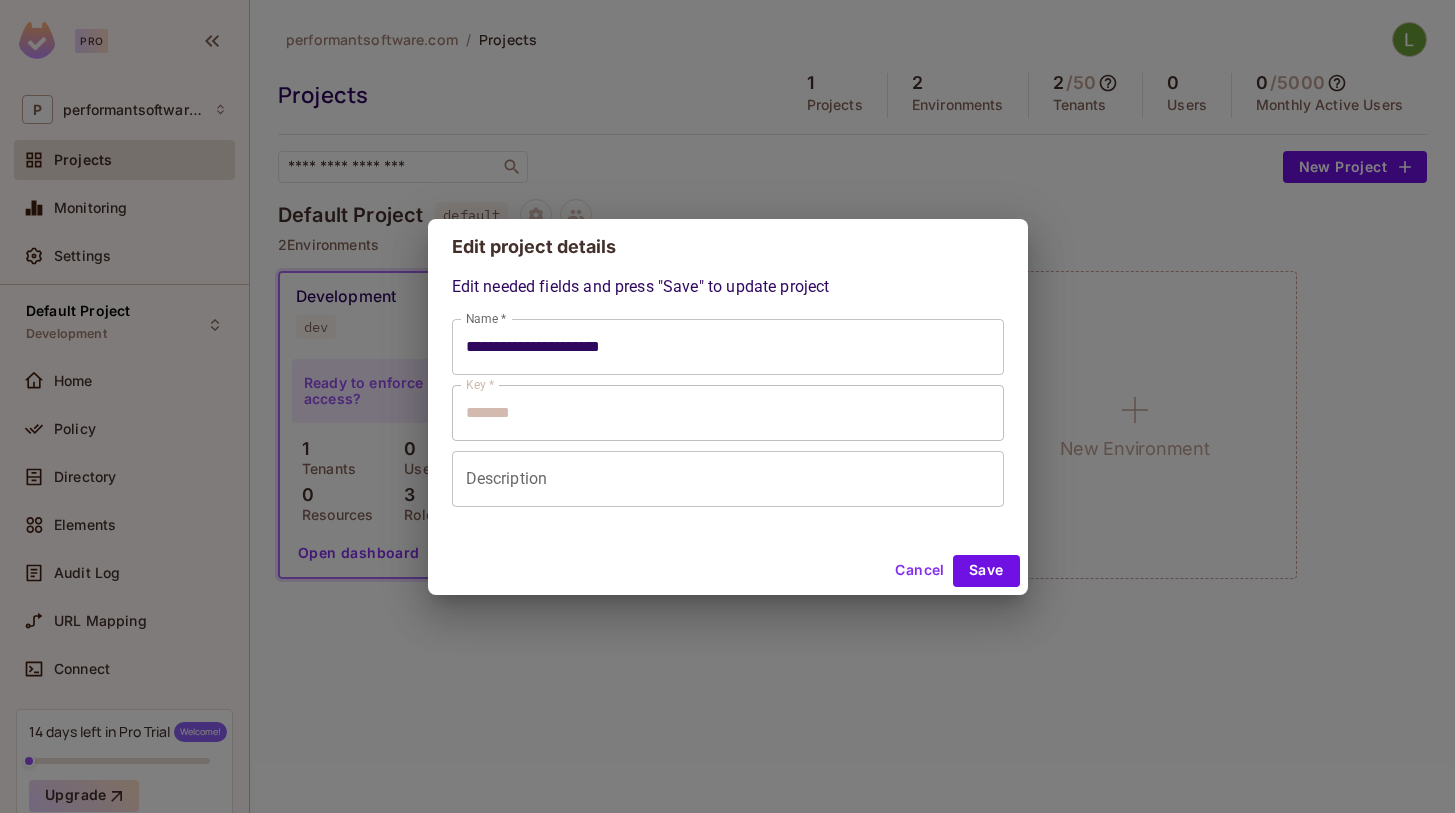click on "Cancel Save" at bounding box center [728, 571] 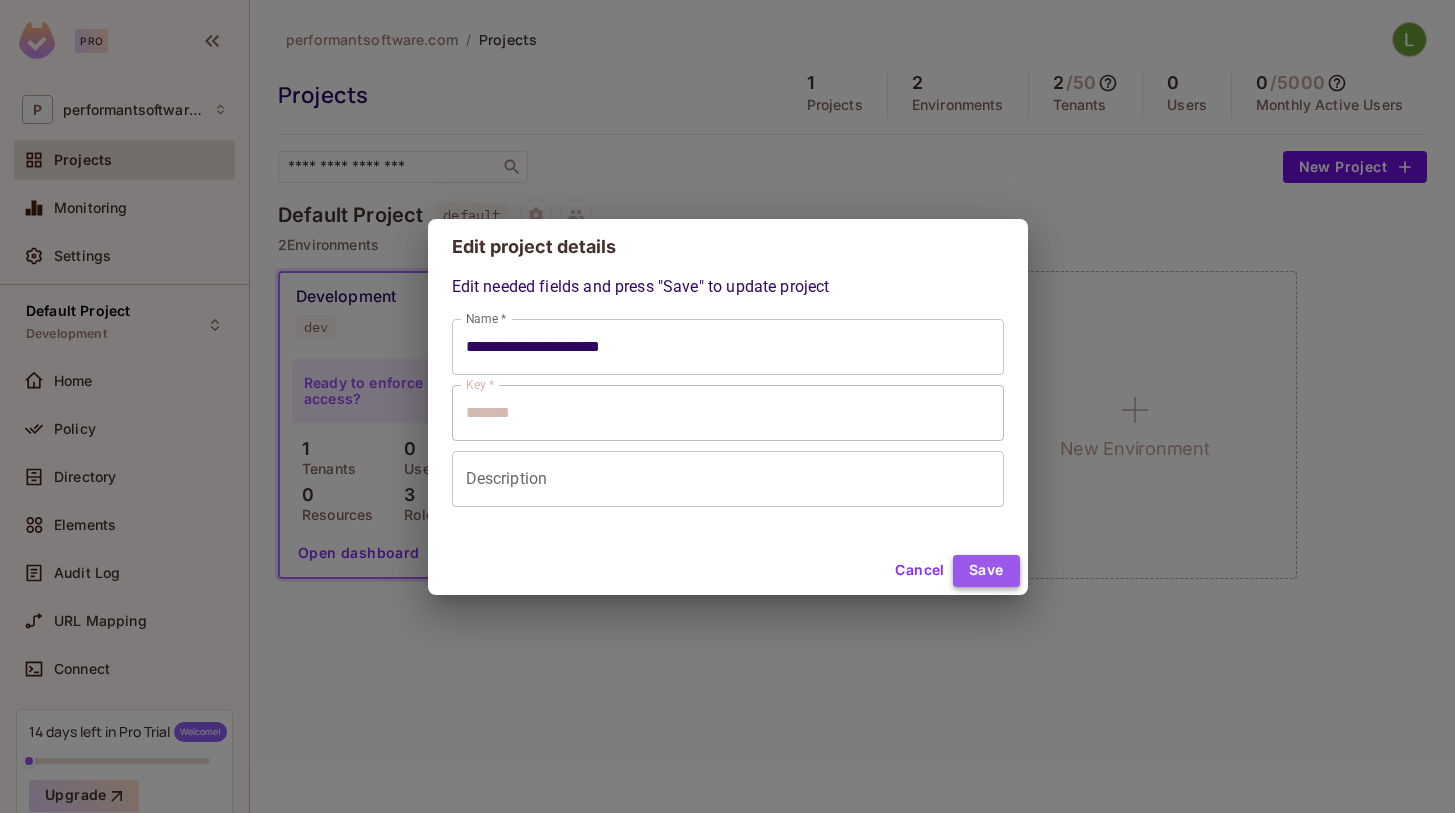 click on "Save" at bounding box center [986, 571] 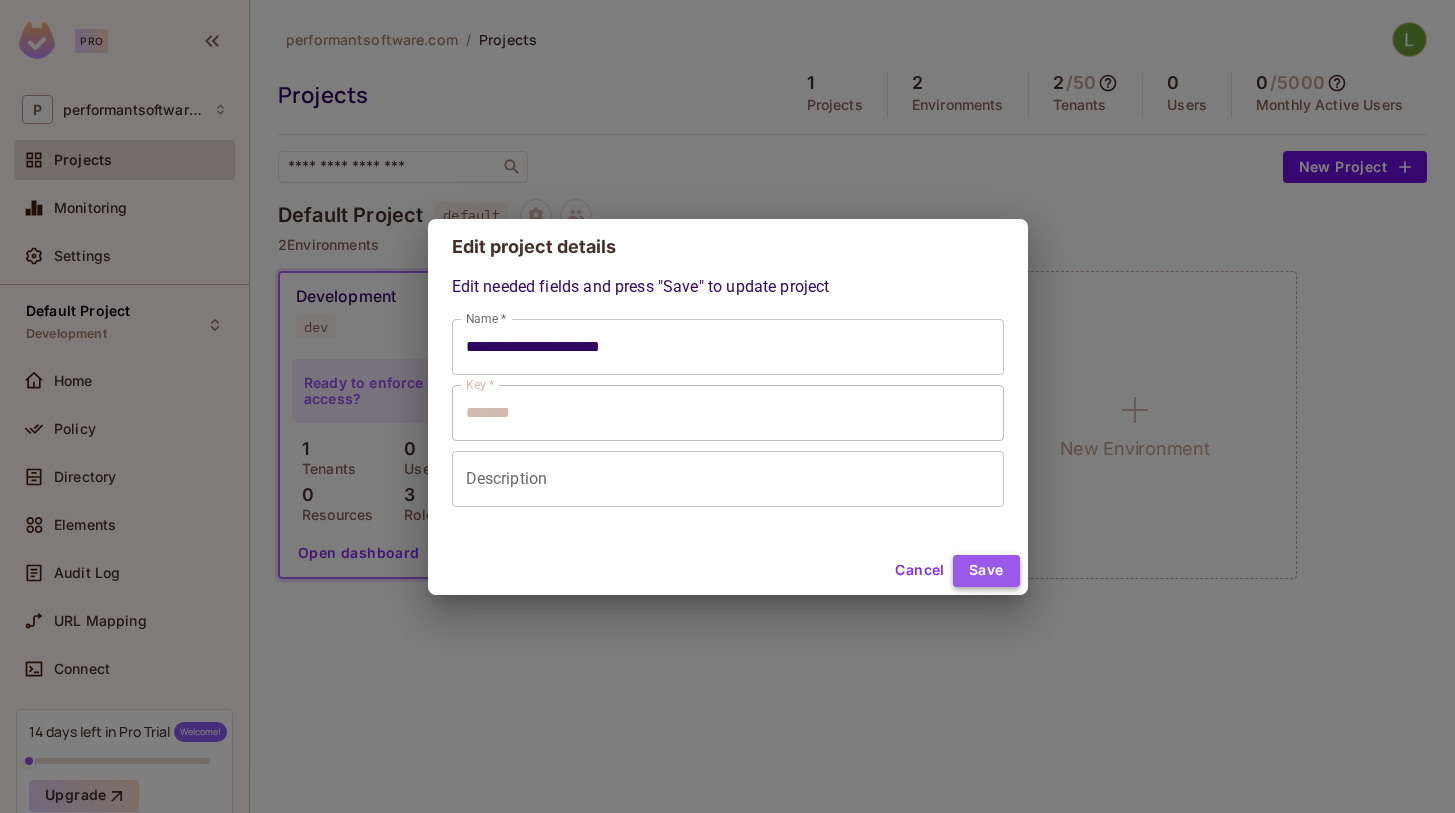 type 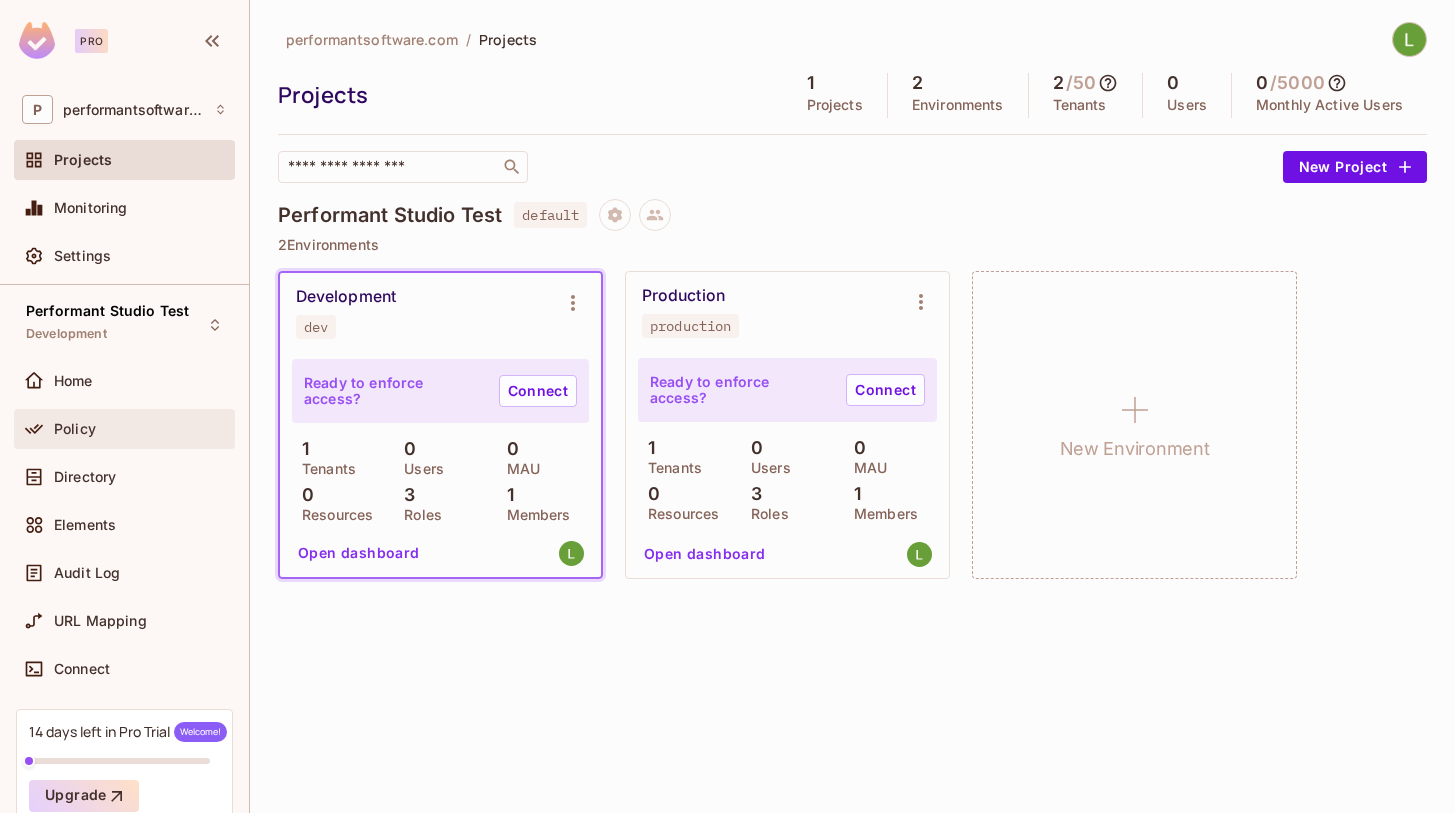 click on "Policy" at bounding box center [140, 429] 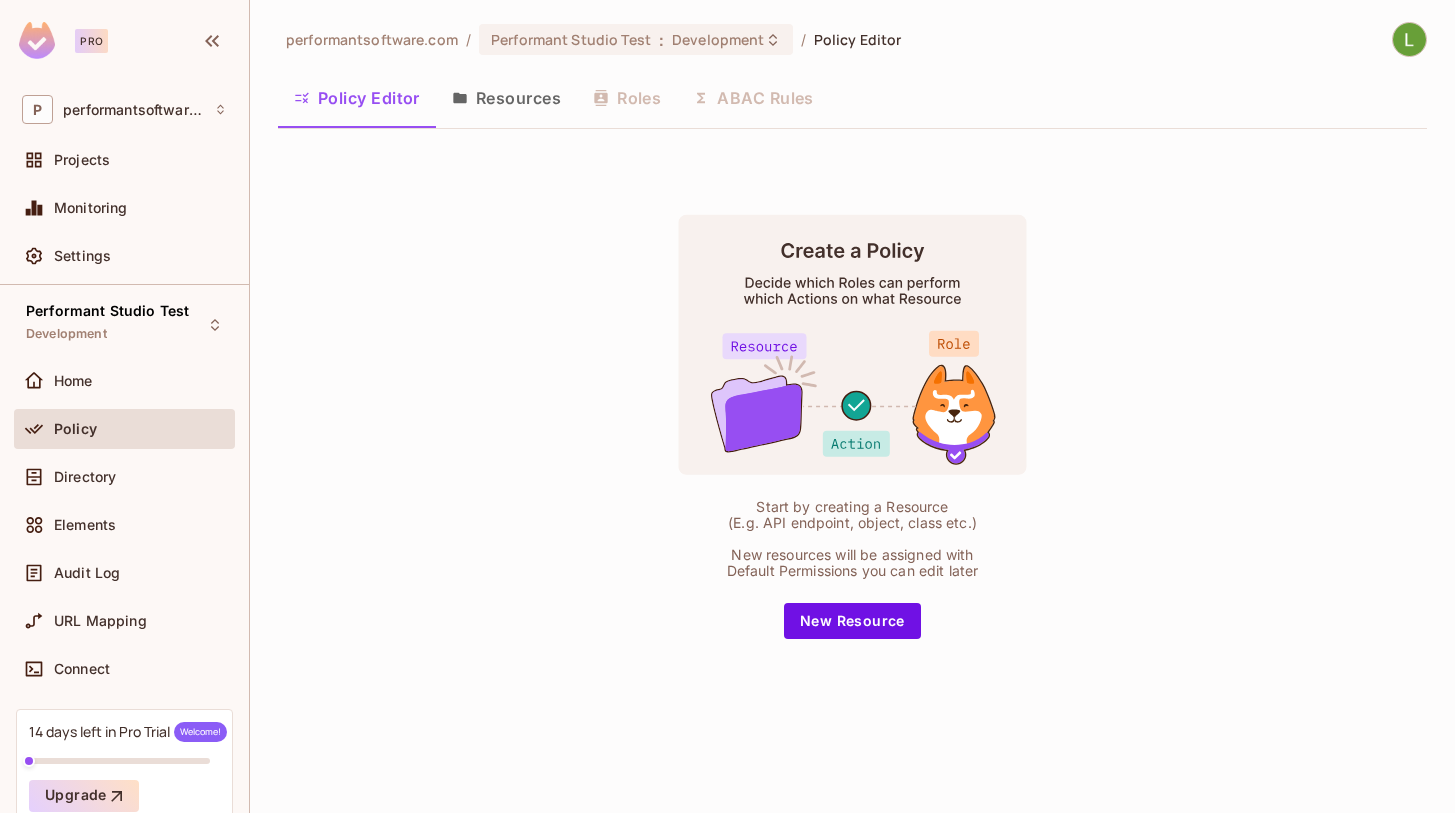 click on "Policy Editor Resources Roles ABAC Rules" at bounding box center [852, 98] 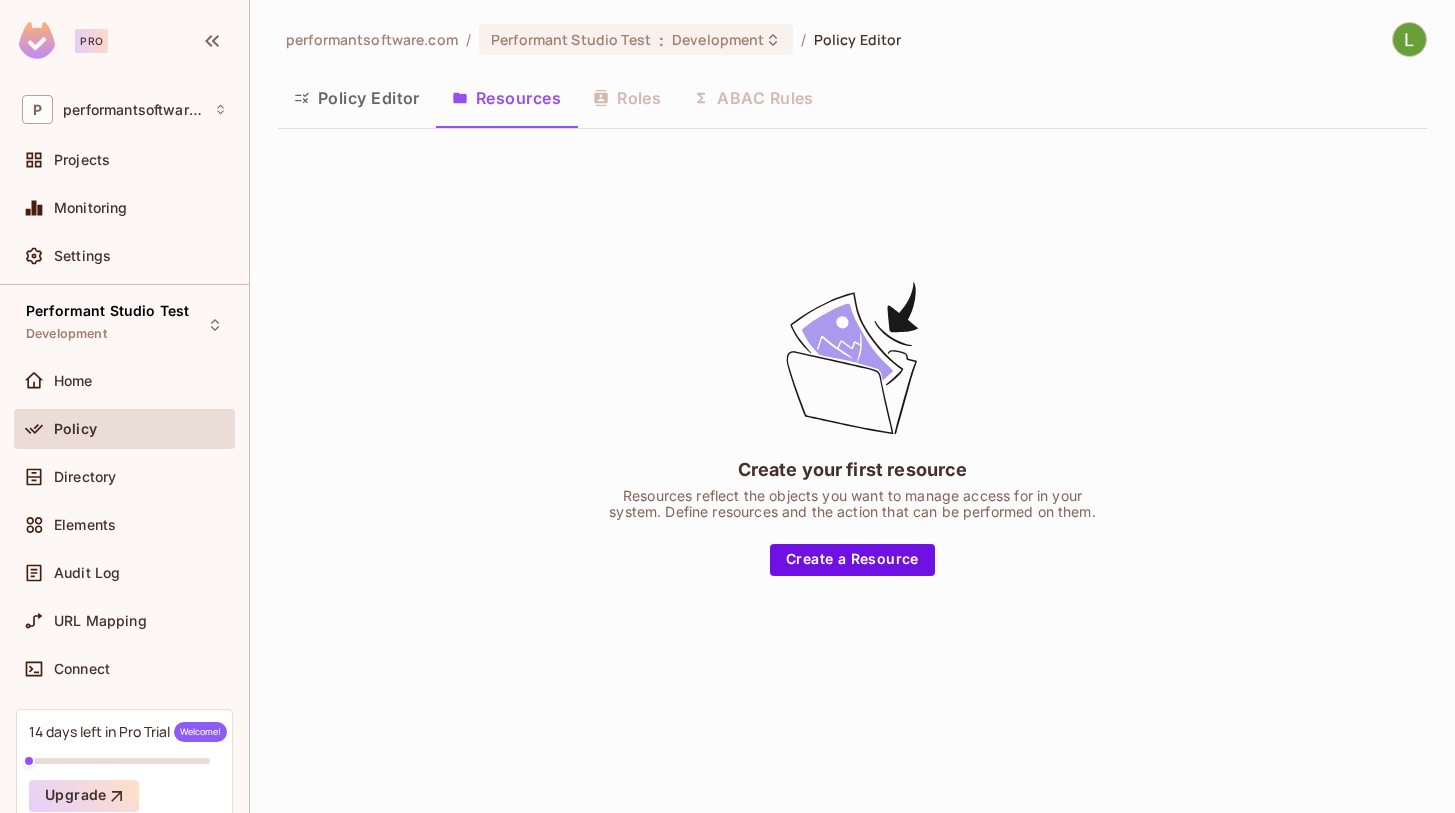 click on "Policy Editor Resources Roles ABAC Rules" at bounding box center (852, 98) 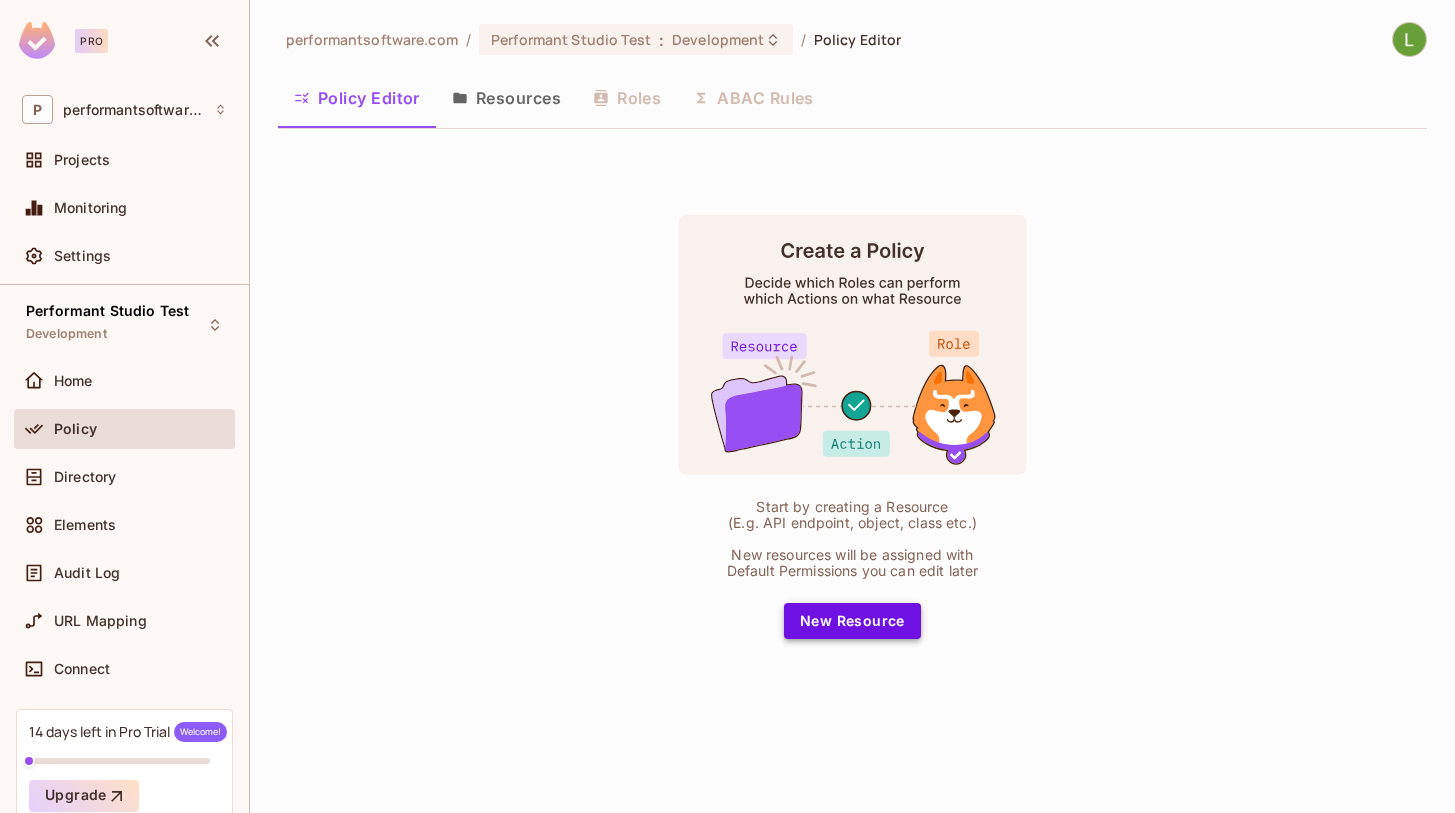 click on "New Resource" at bounding box center (852, 621) 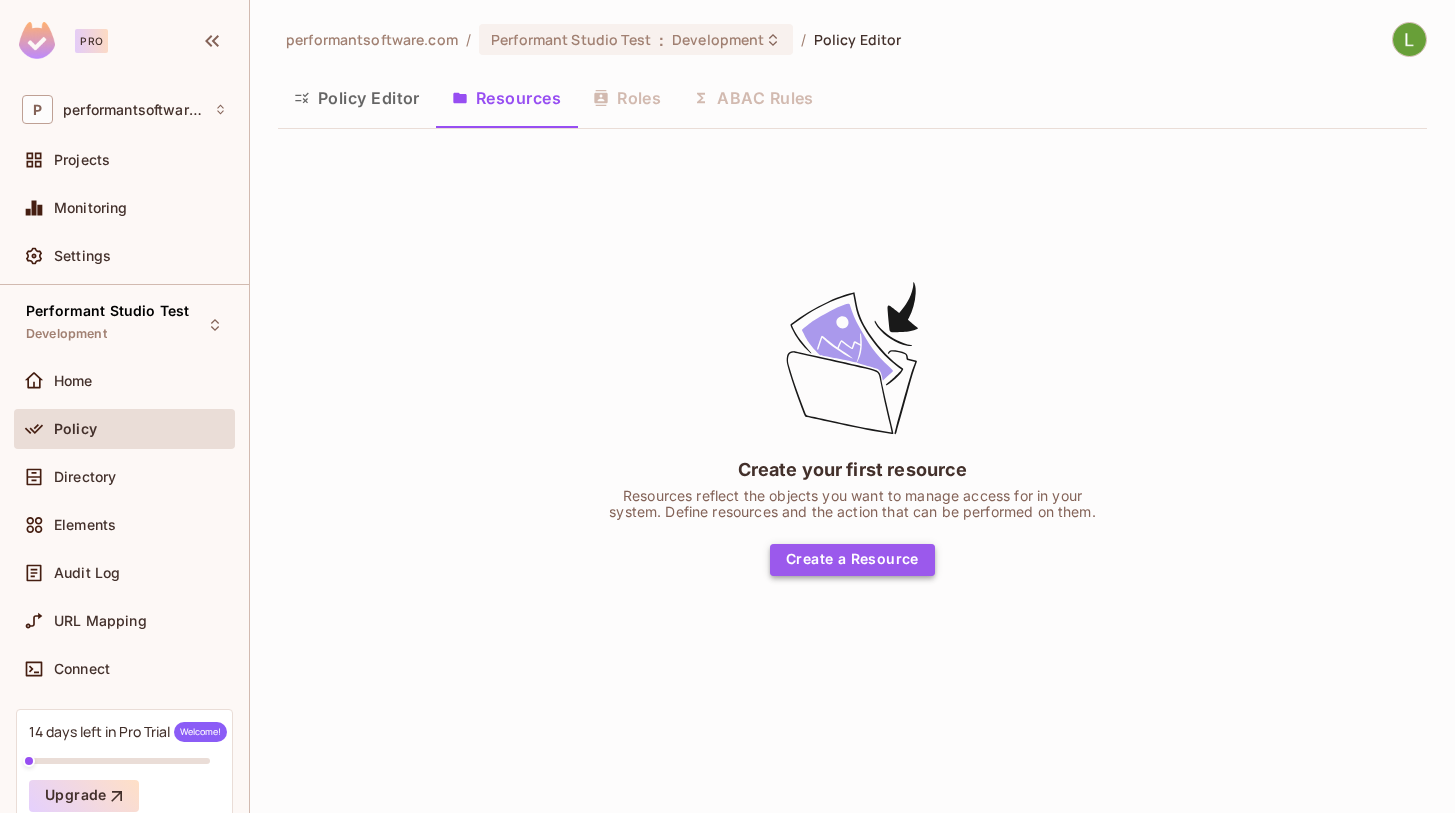 click on "Create a Resource" at bounding box center (852, 560) 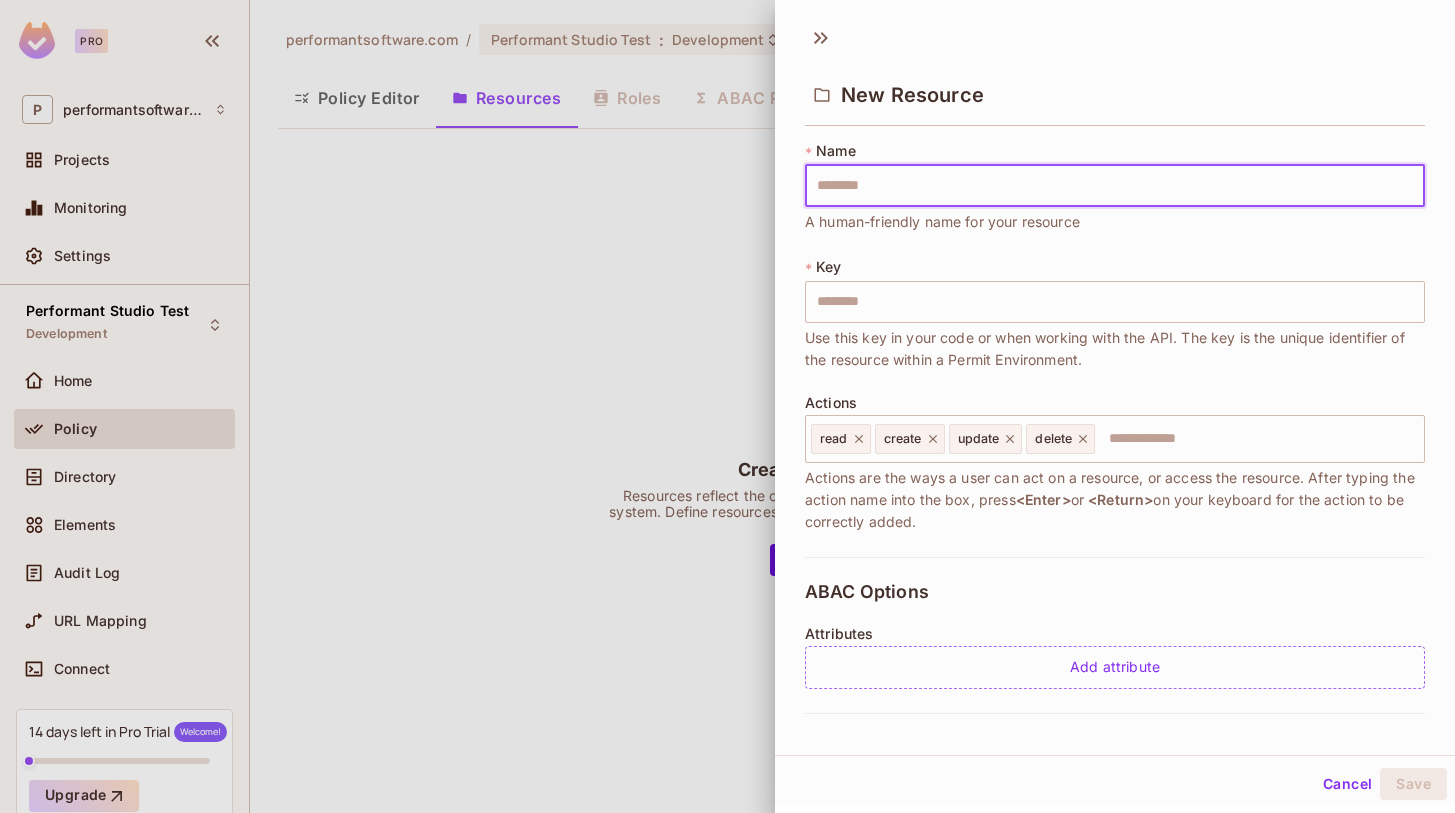 click on "* Name ​ A human-friendly name for your resource * Key ​ Use this key in your code or when working with the API. The key is the unique identifier of the resource within a Permit Environment. Actions read create update delete ​ Actions are the ways a user can act on a resource, or access the resource. After typing the action name into the box, press  <Enter>  or   <Return>  on your keyboard for the action to be correctly added. ABAC Options Attributes Add attribute ReBAC Options Roles on this resource ​ After typing the role name into the box, press  <Enter>  or   <Return>  on your keyboard for the role to be correctly added. Relations It seems like you don't have more resources in this environment. In order to define a relation between resources you must have more than one resource." at bounding box center [1115, 429] 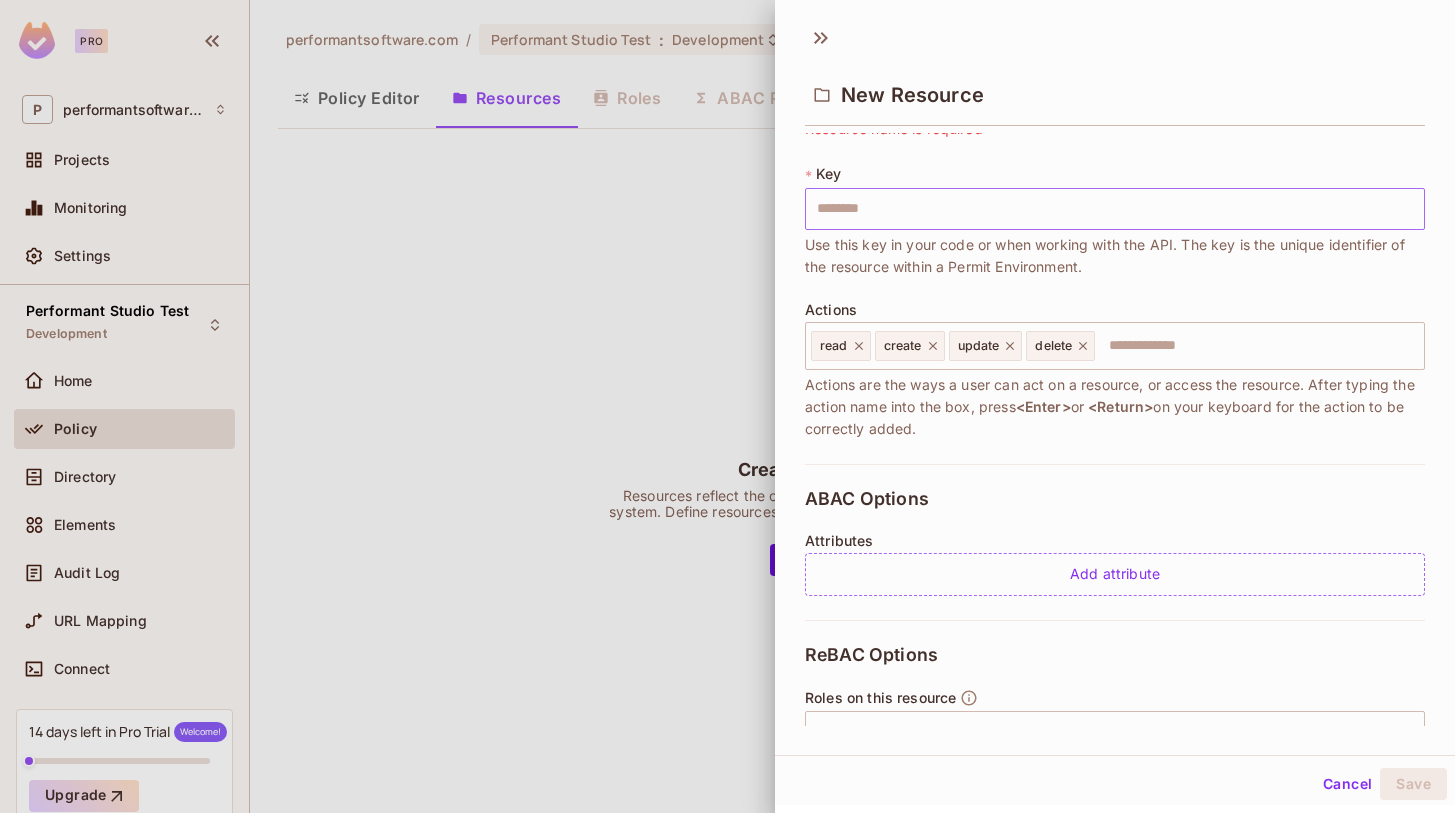 scroll, scrollTop: 0, scrollLeft: 0, axis: both 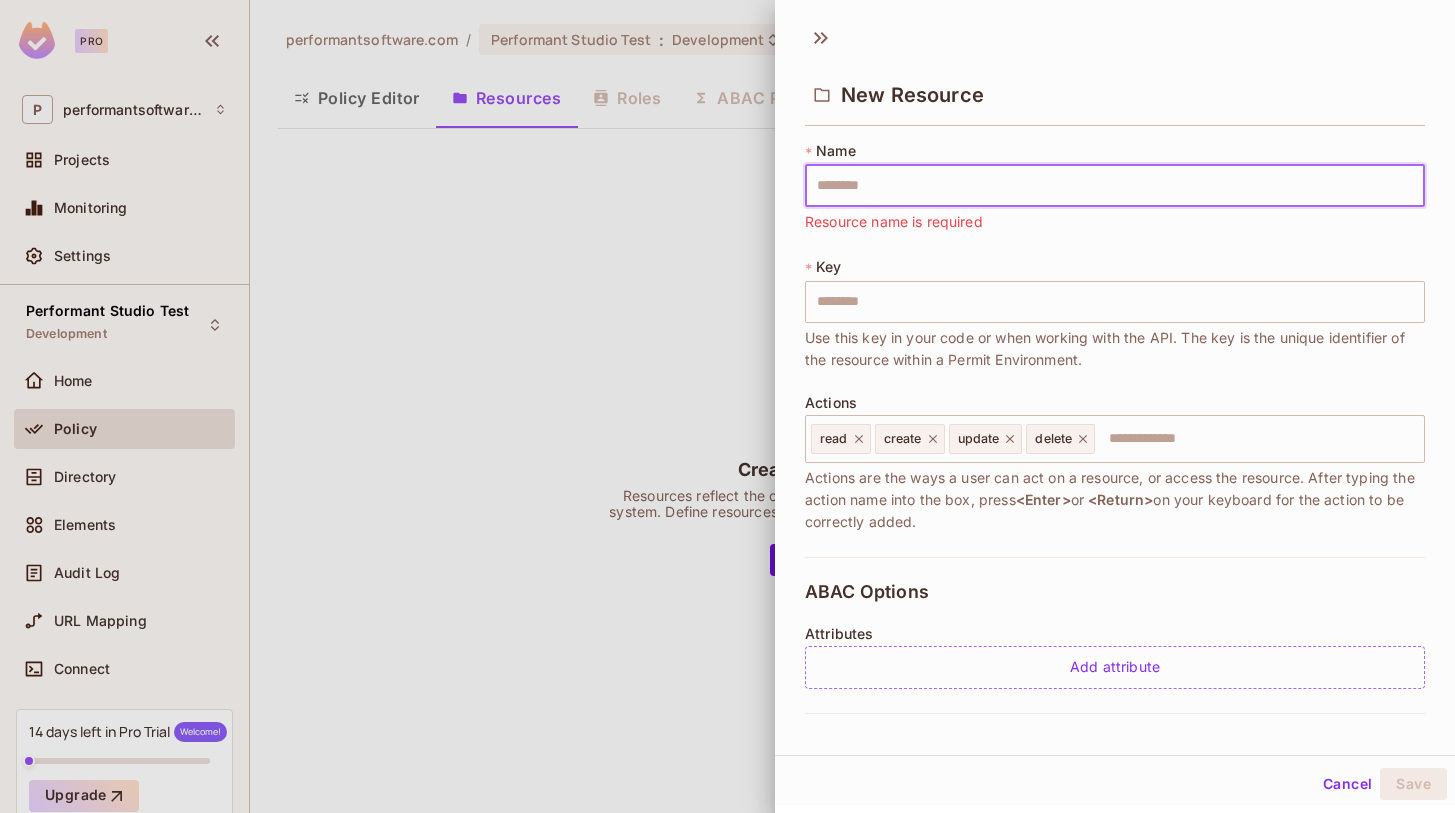 click at bounding box center (1115, 186) 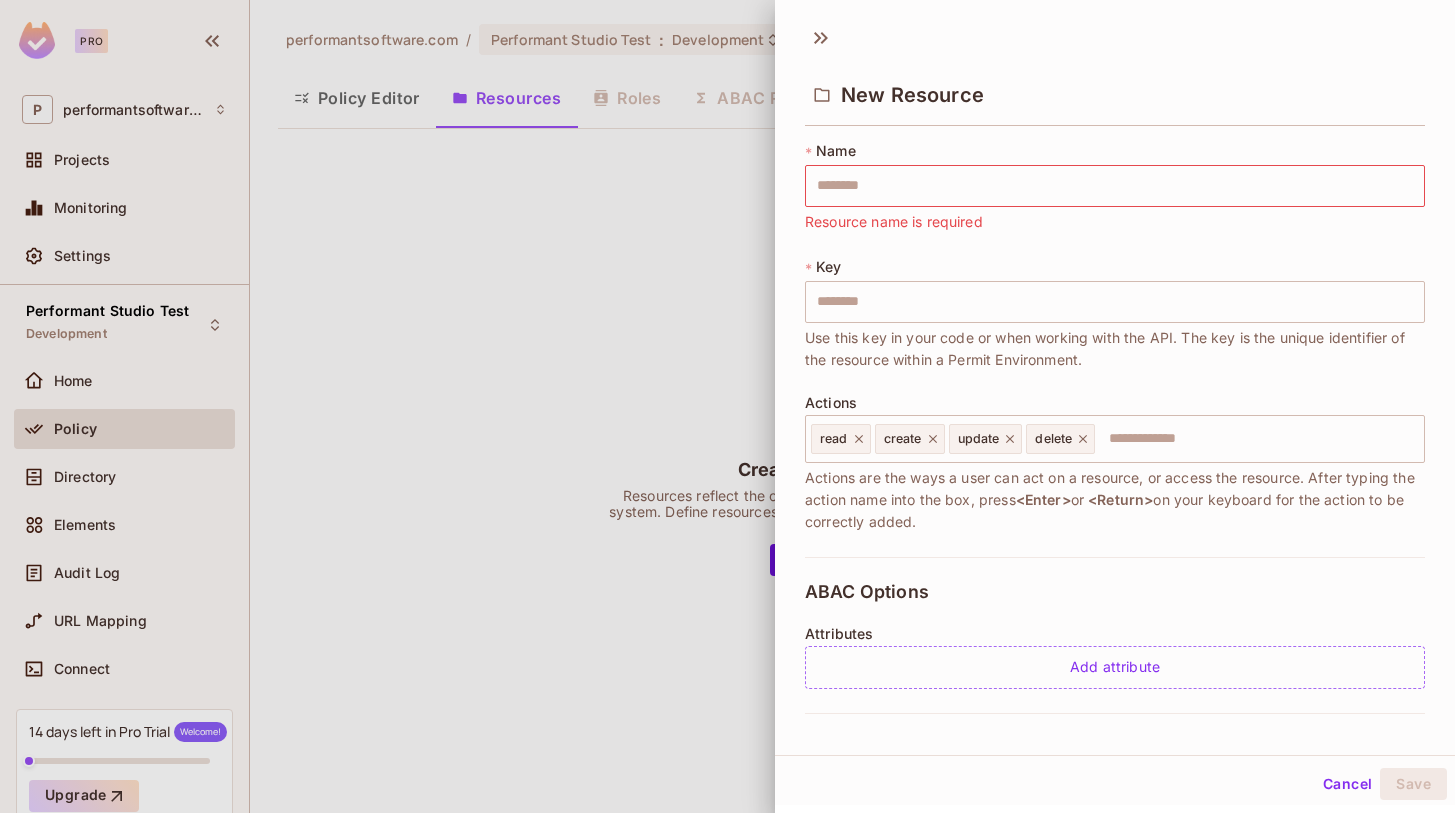 click on "* Name ​ Resource name is required" at bounding box center (1115, 187) 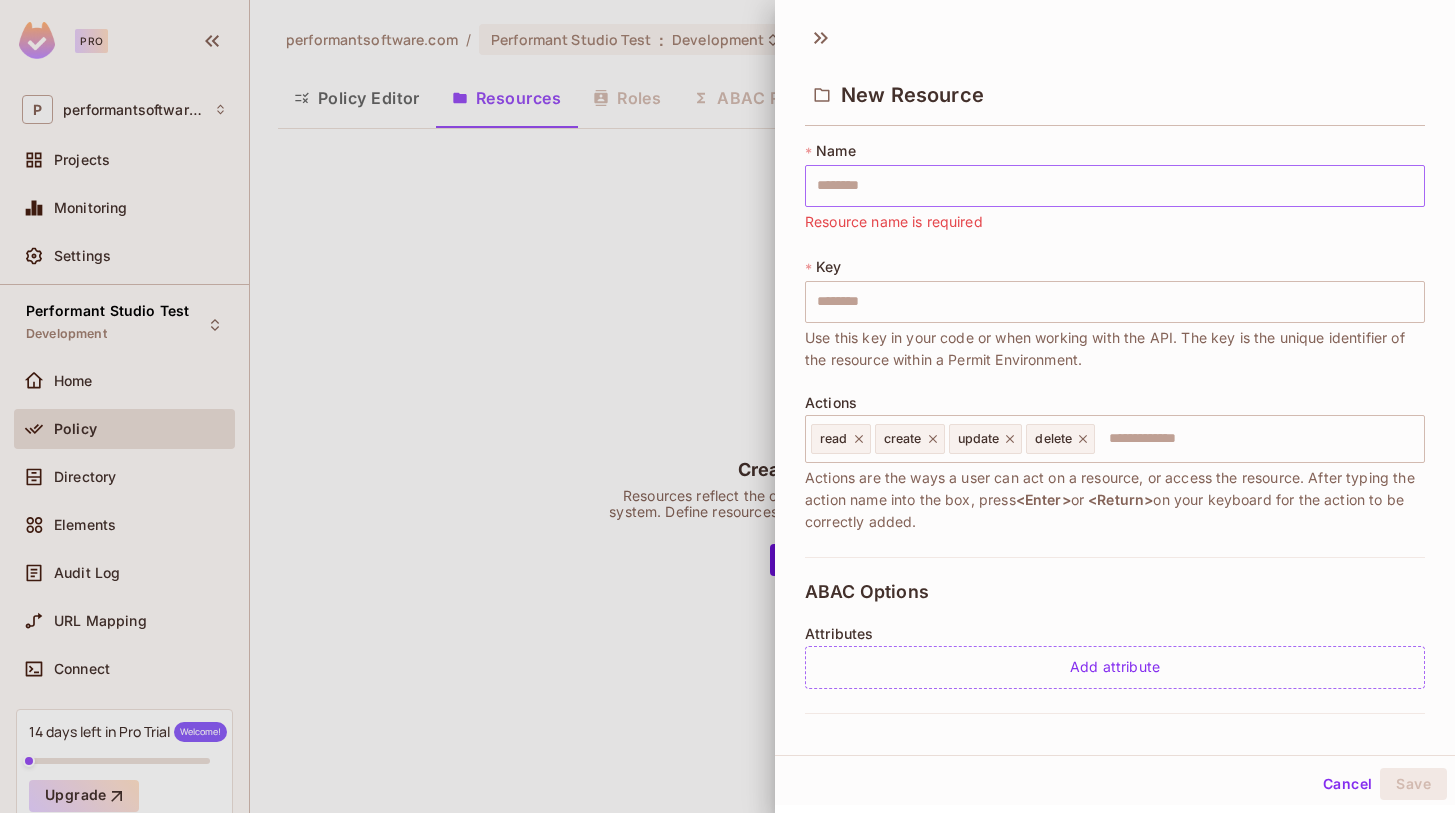 click at bounding box center (1115, 186) 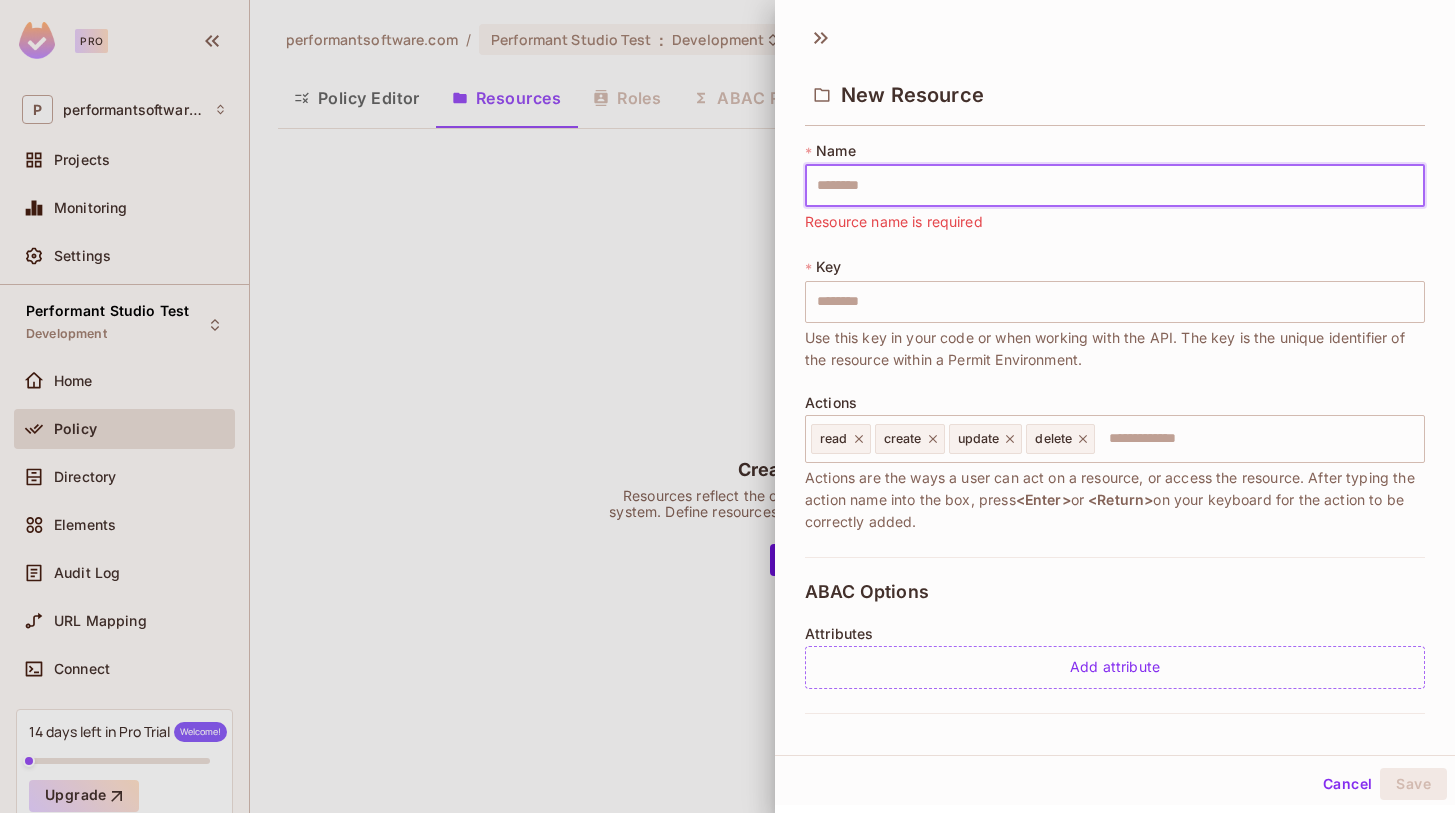 type on "*" 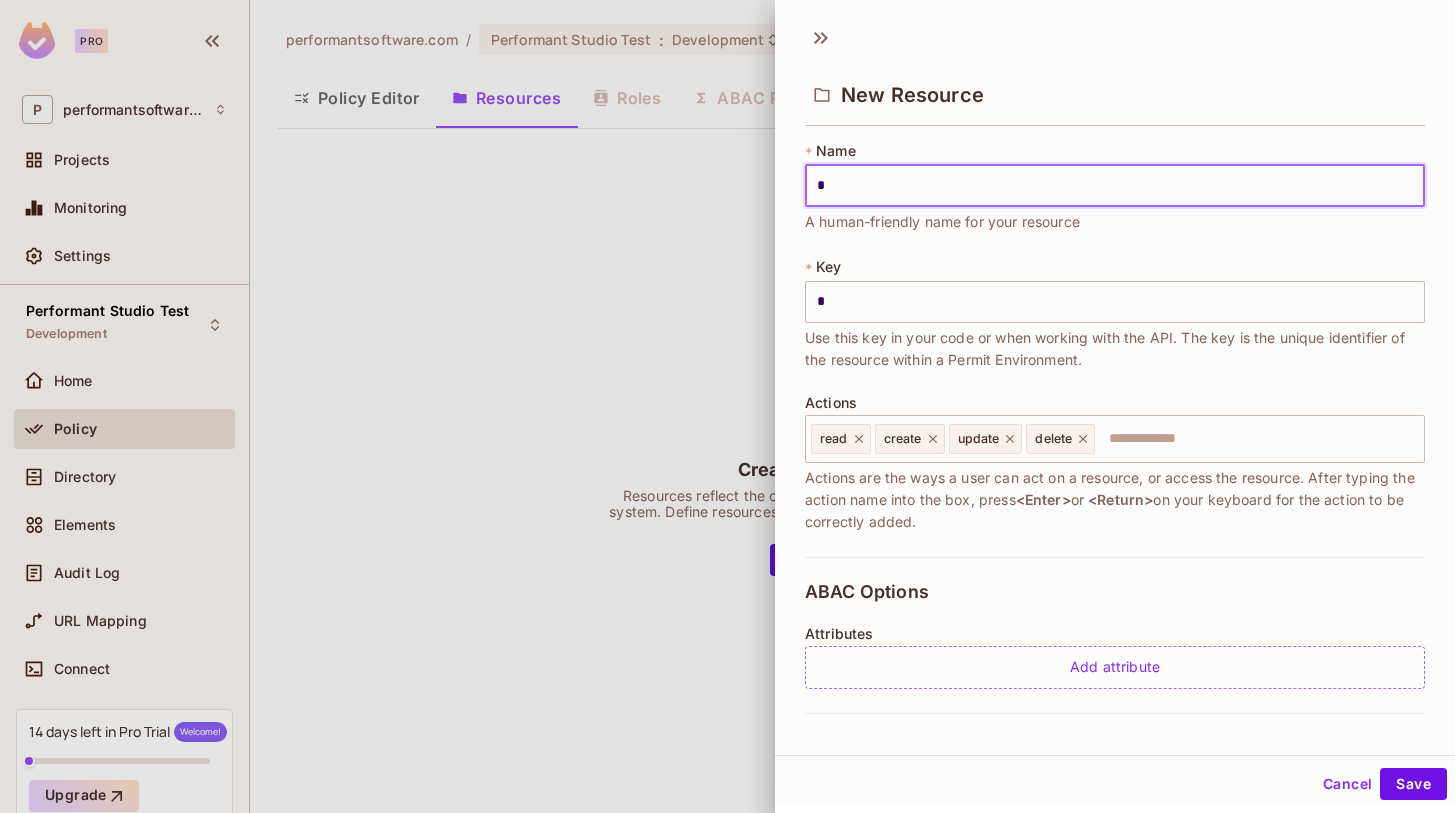 type on "**" 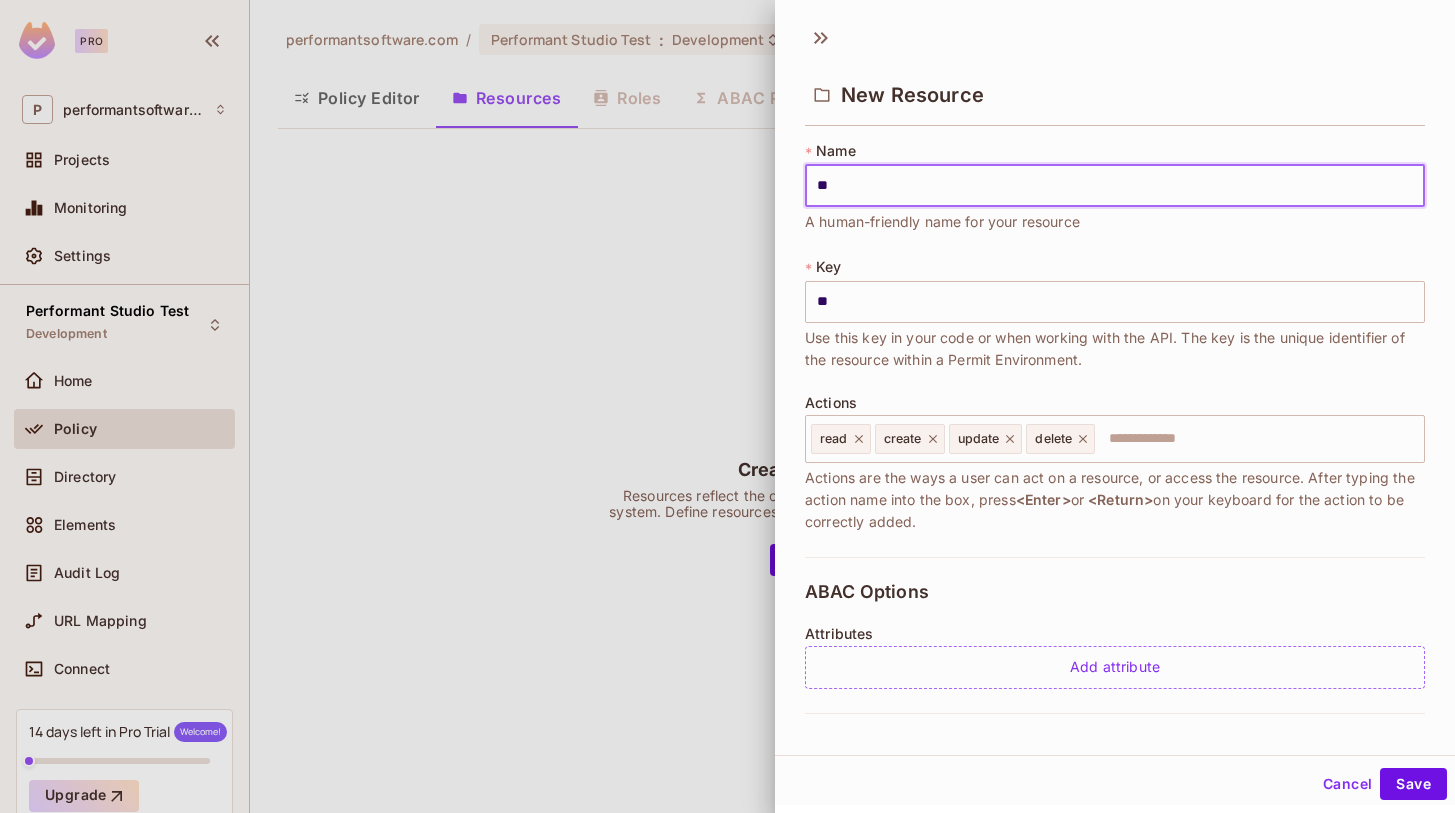 type on "***" 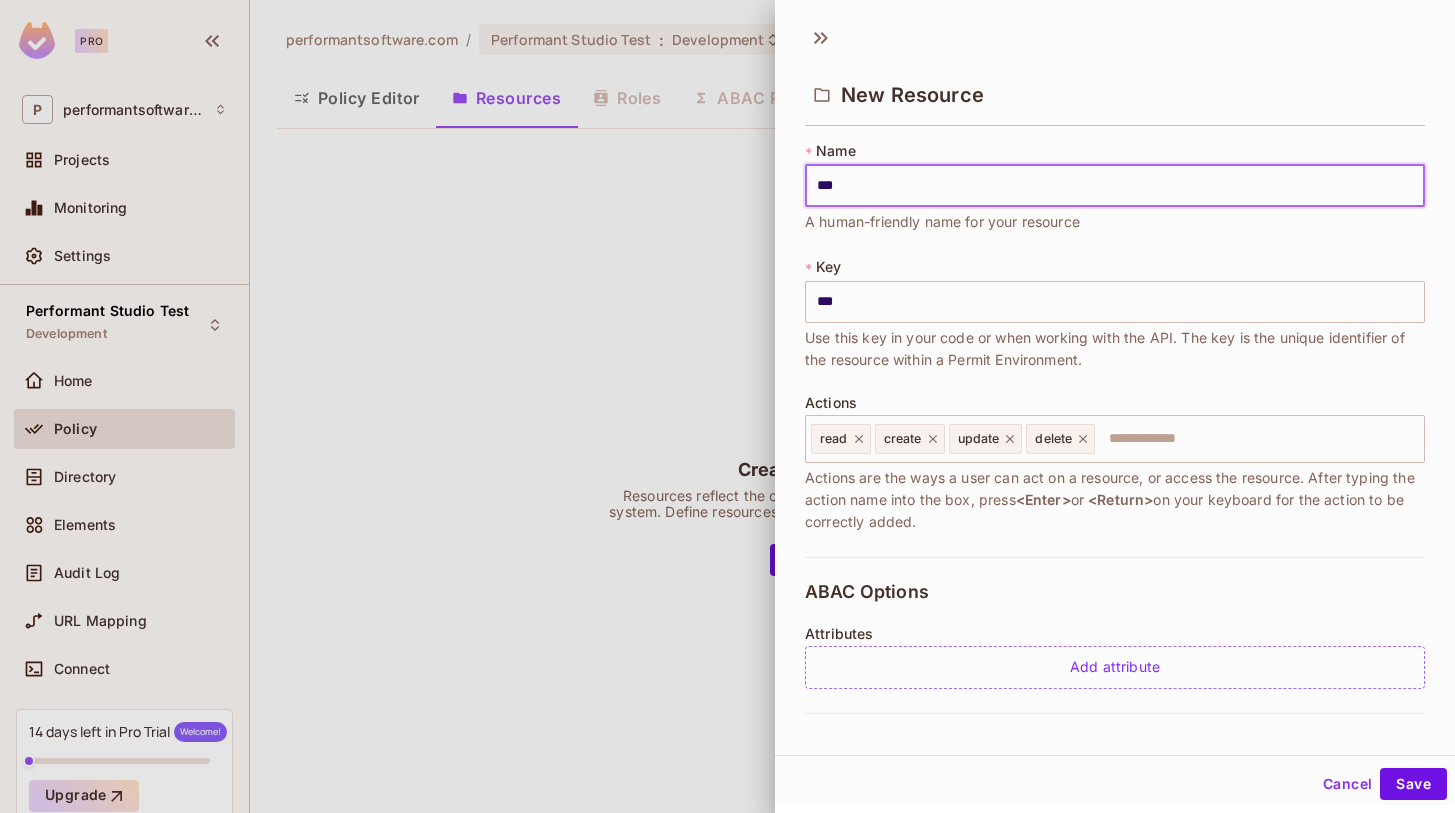 type on "****" 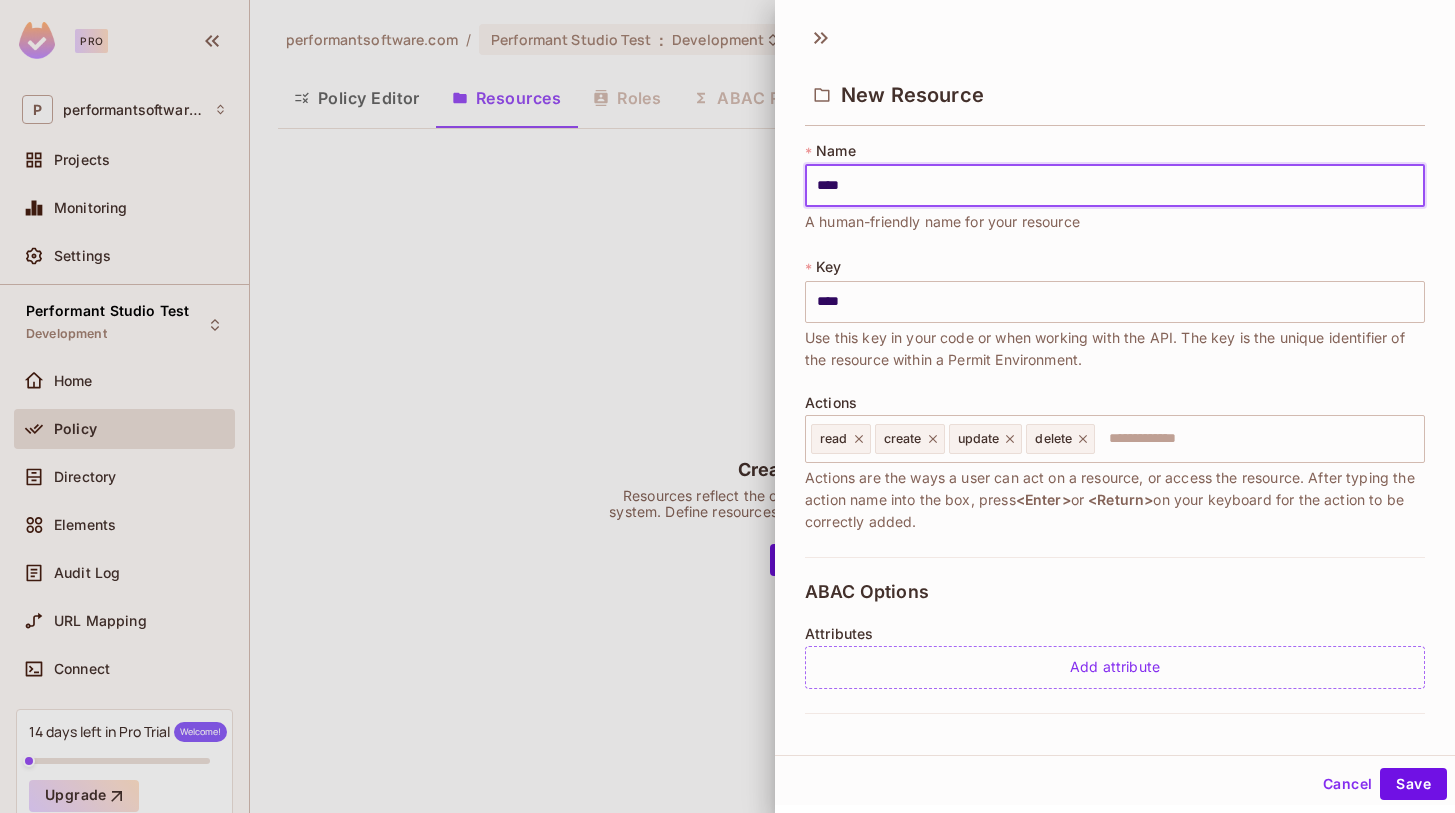 click on "Use this key in your code or when working with the API. The key is the unique identifier of the resource within a Permit Environment." at bounding box center (1115, 349) 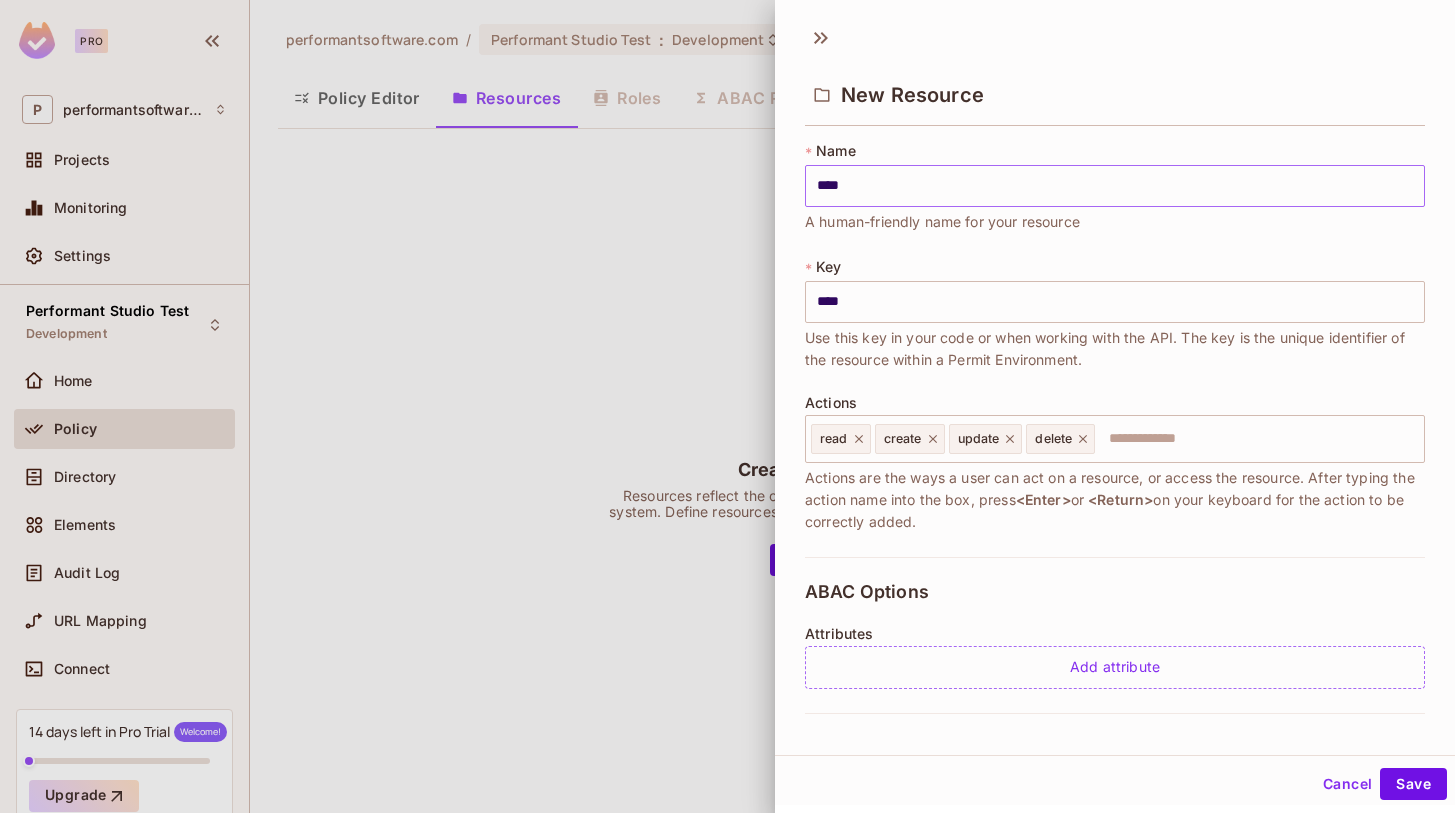 click on "****" at bounding box center [1115, 186] 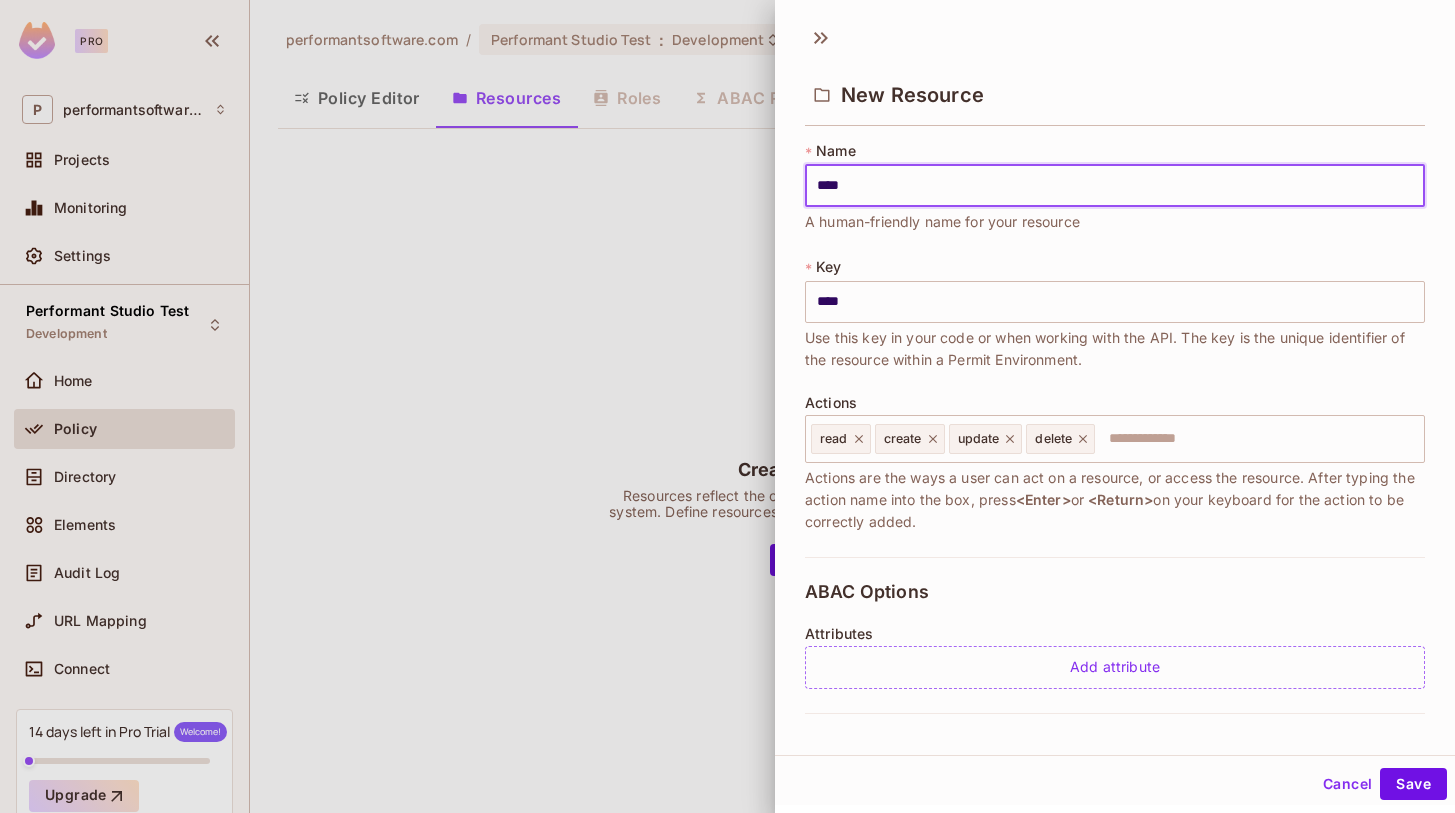 type on "*****" 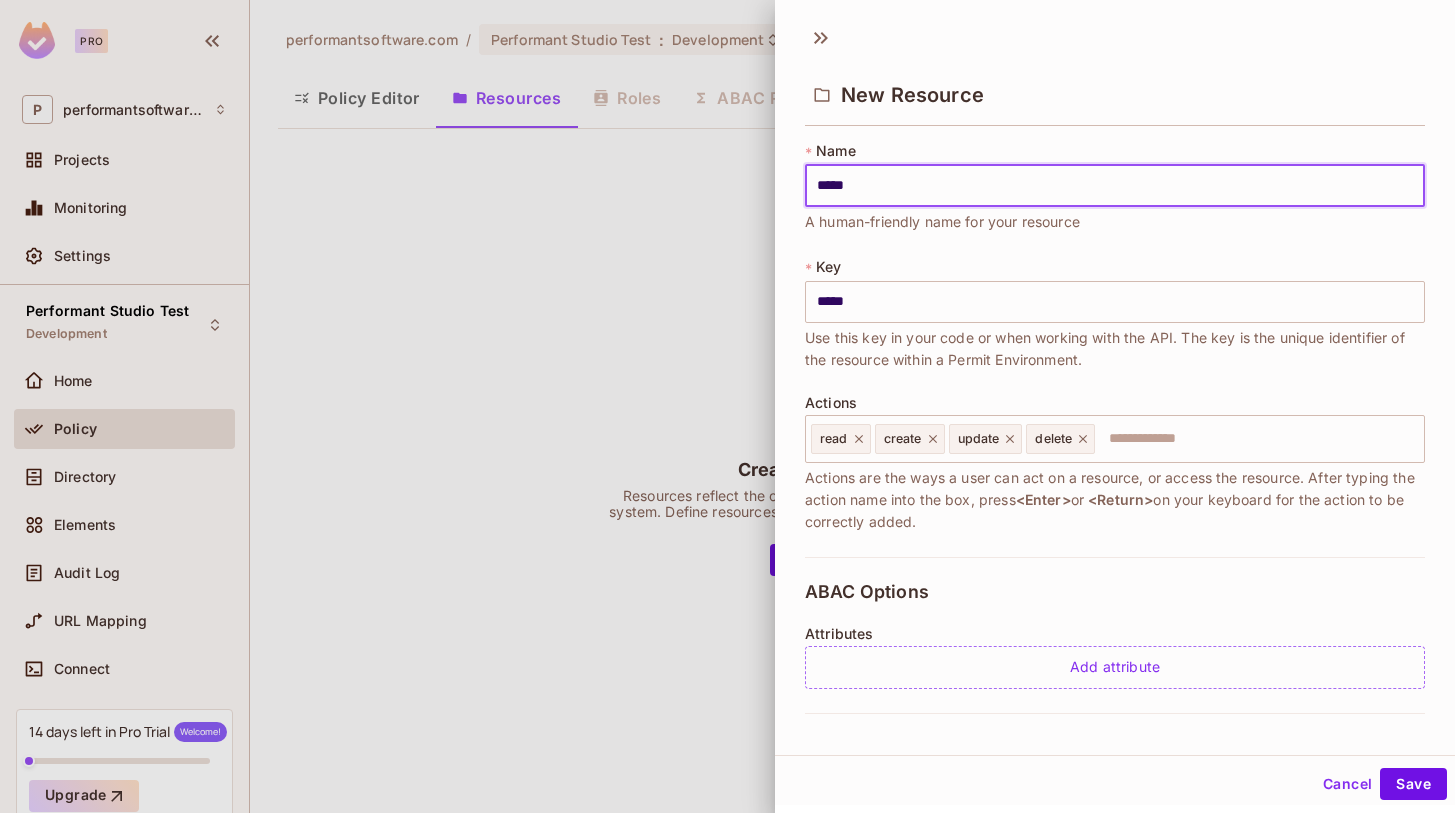type on "******" 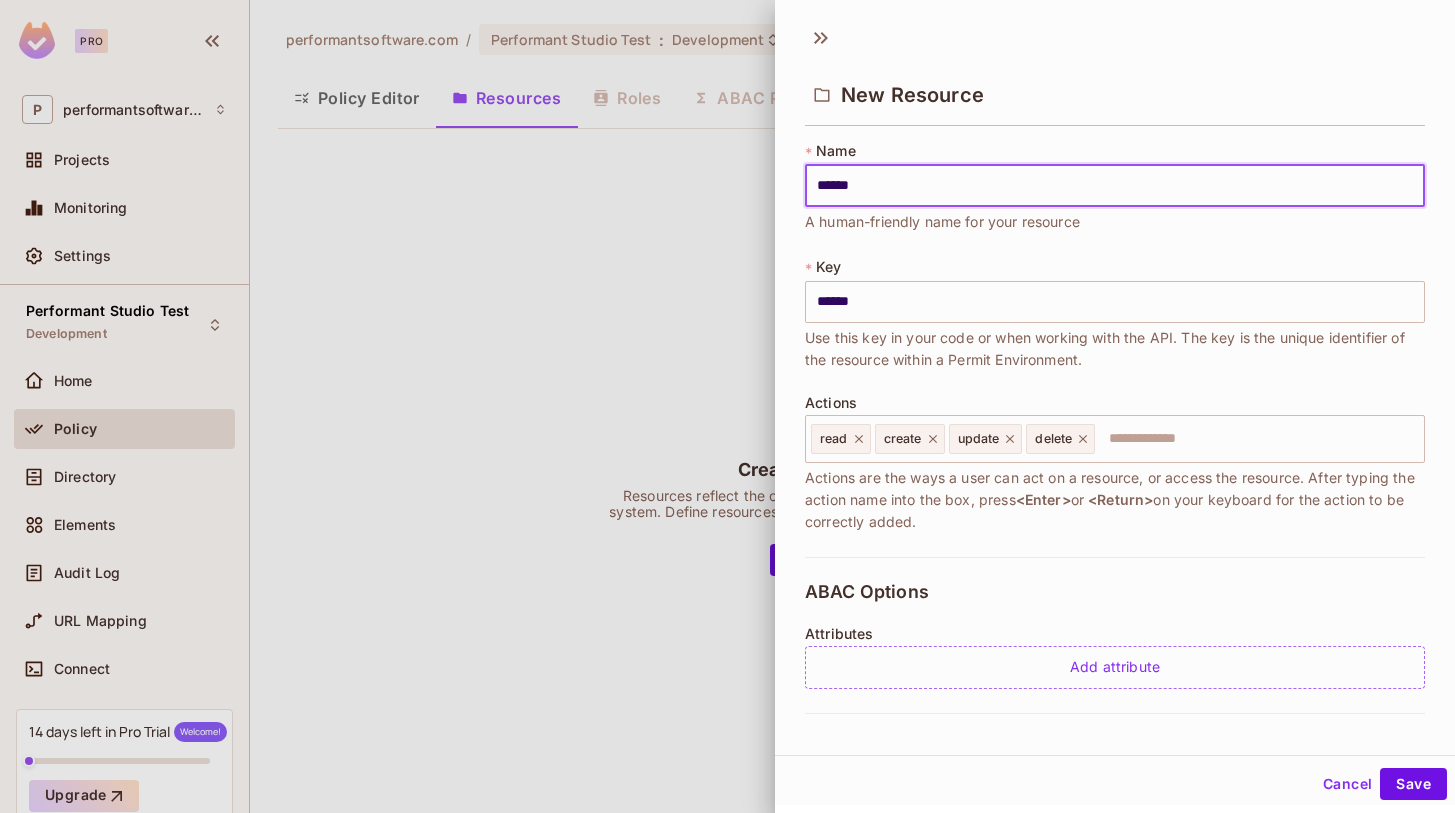 type on "*******" 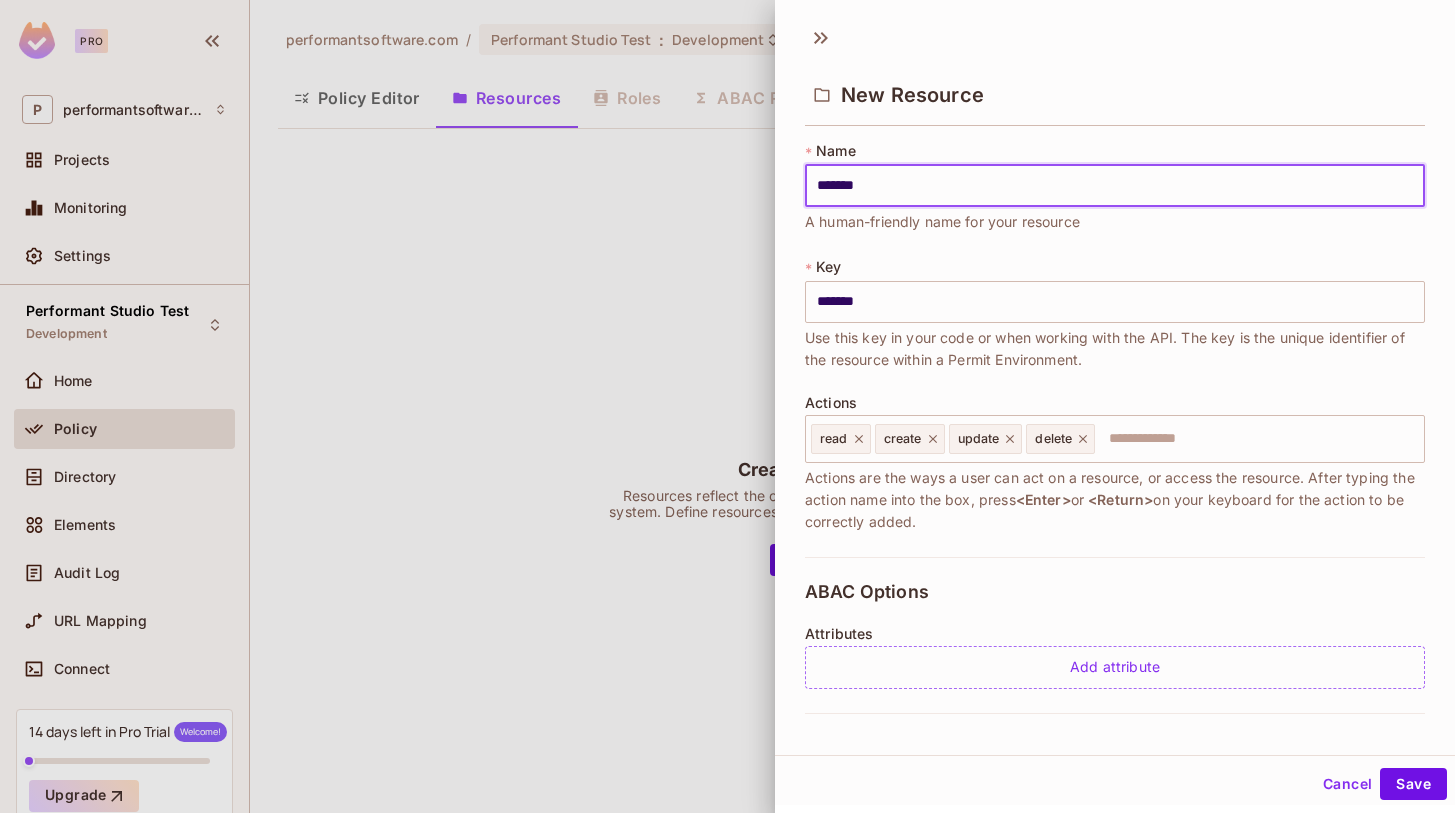 type on "*******" 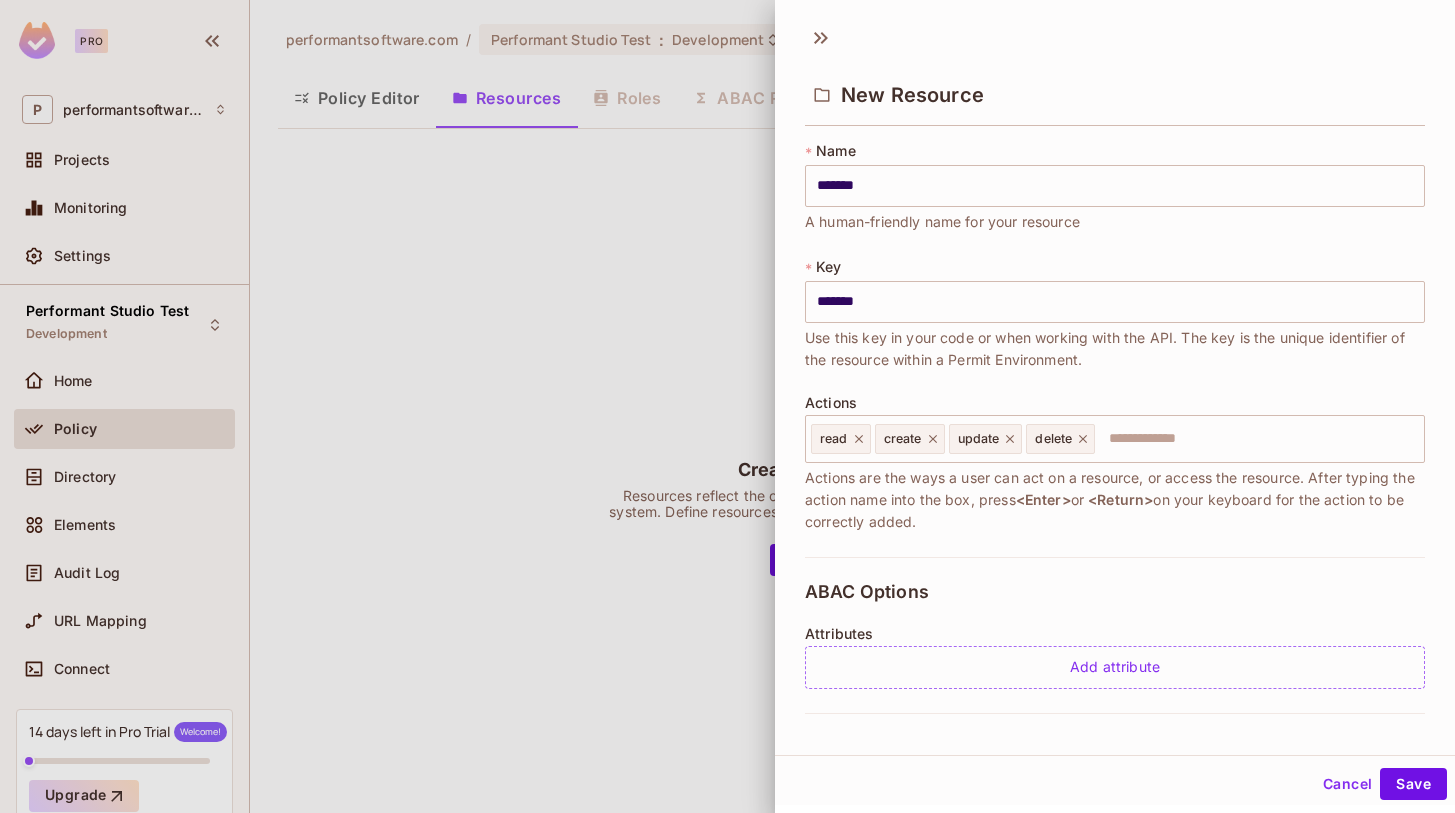 click on "Use this key in your code or when working with the API. The key is the unique identifier of the resource within a Permit Environment." at bounding box center [1115, 349] 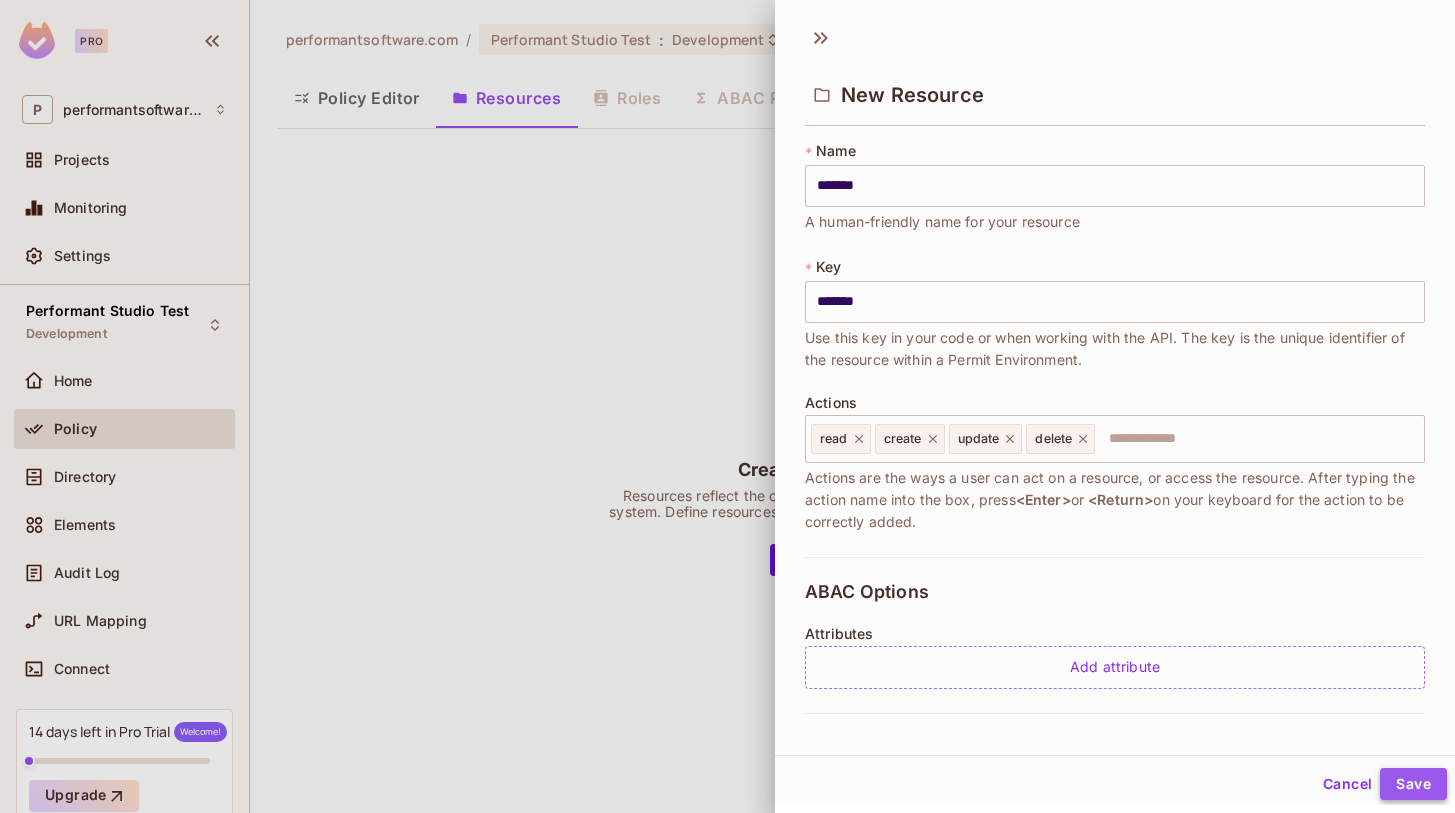 click on "Save" at bounding box center [1413, 784] 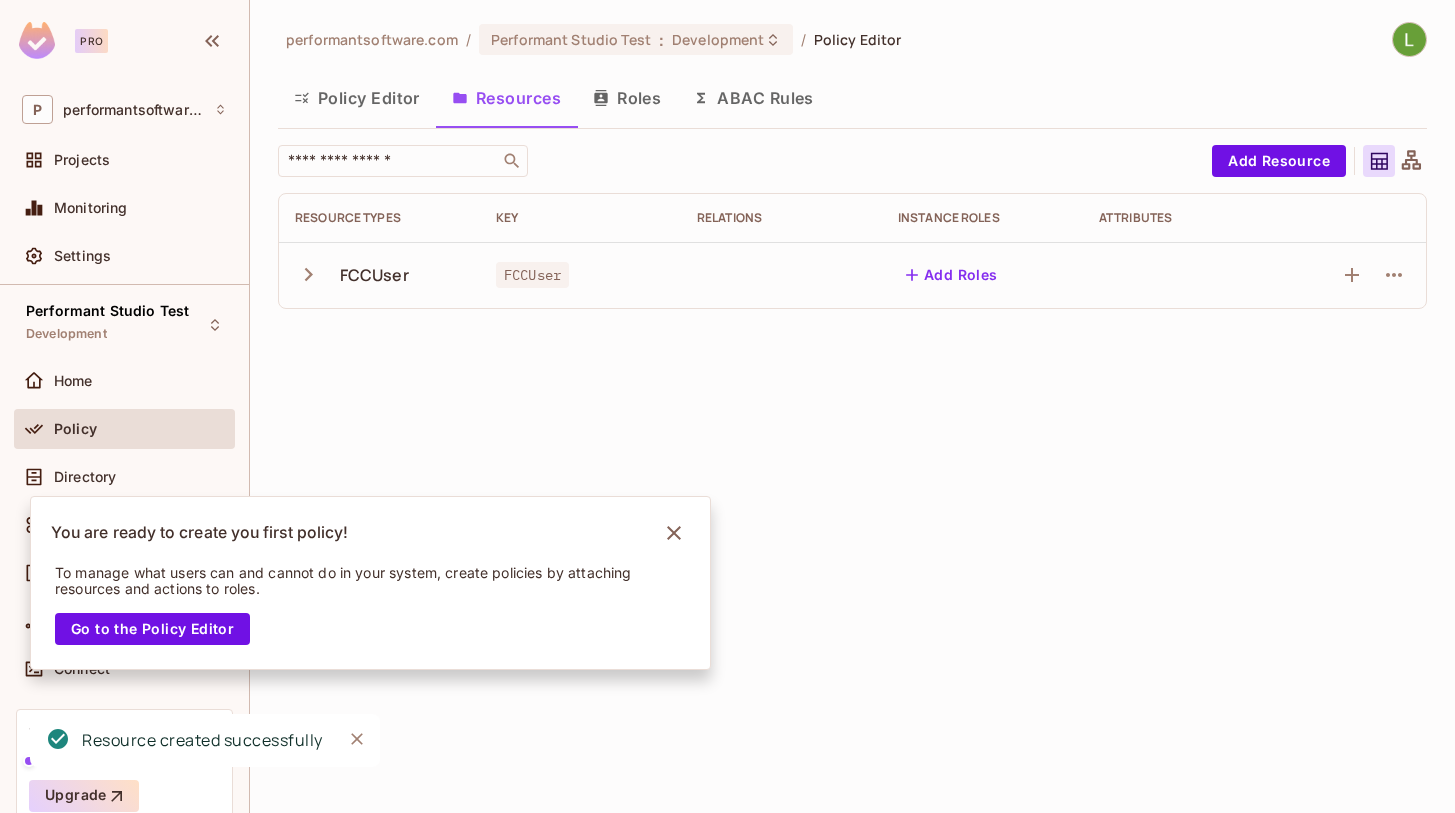 click on "performantsoftware.com / Performant Studio Test : Development / Policy Editor Policy Editor Resources Roles ABAC Rules ​ Add Resource Resource Types Key Relations Instance roles Attributes FCCUser FCCUser Add Roles" at bounding box center (852, 406) 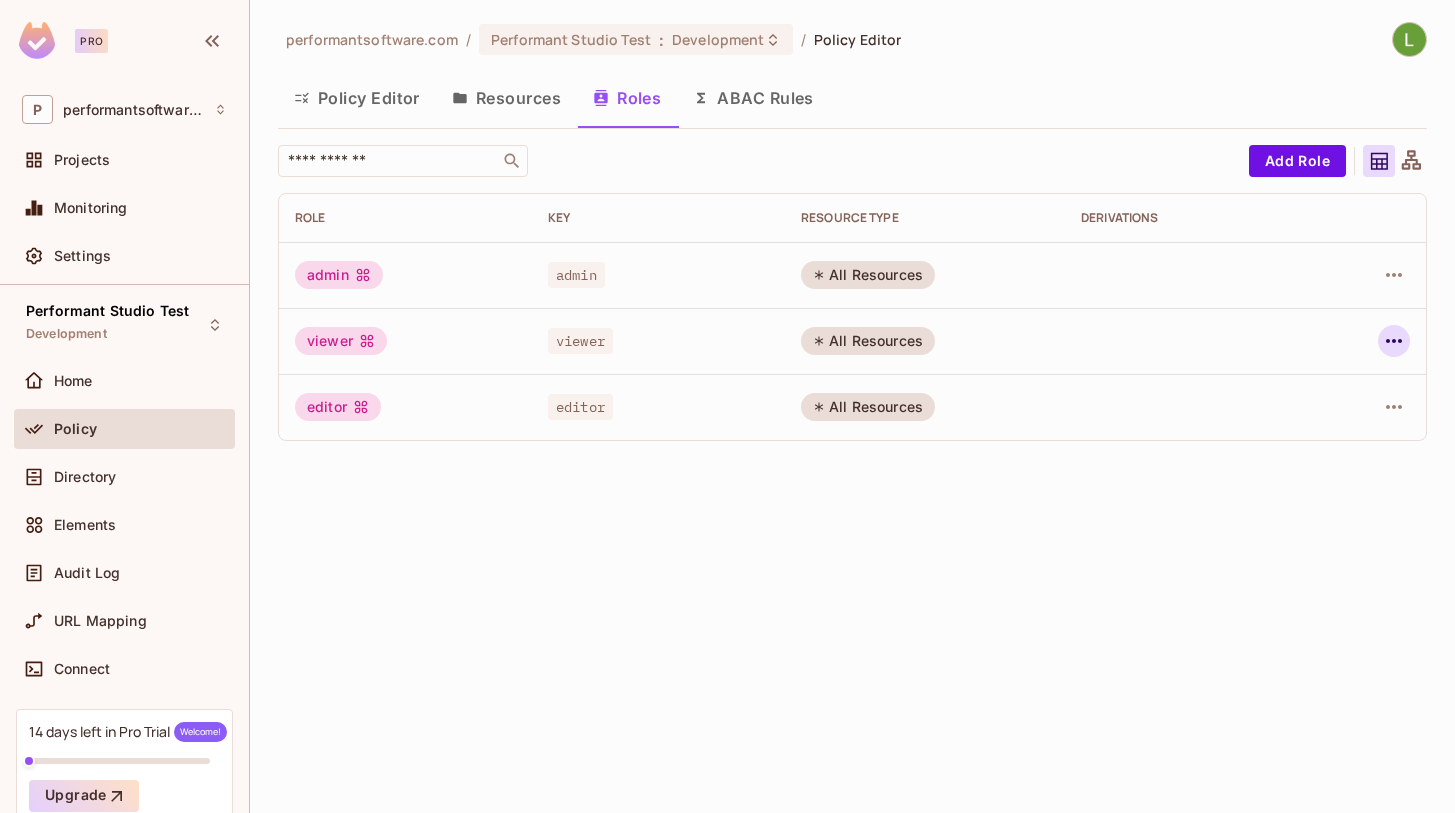 click 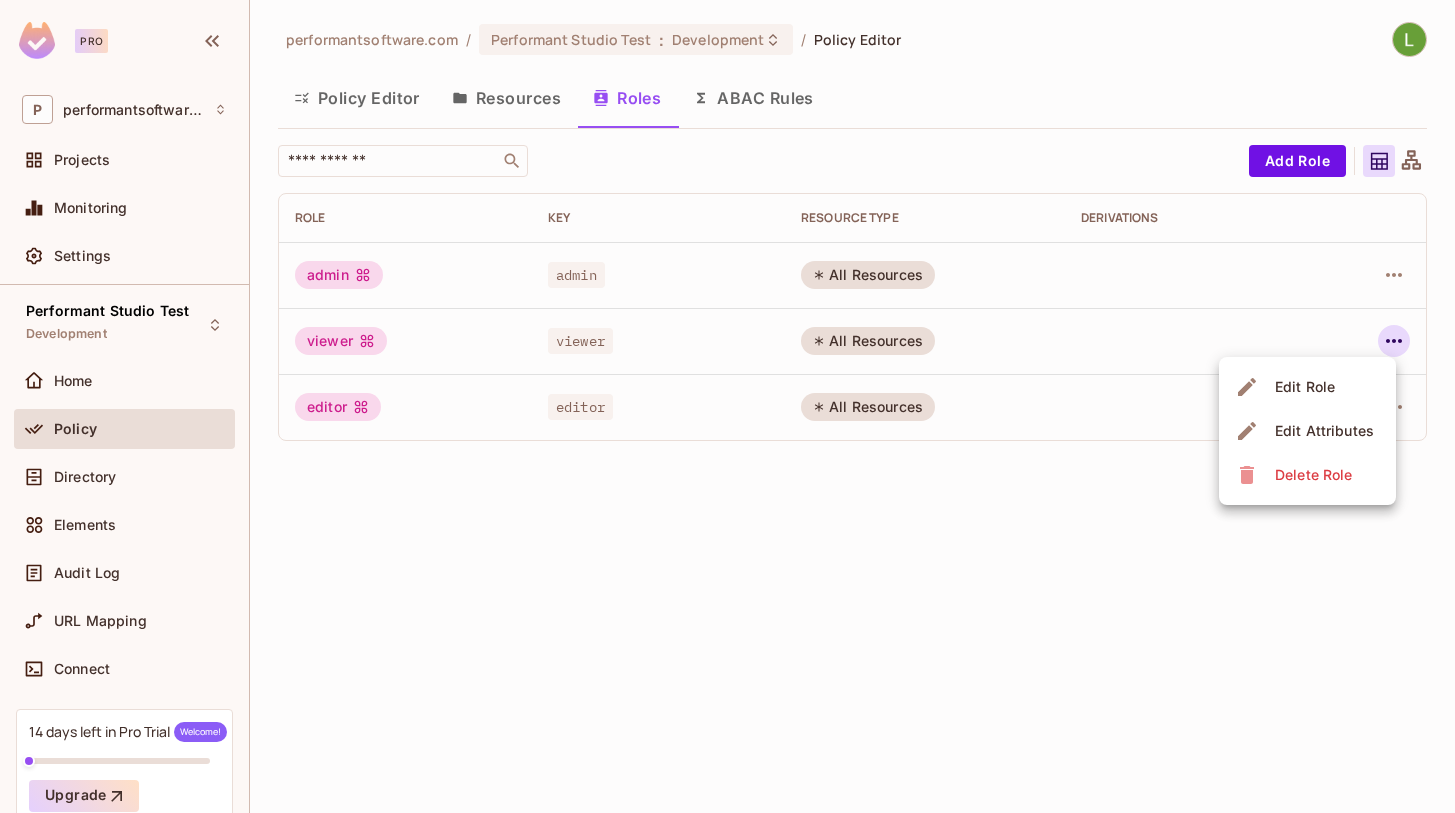 click at bounding box center (727, 406) 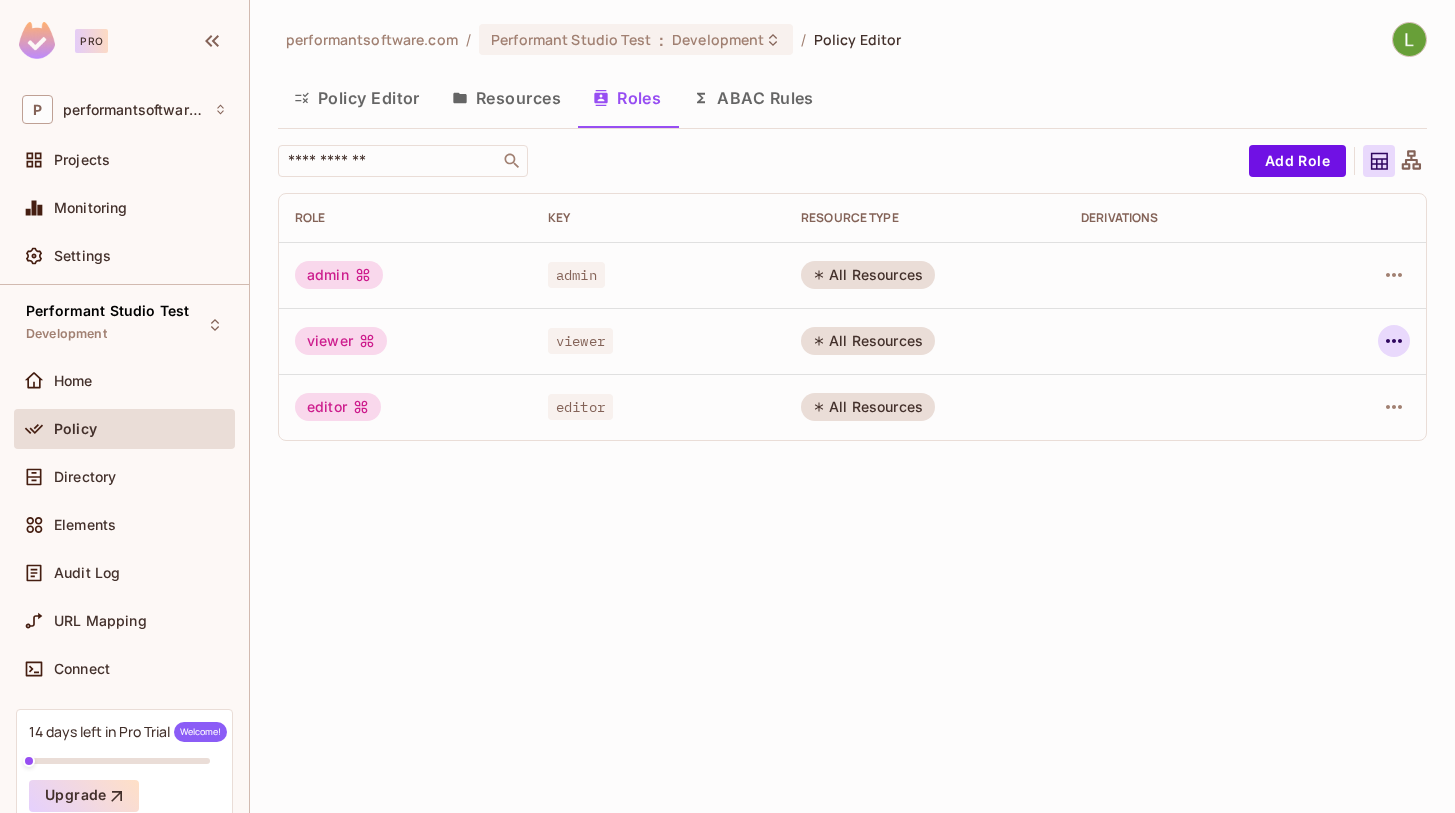 click 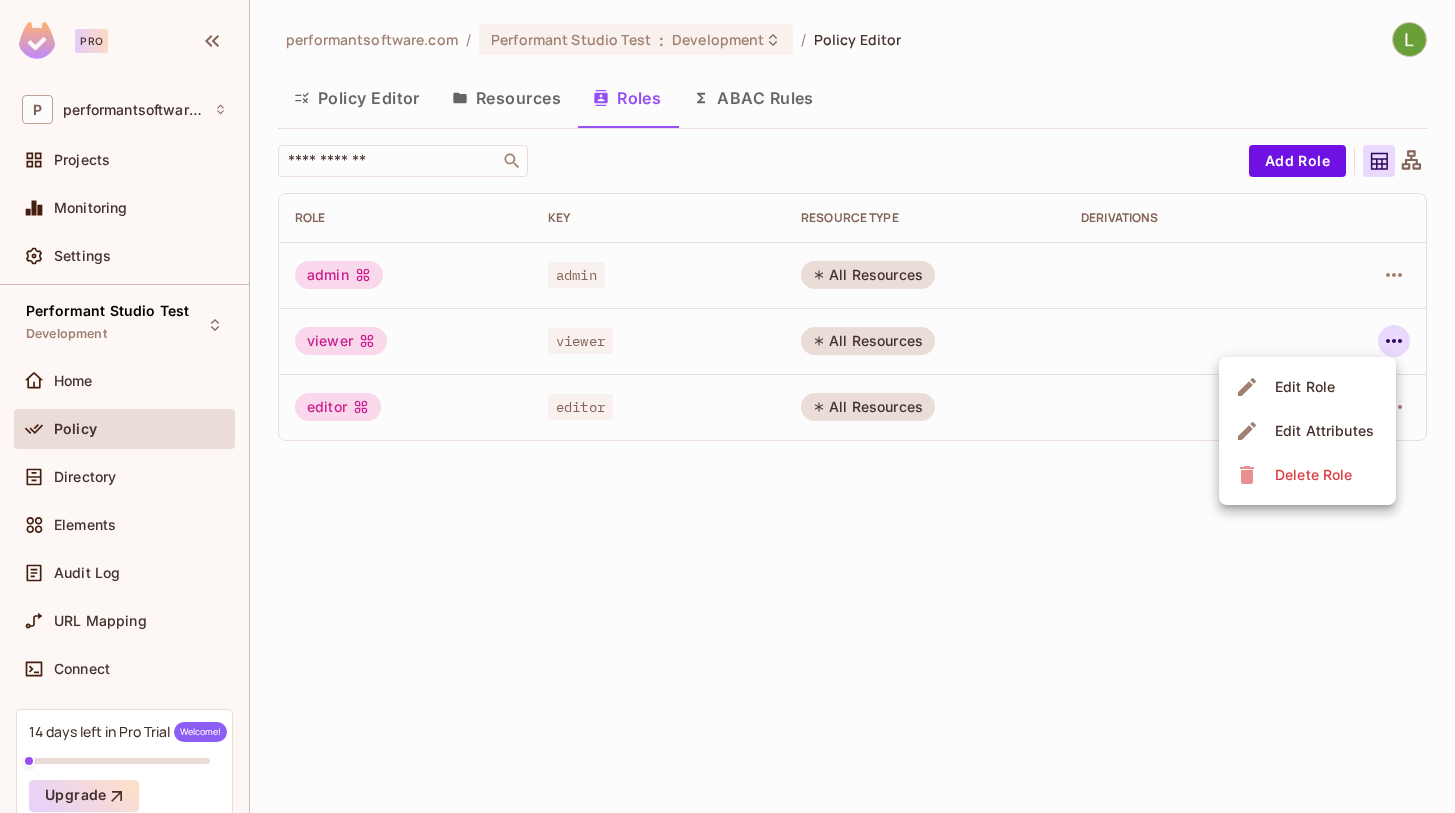 click on "Edit Role" at bounding box center [1305, 387] 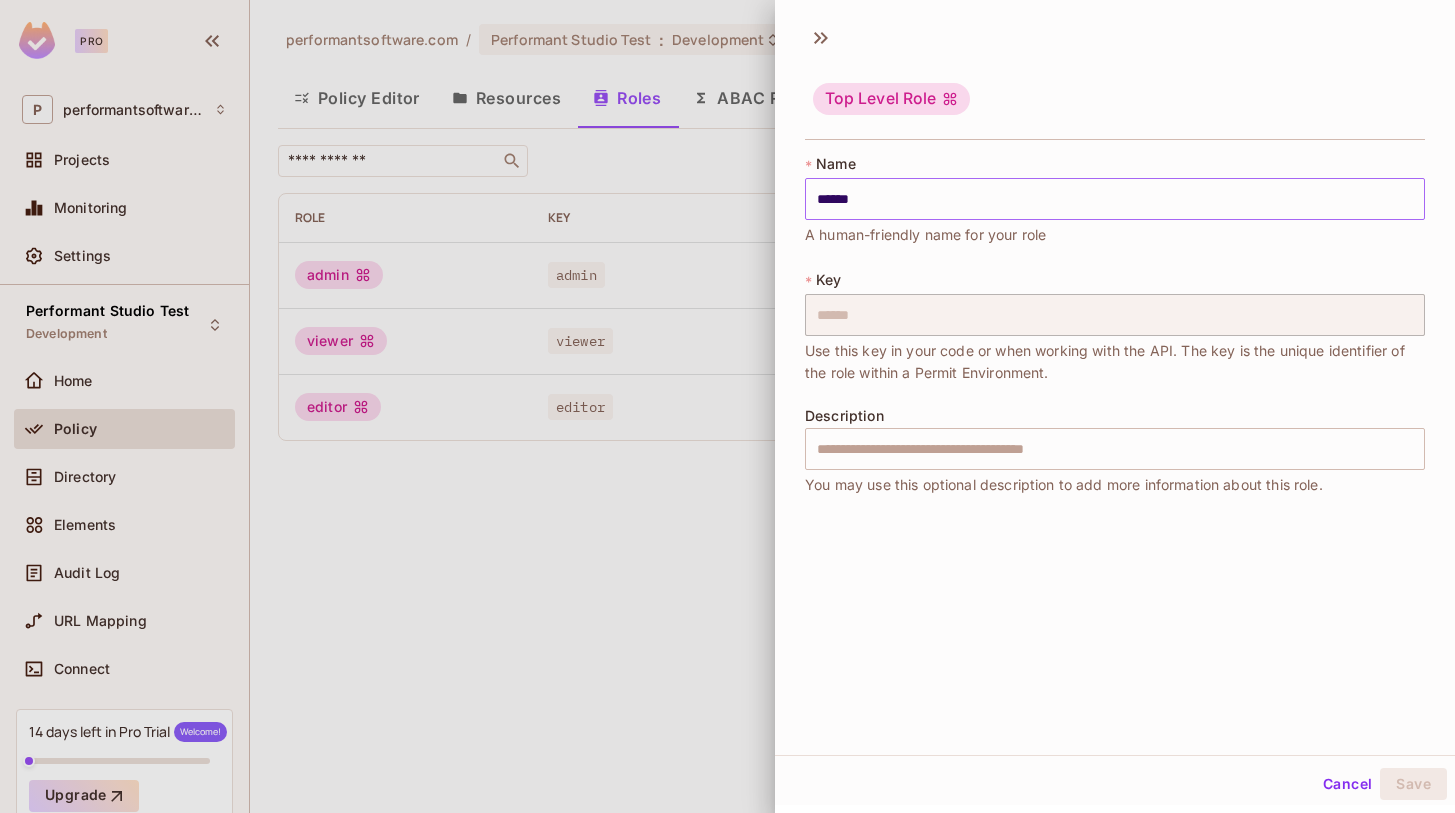 click on "******" at bounding box center (1115, 199) 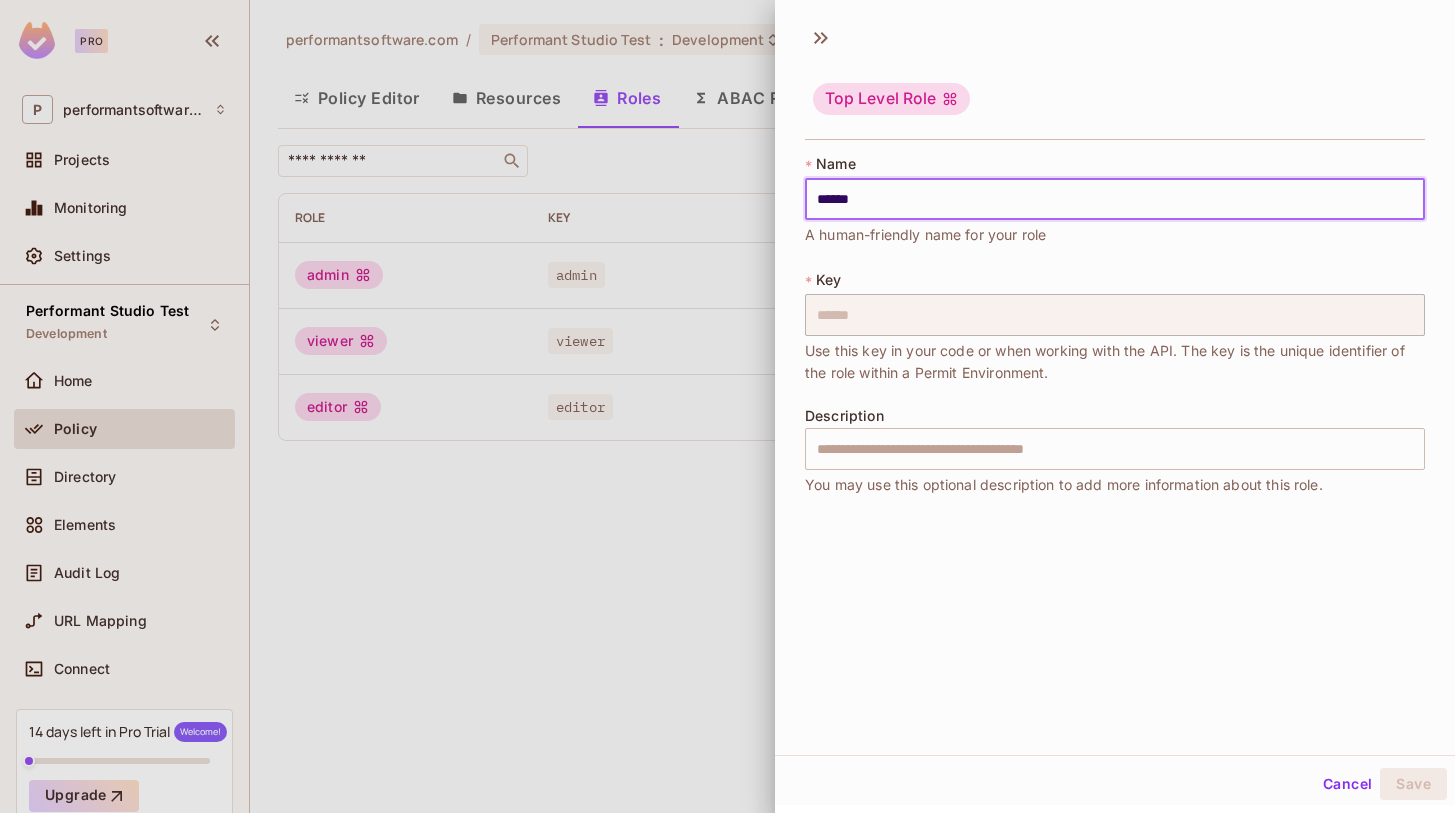 click on "******" at bounding box center [1115, 199] 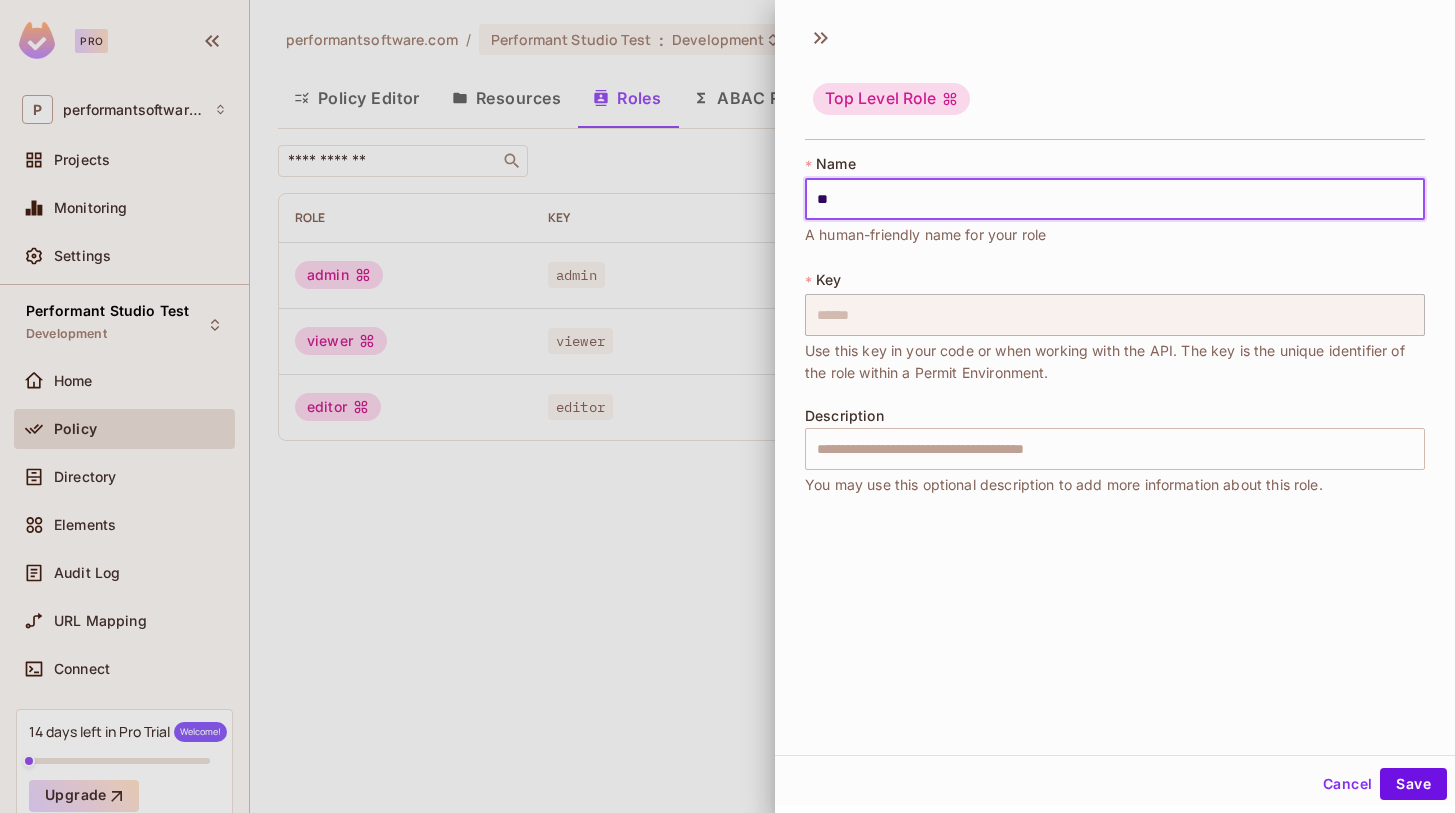 type on "*" 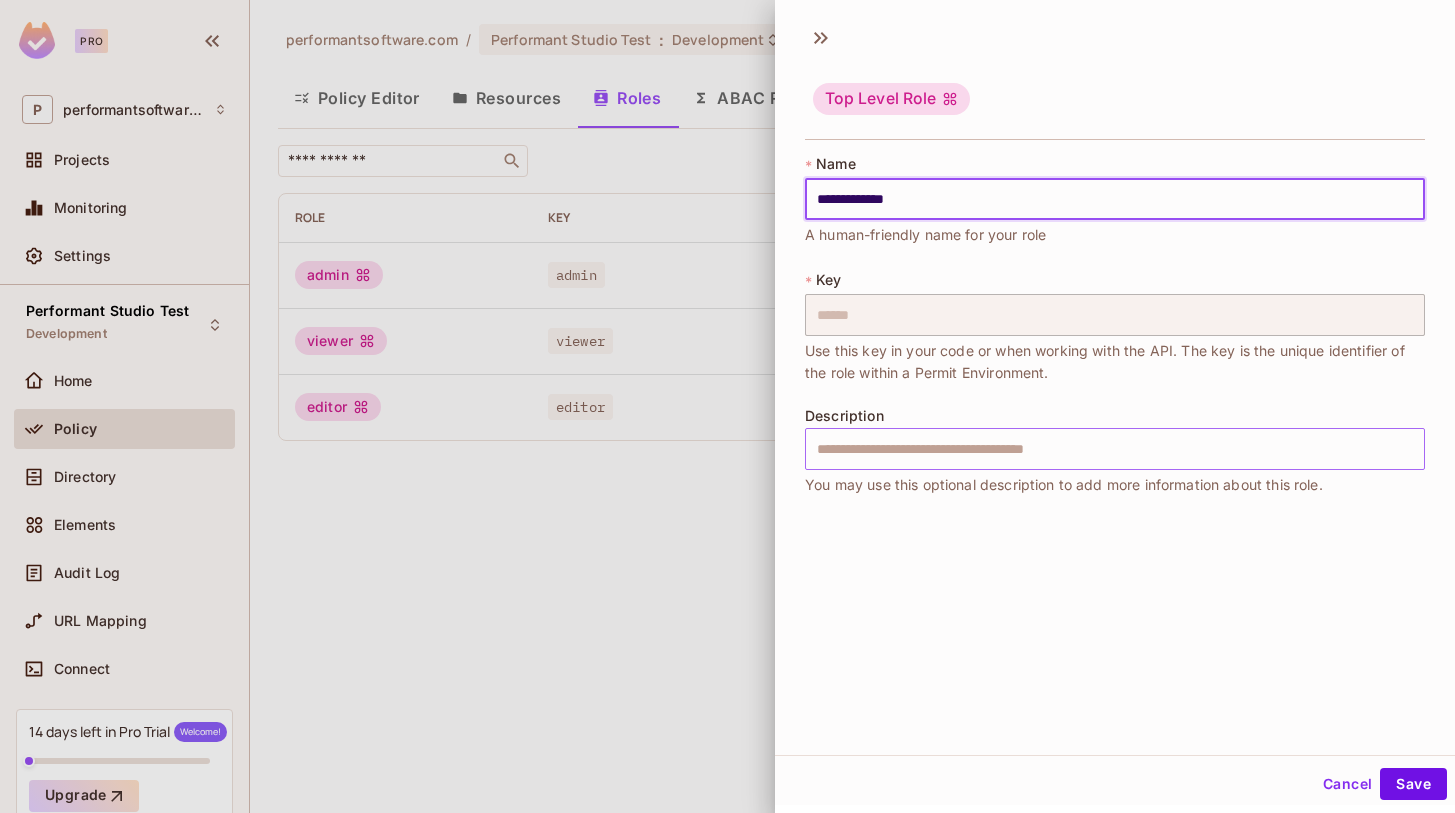 type on "**********" 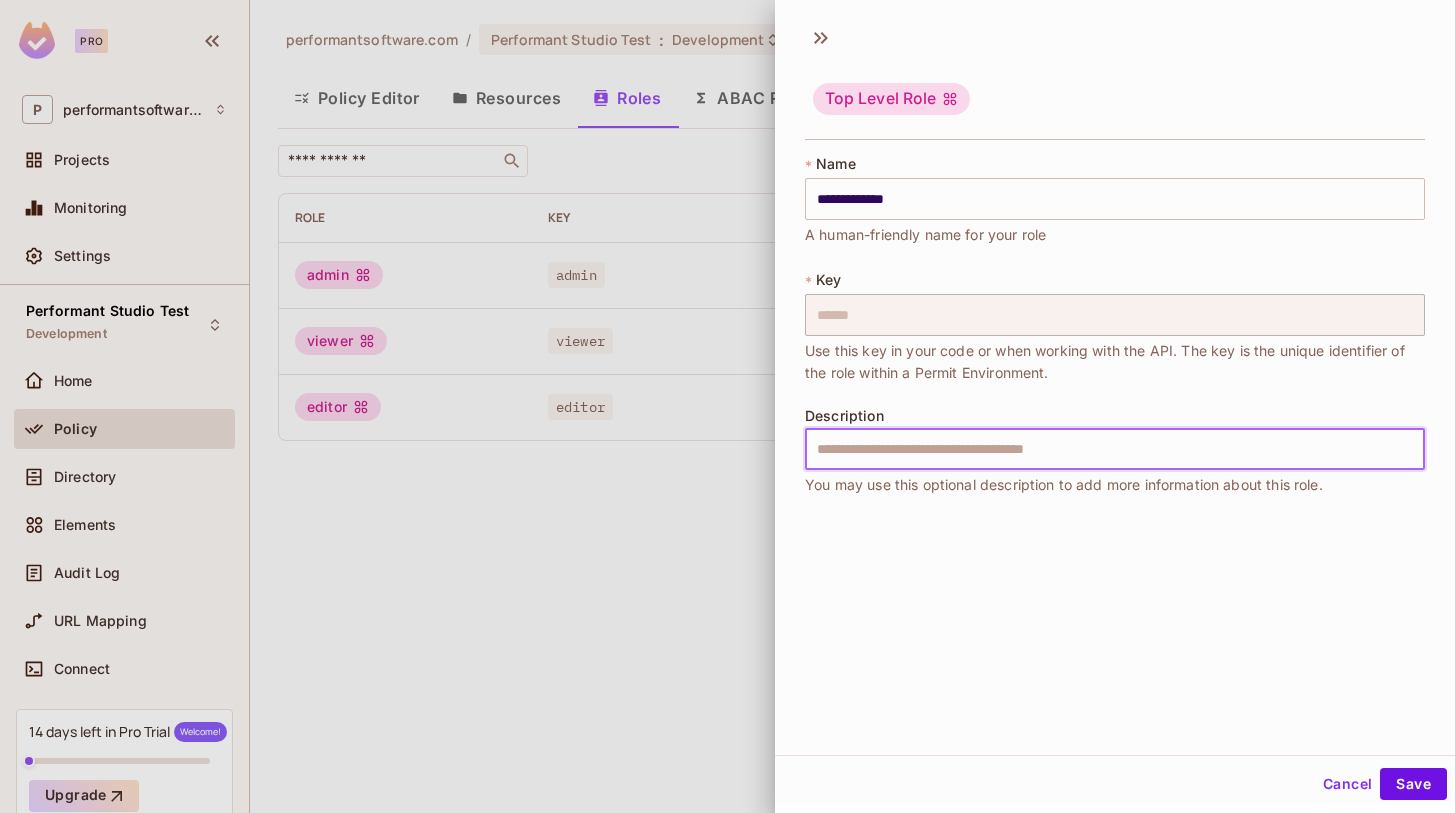 click at bounding box center [1115, 449] 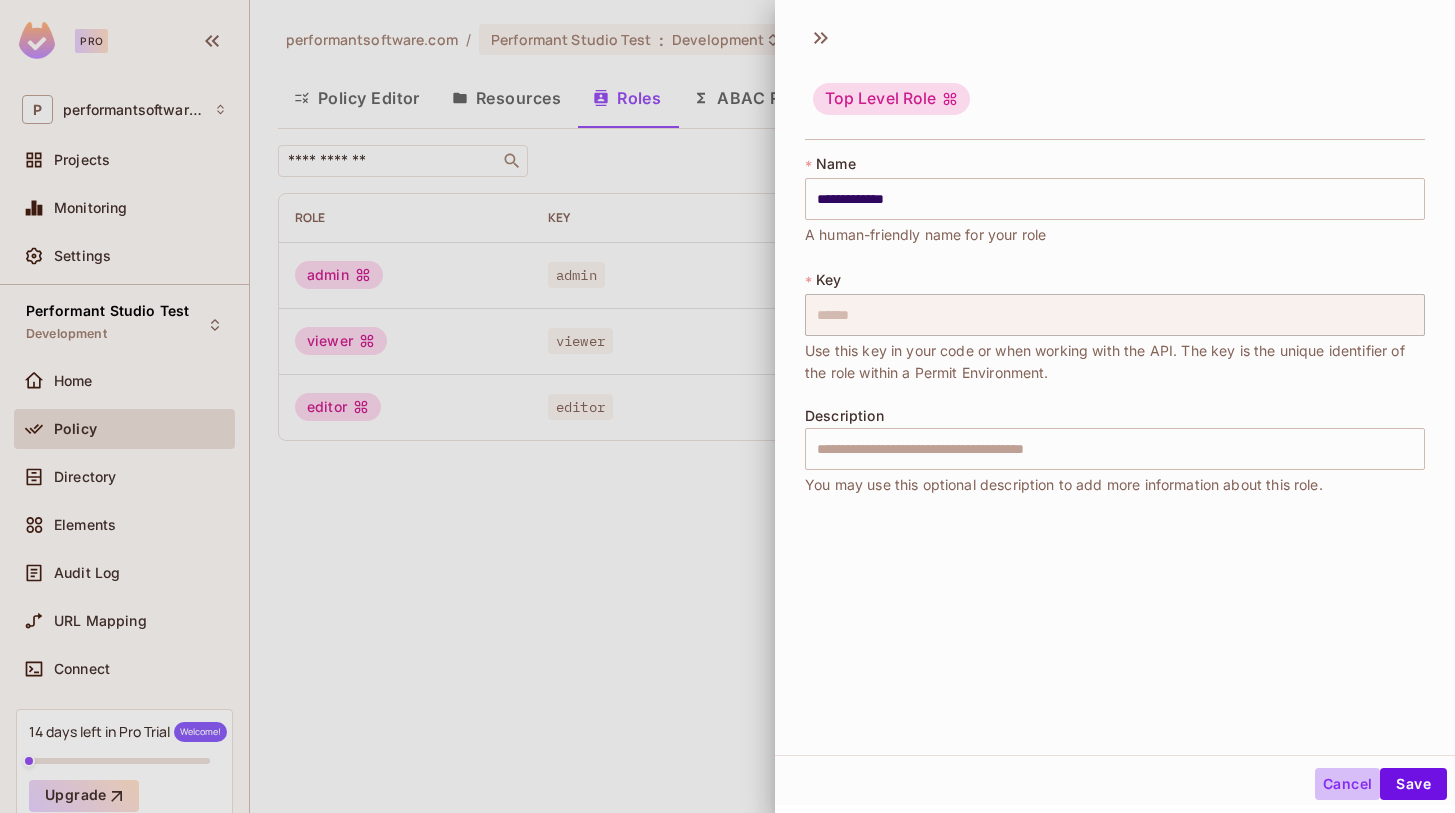click on "Cancel" at bounding box center (1347, 784) 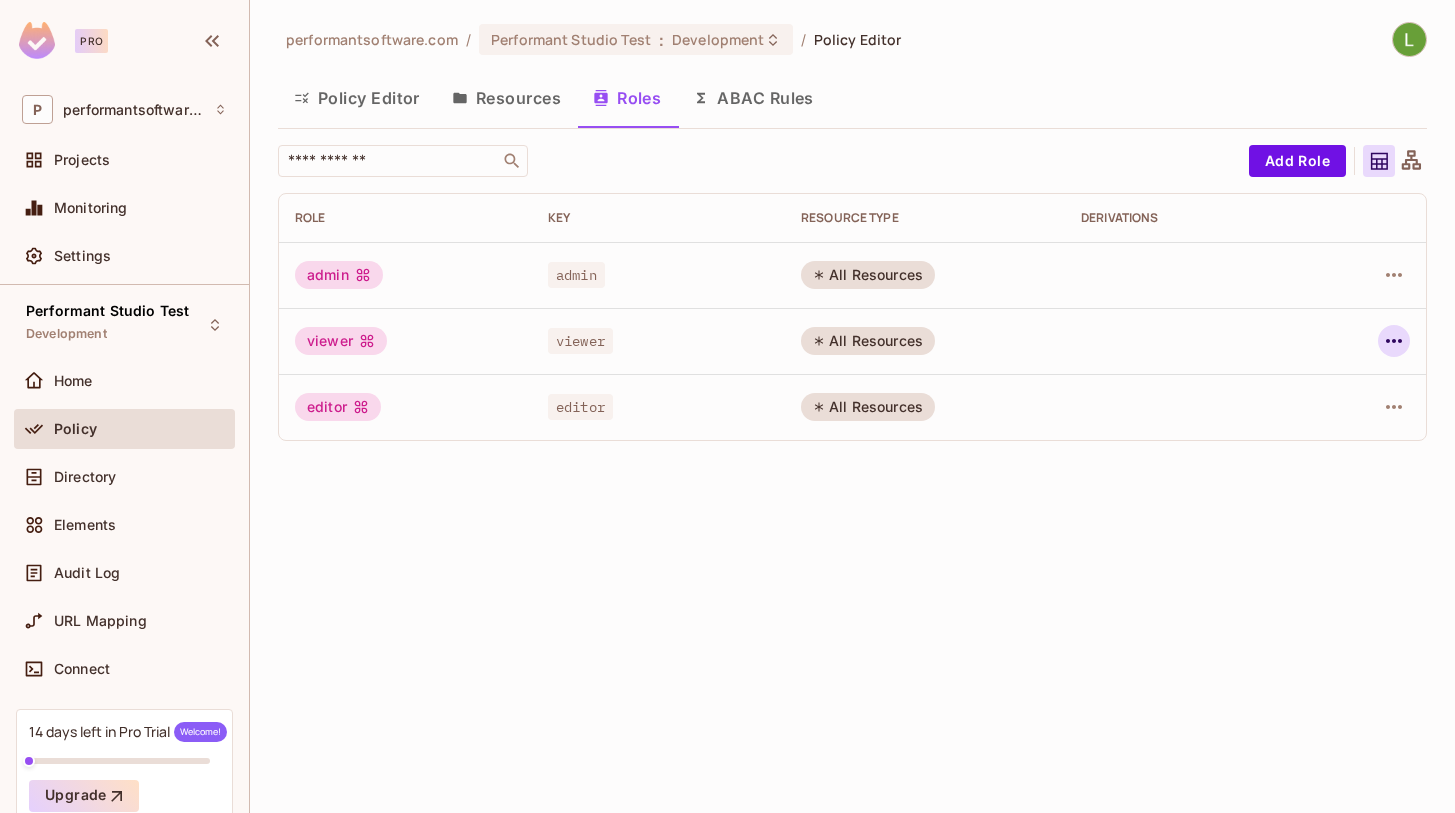 click 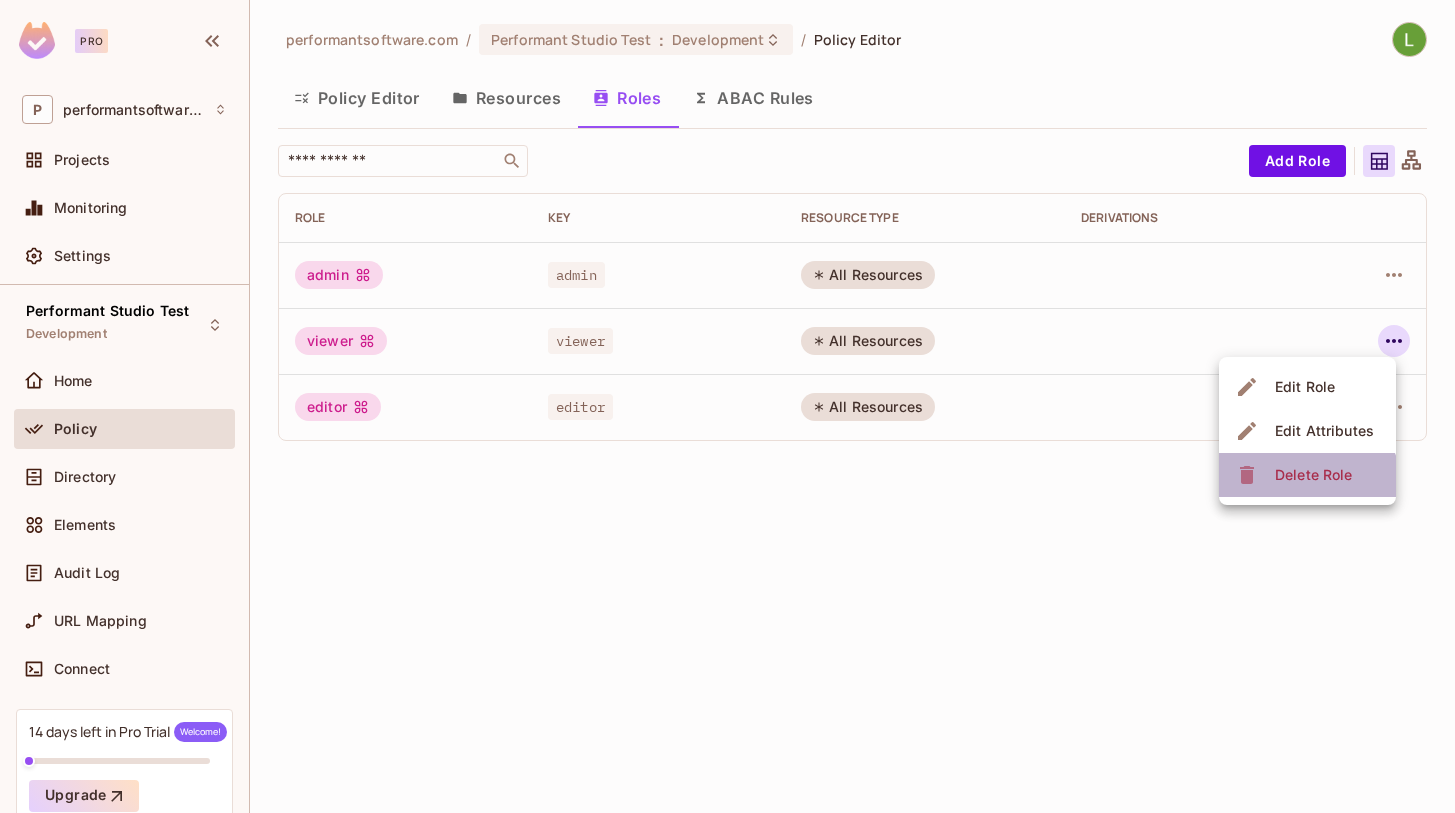 click on "Delete Role" at bounding box center [1313, 475] 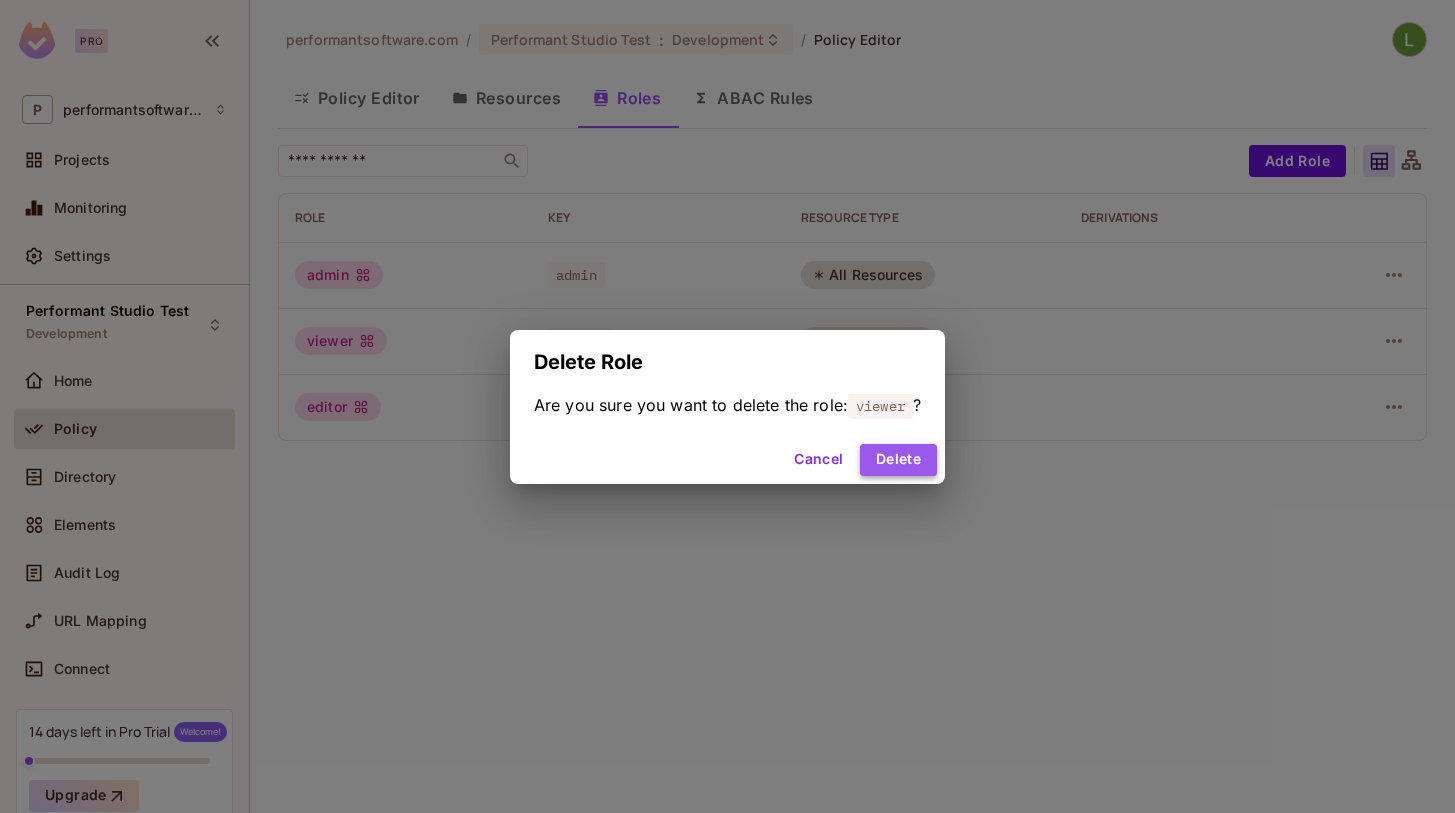click on "Delete" at bounding box center (898, 460) 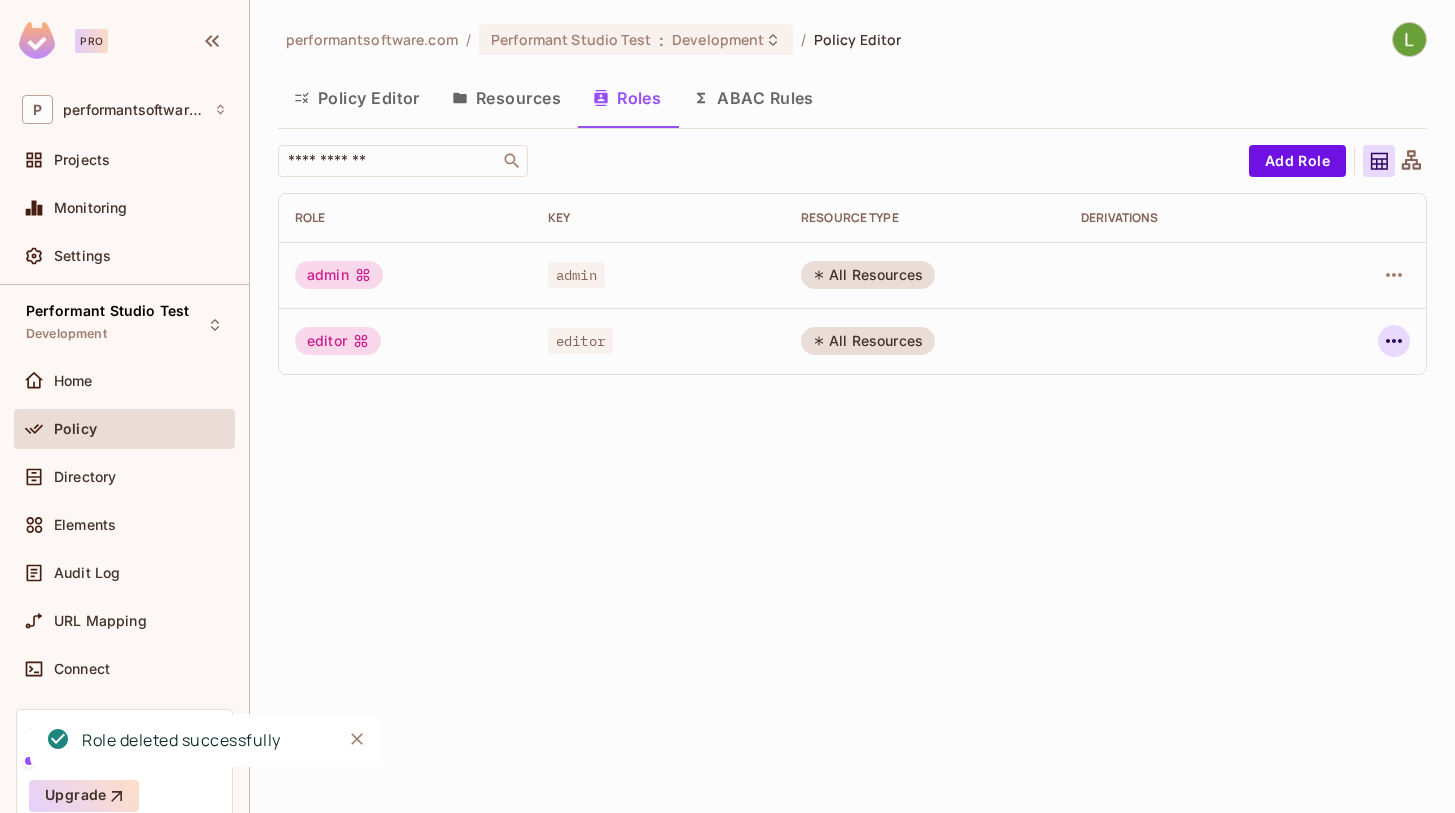 click 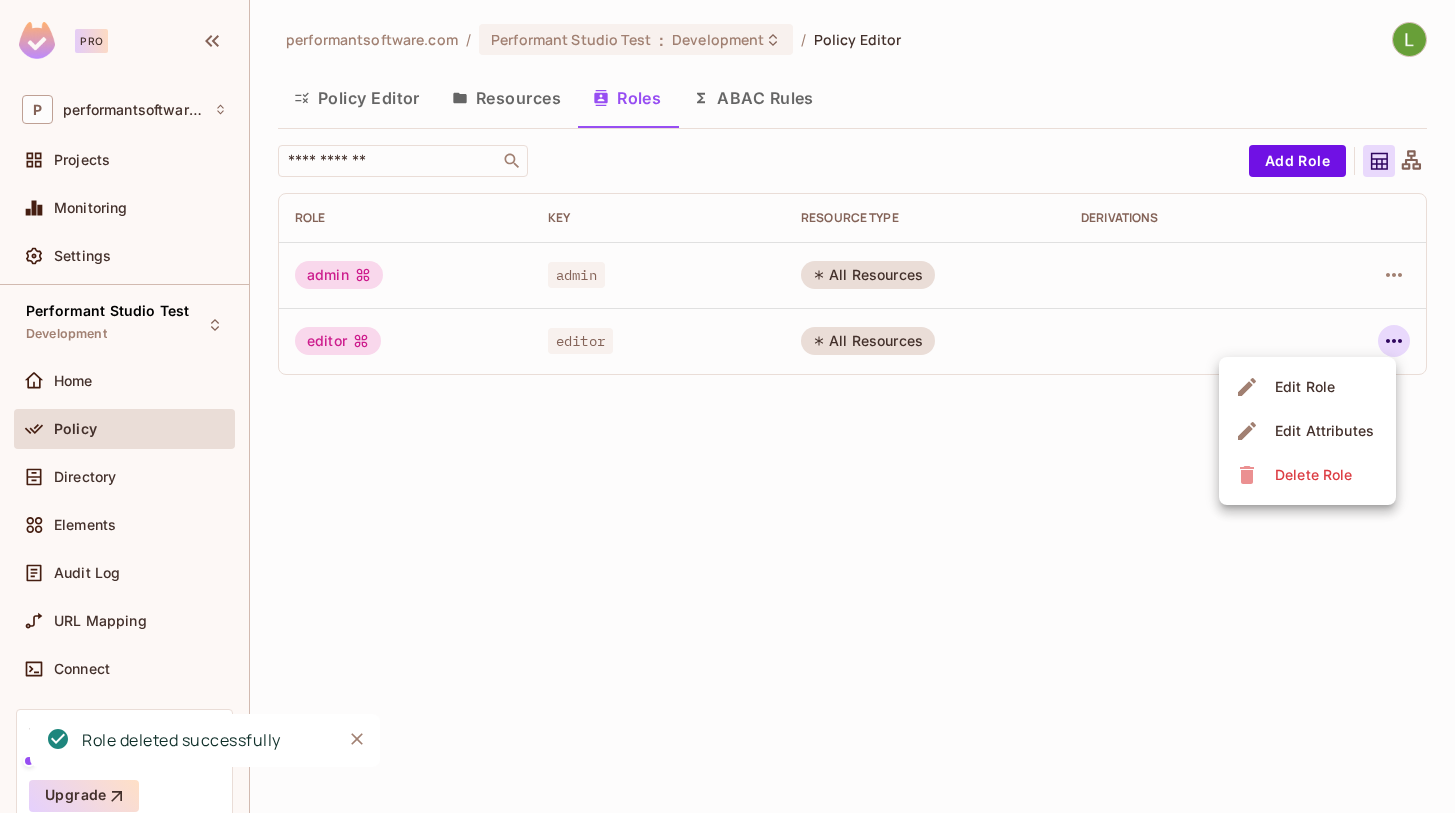 click on "Delete Role" at bounding box center (1313, 475) 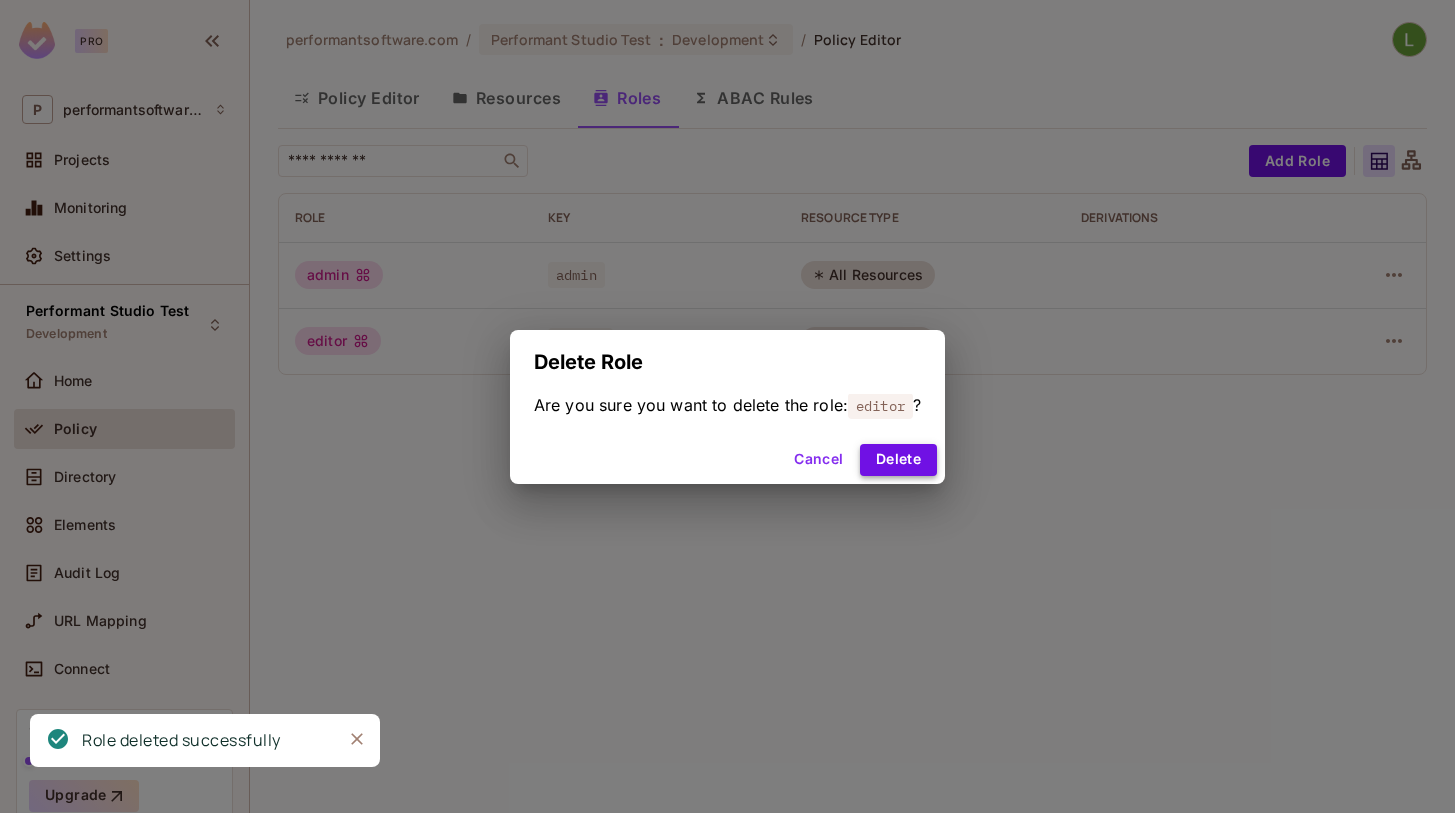 click on "Delete" at bounding box center [898, 460] 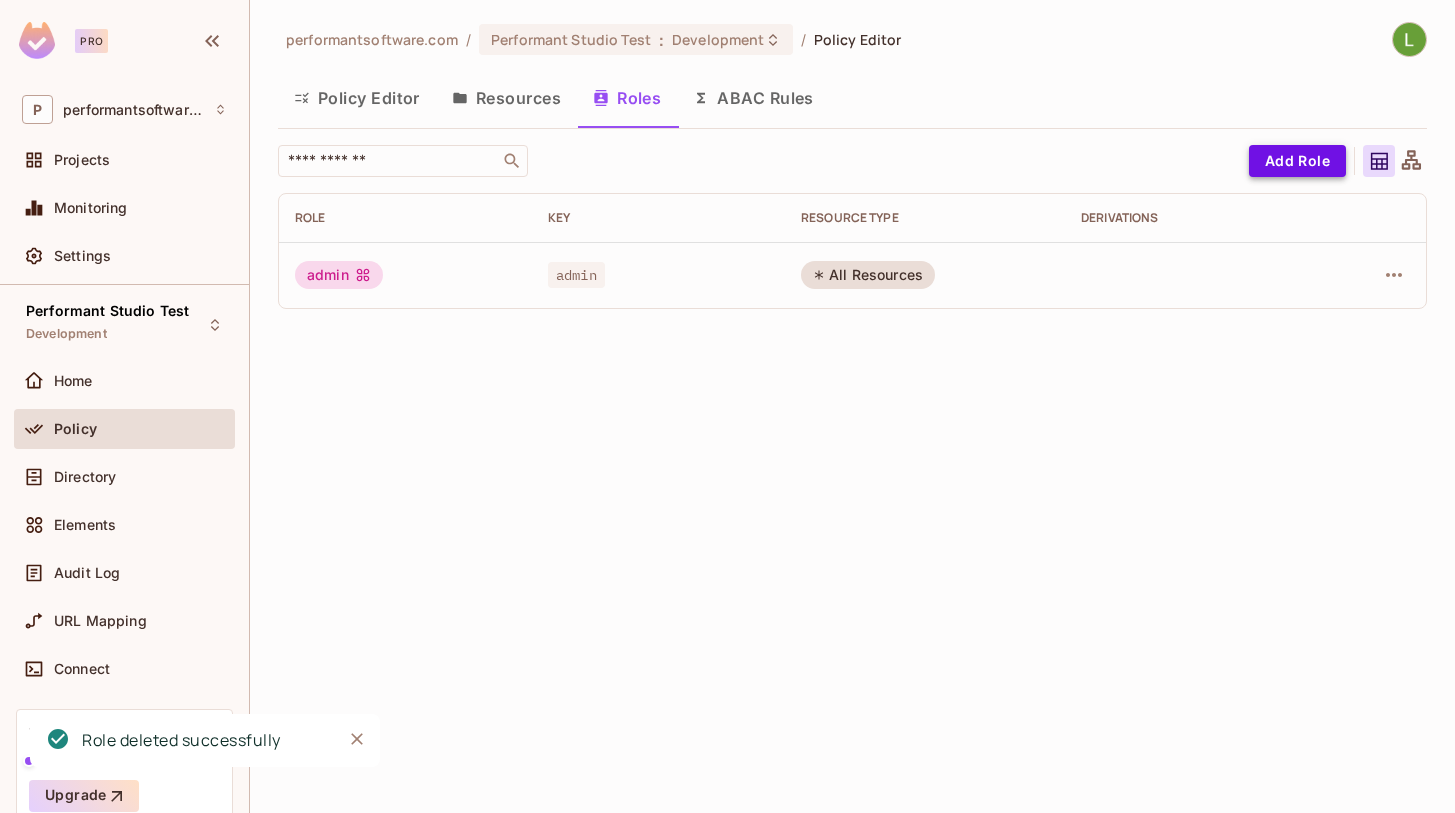 click on "Add Role" at bounding box center (1297, 161) 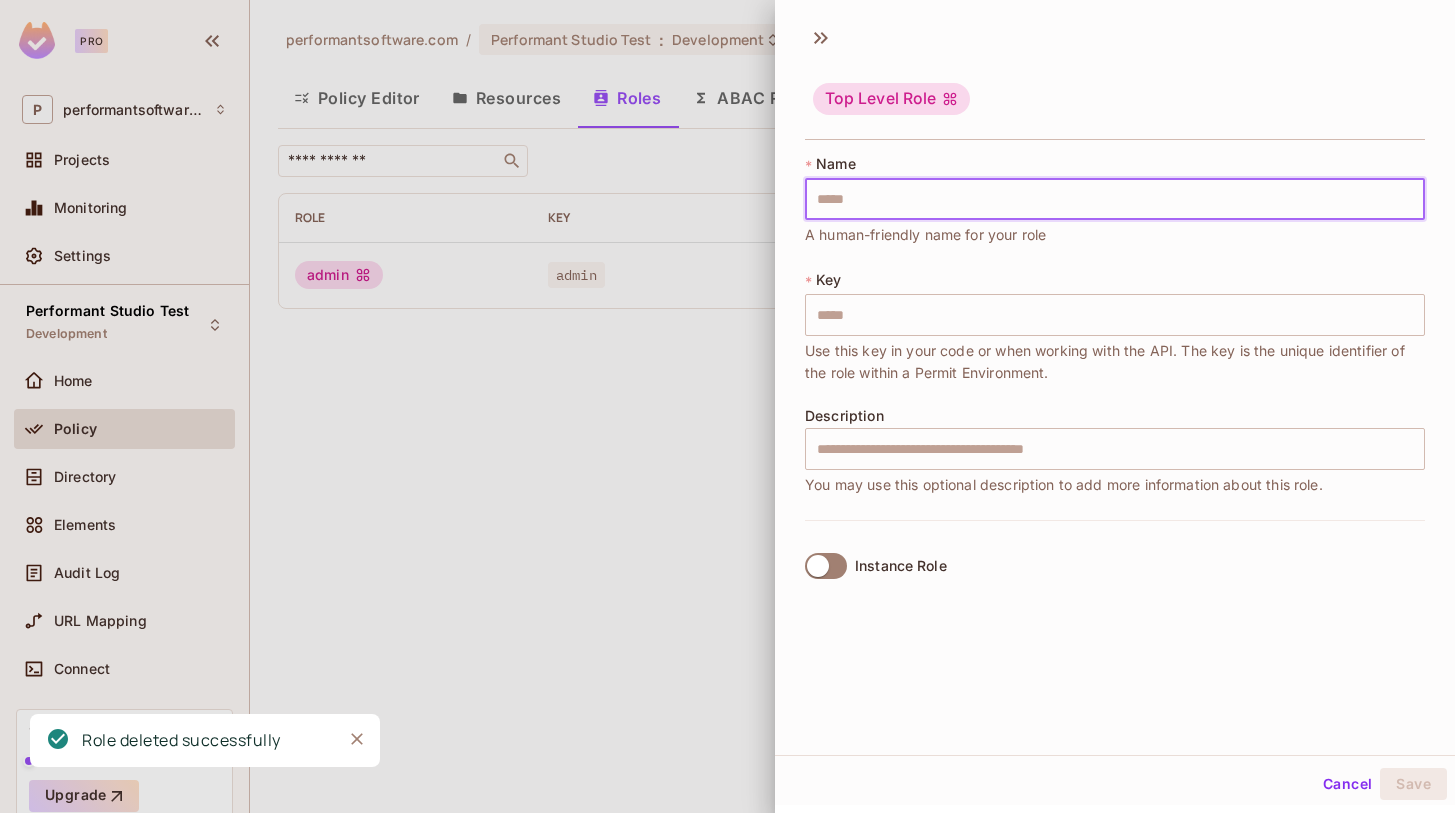 click at bounding box center [1115, 199] 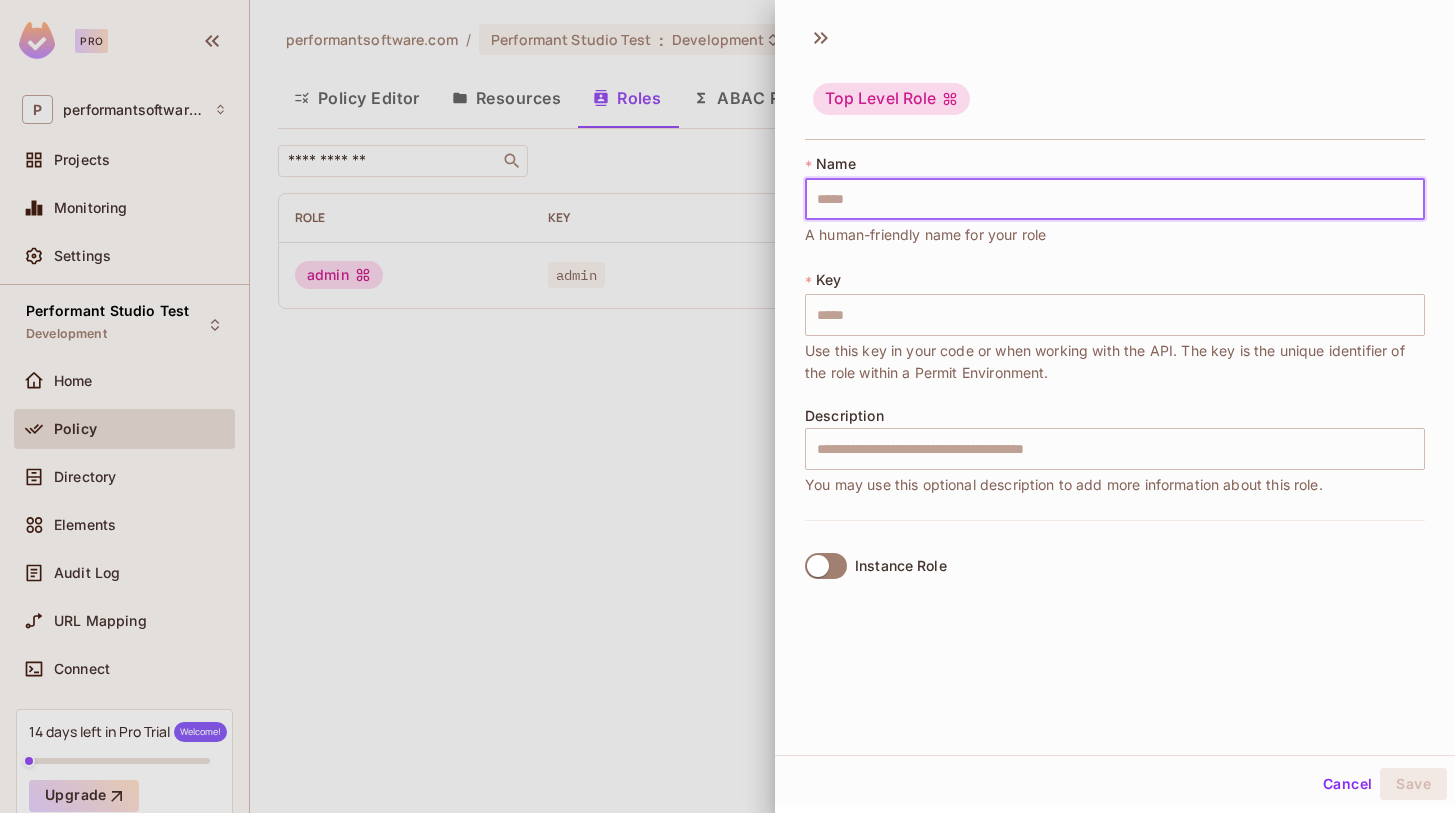 type on "*" 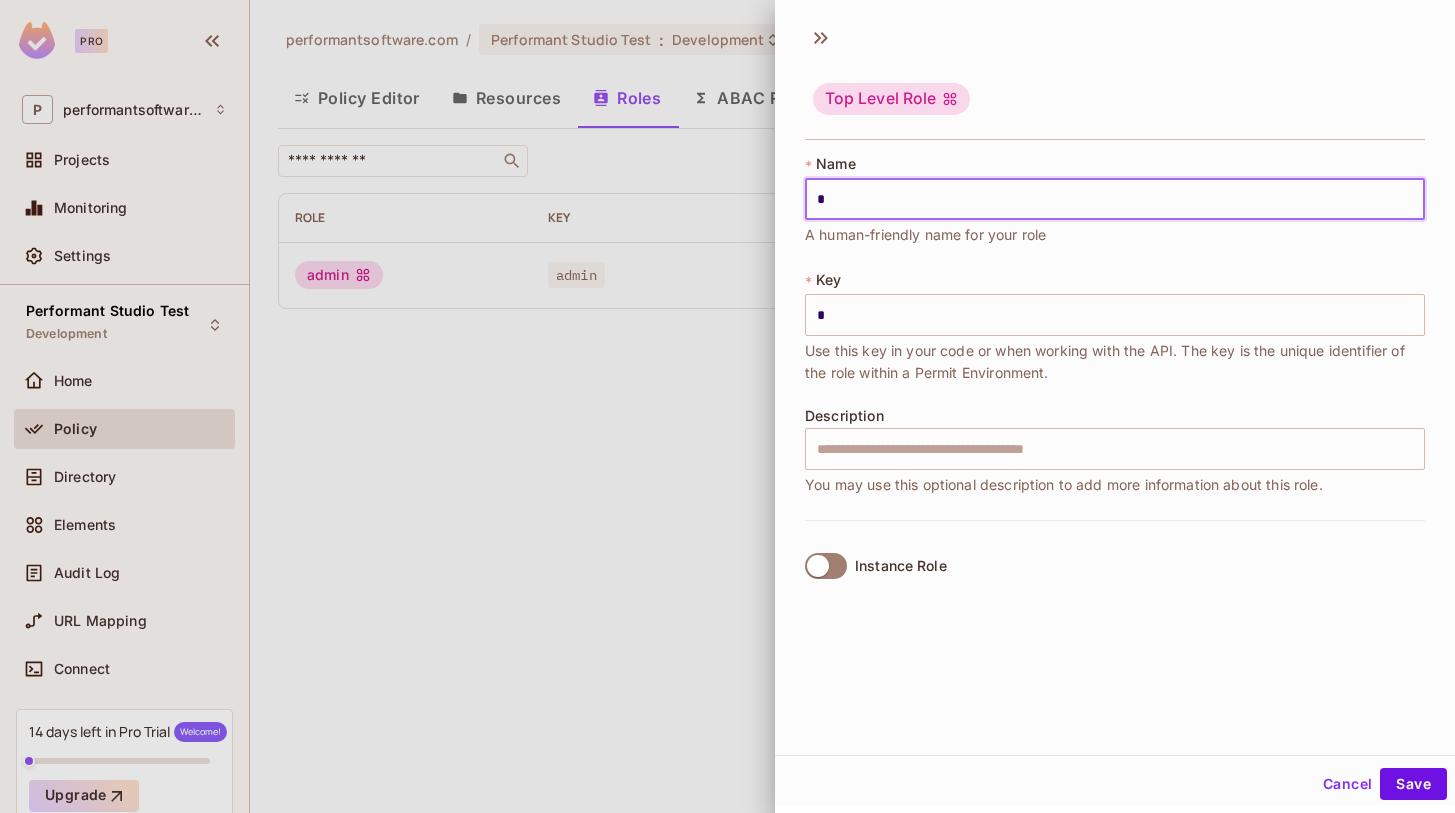 type on "**" 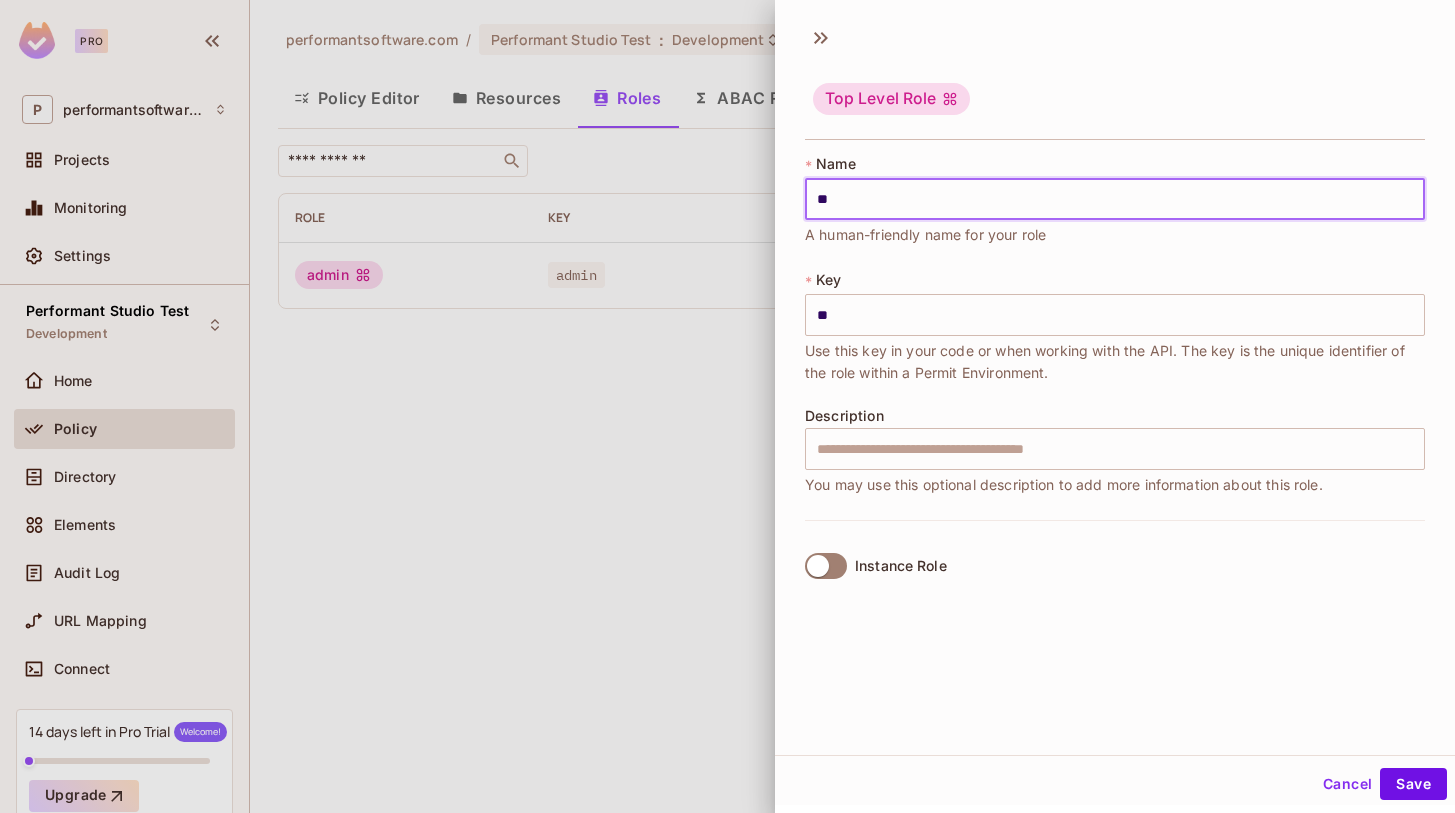 type on "***" 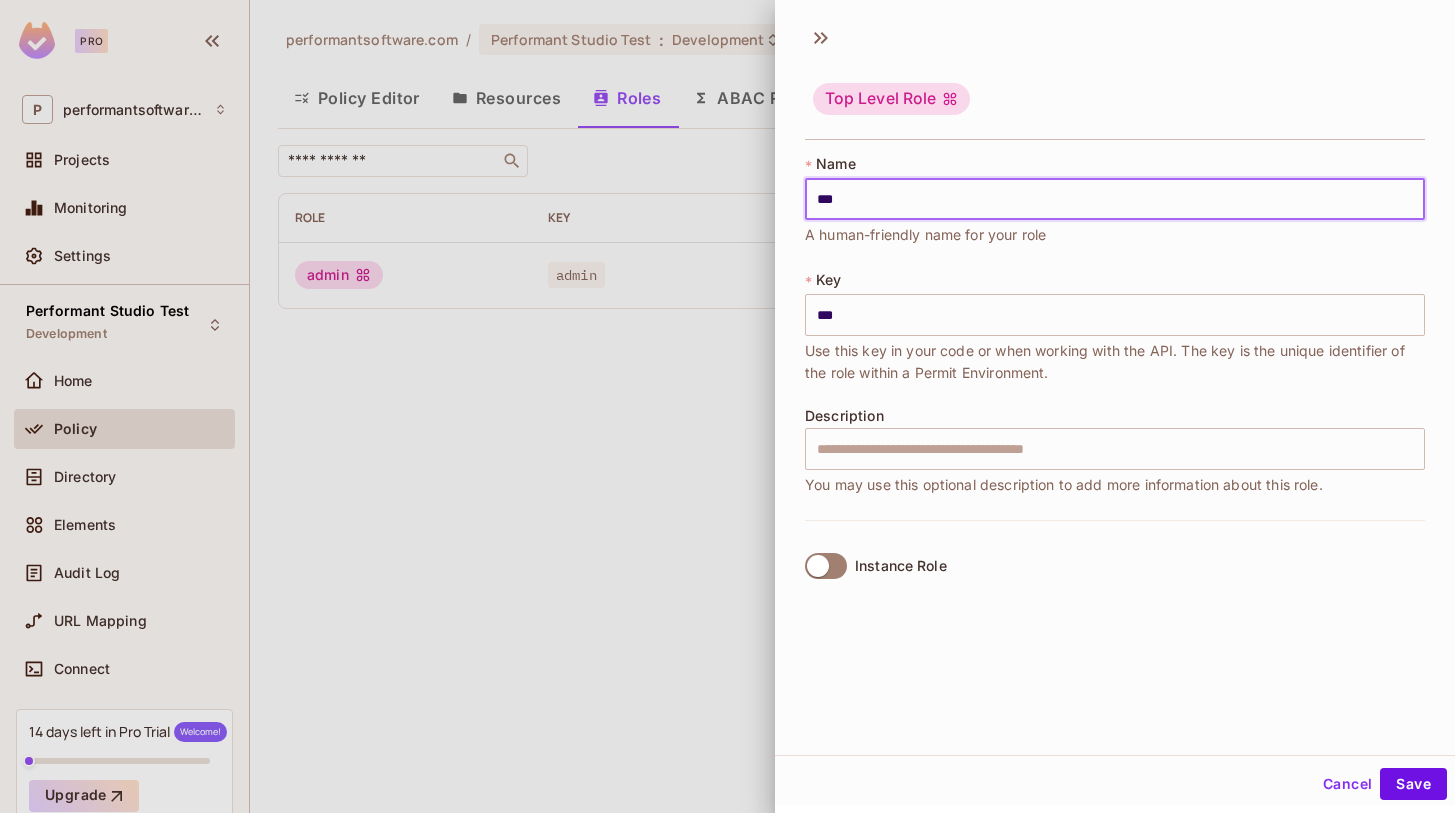 type on "****" 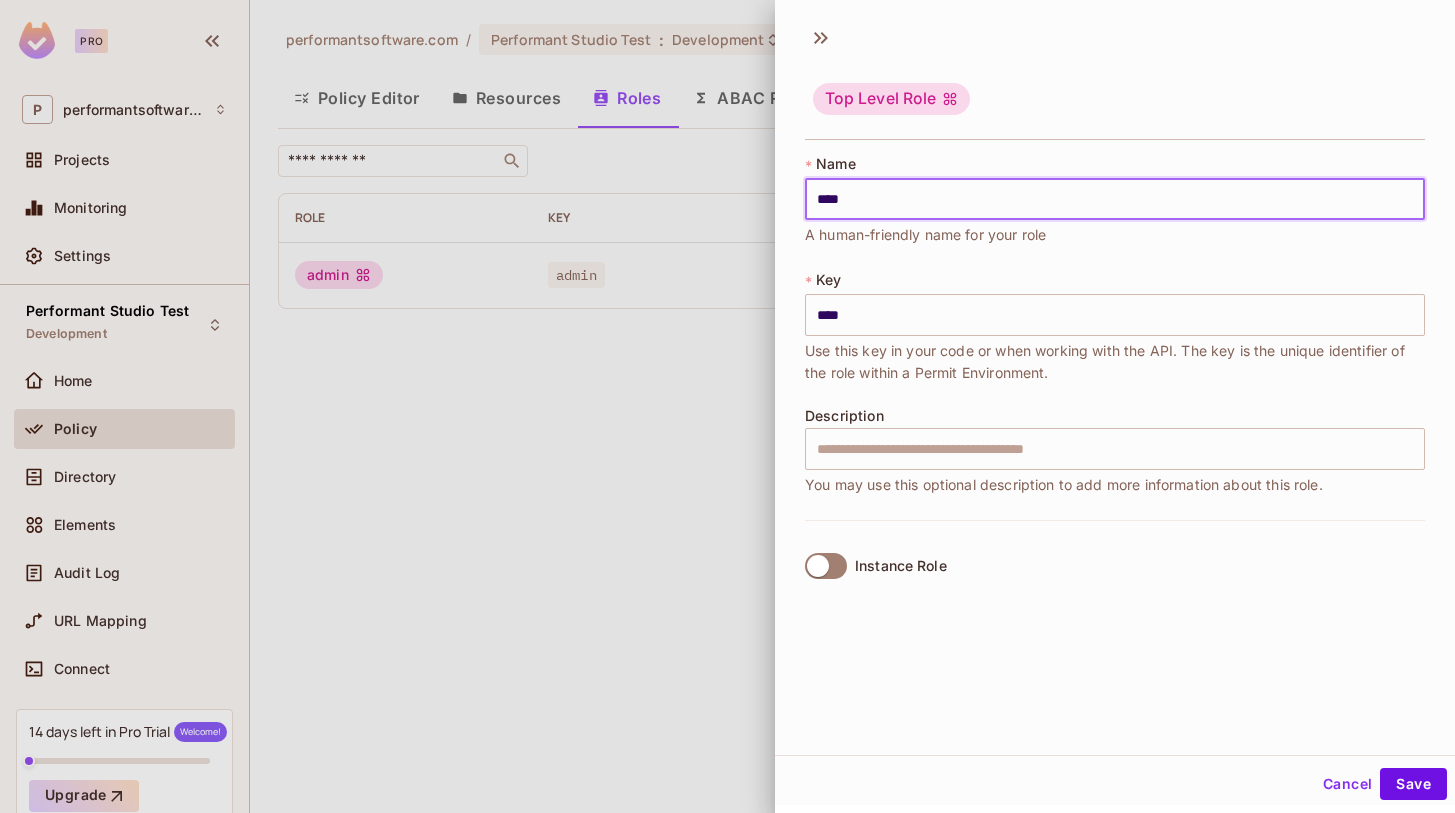 type on "*****" 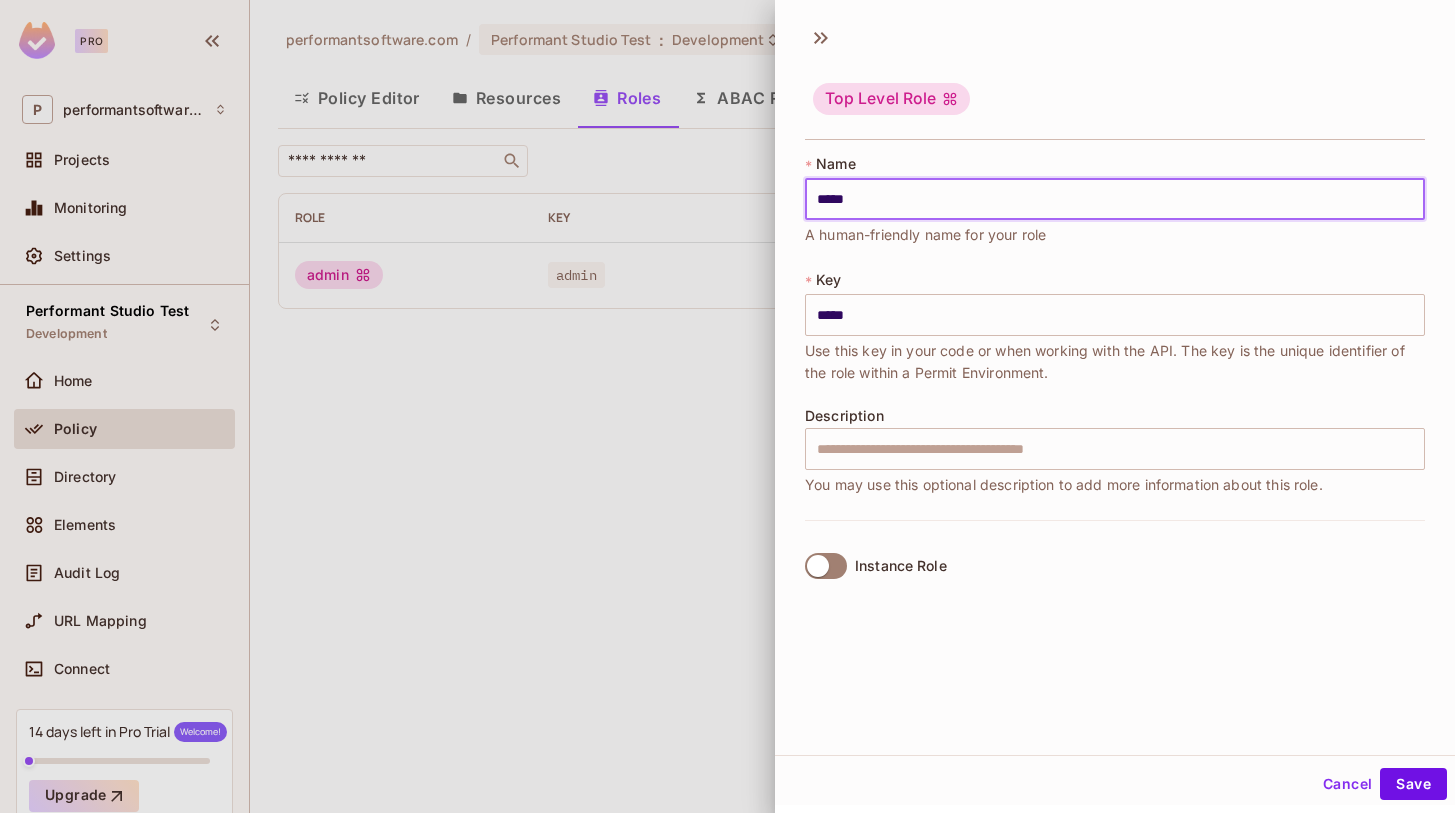 type on "******" 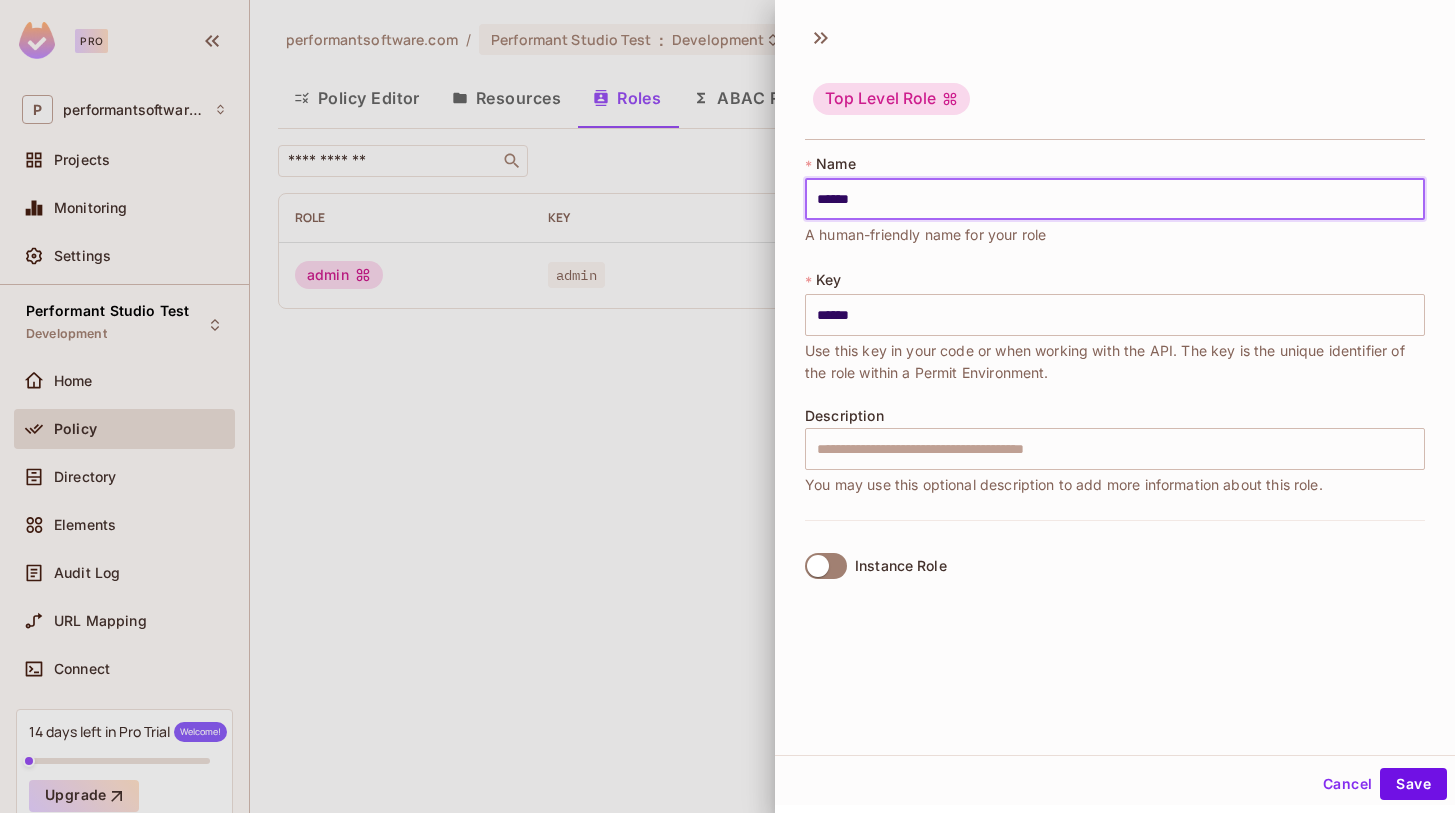 type on "*******" 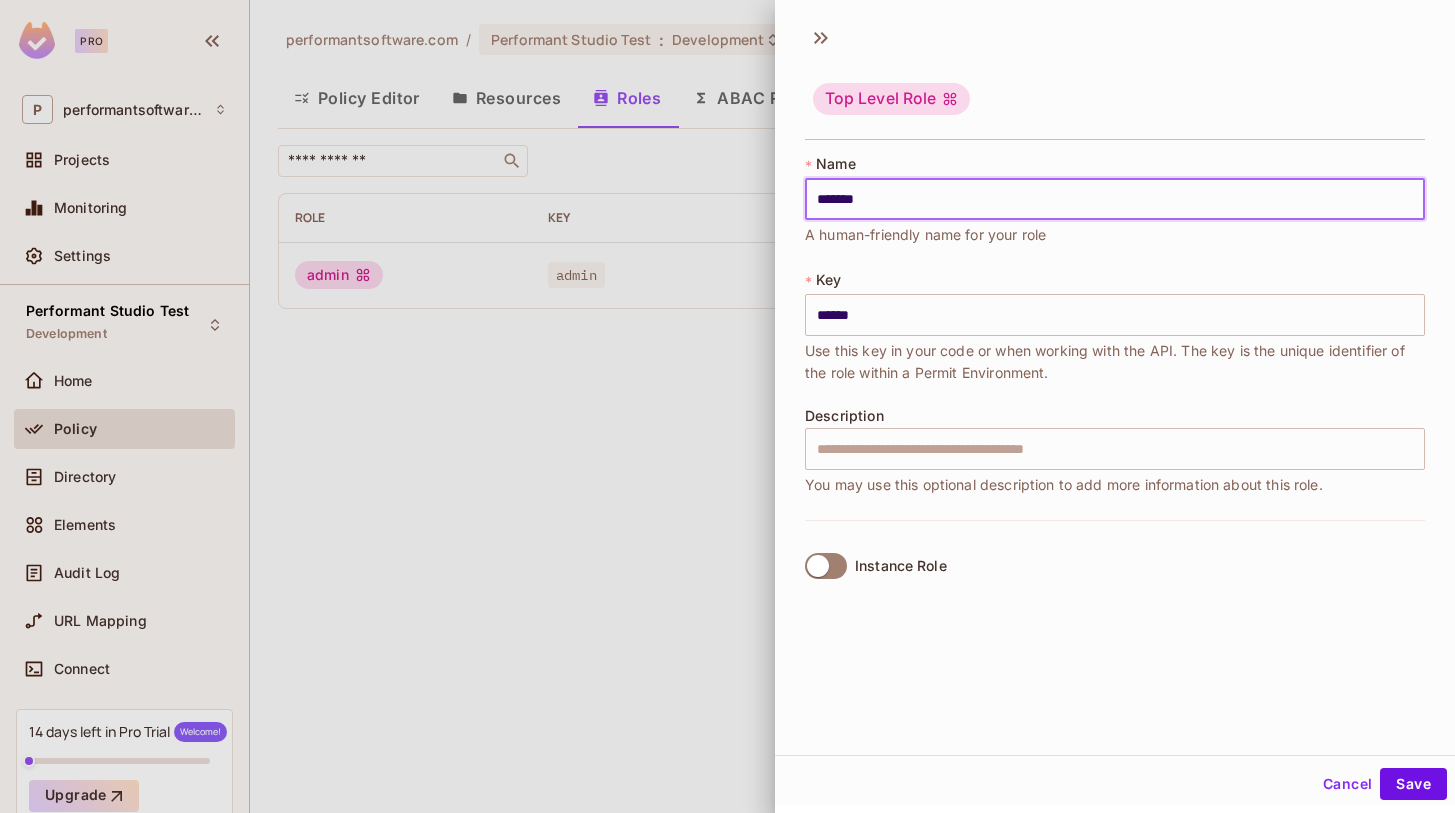type on "*******" 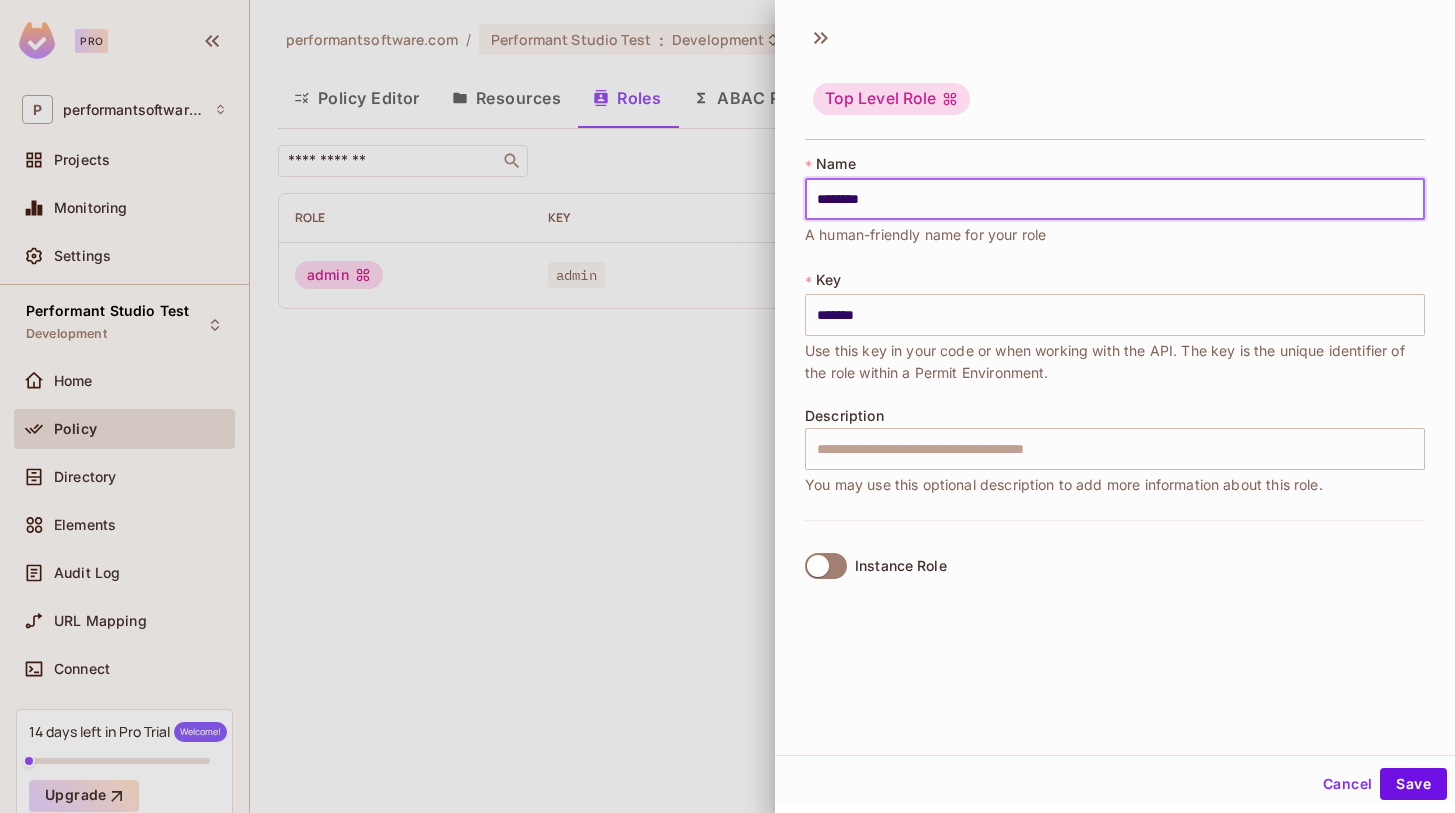 type on "*********" 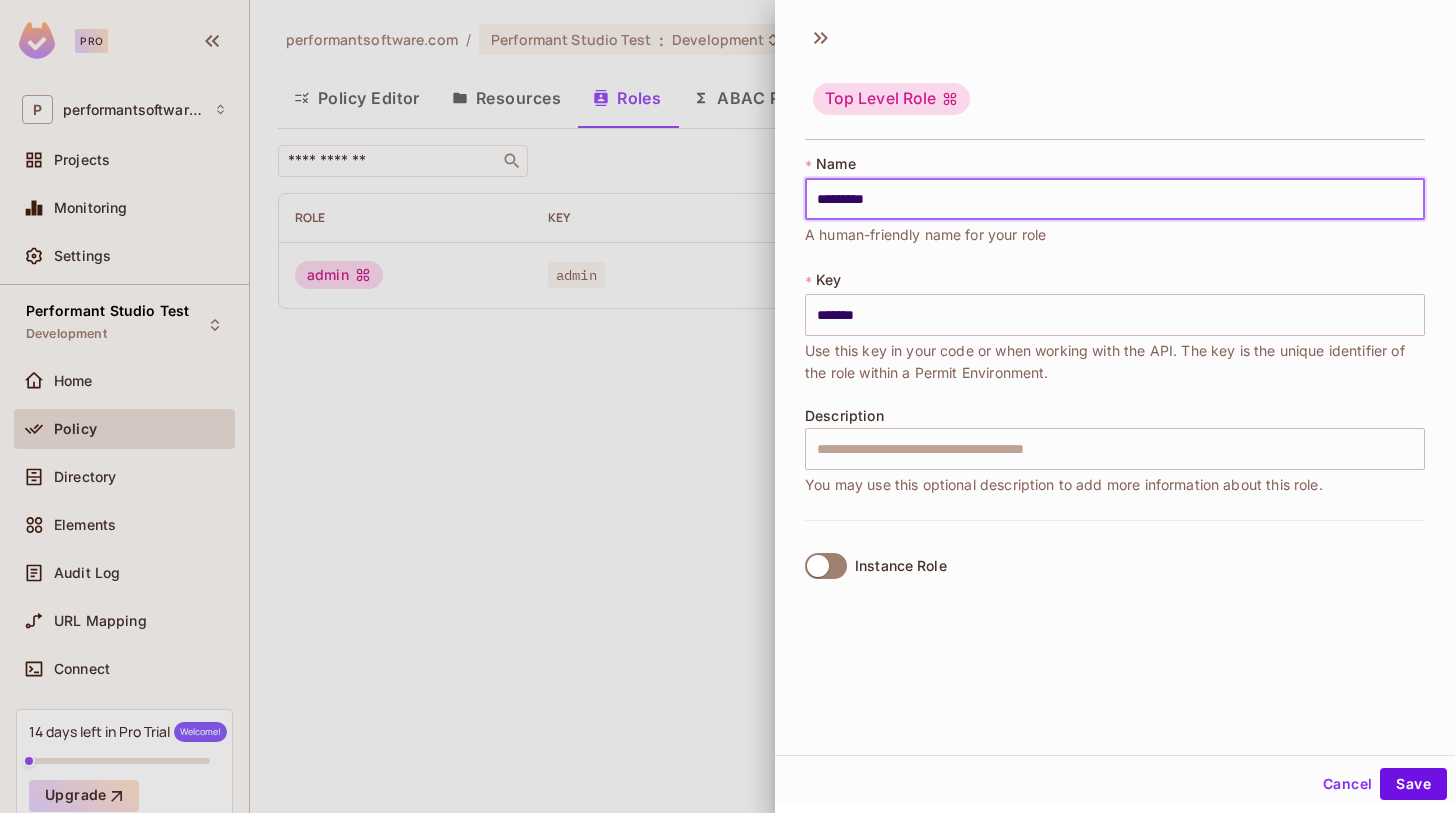 type on "********" 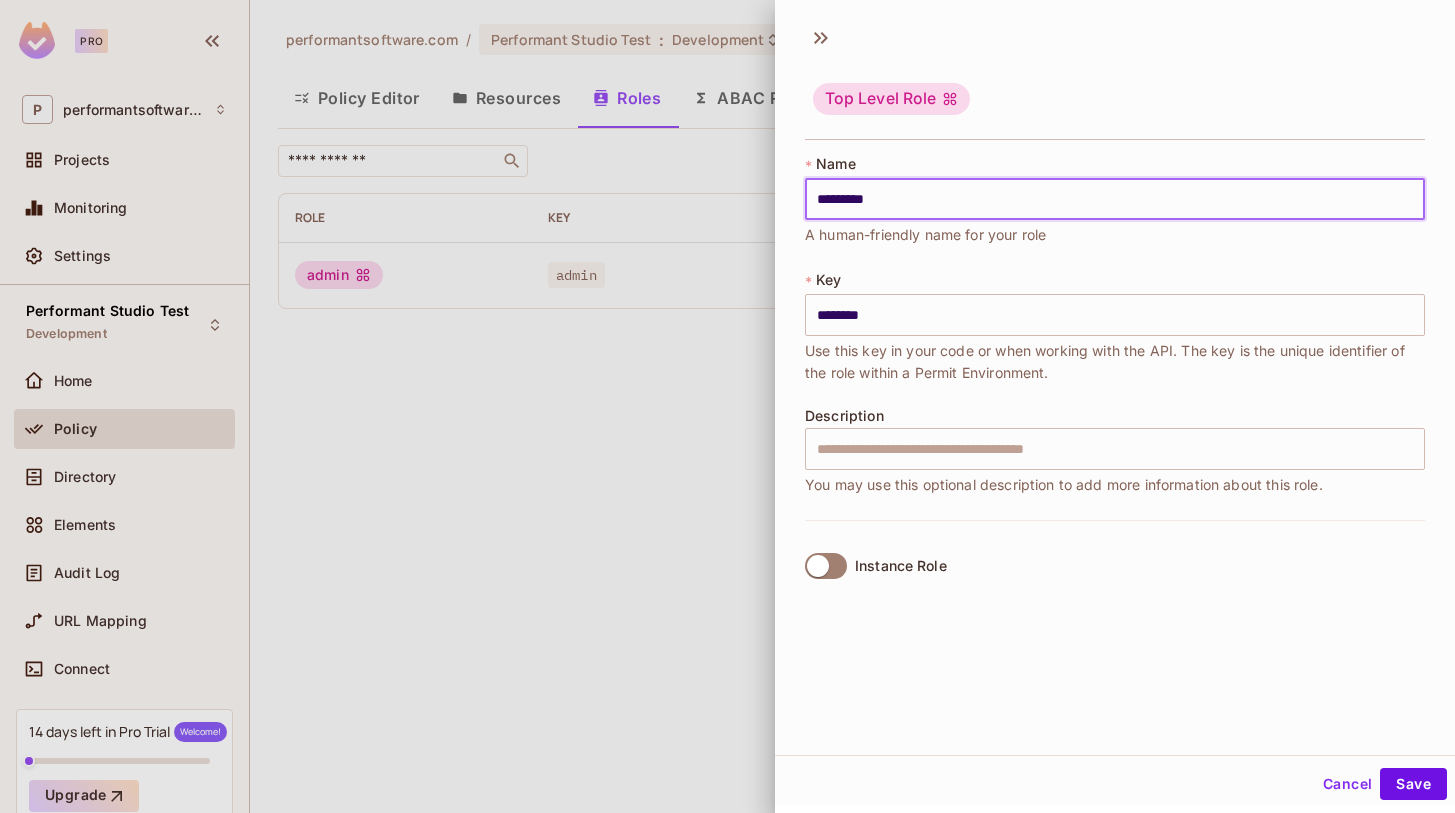 type on "**********" 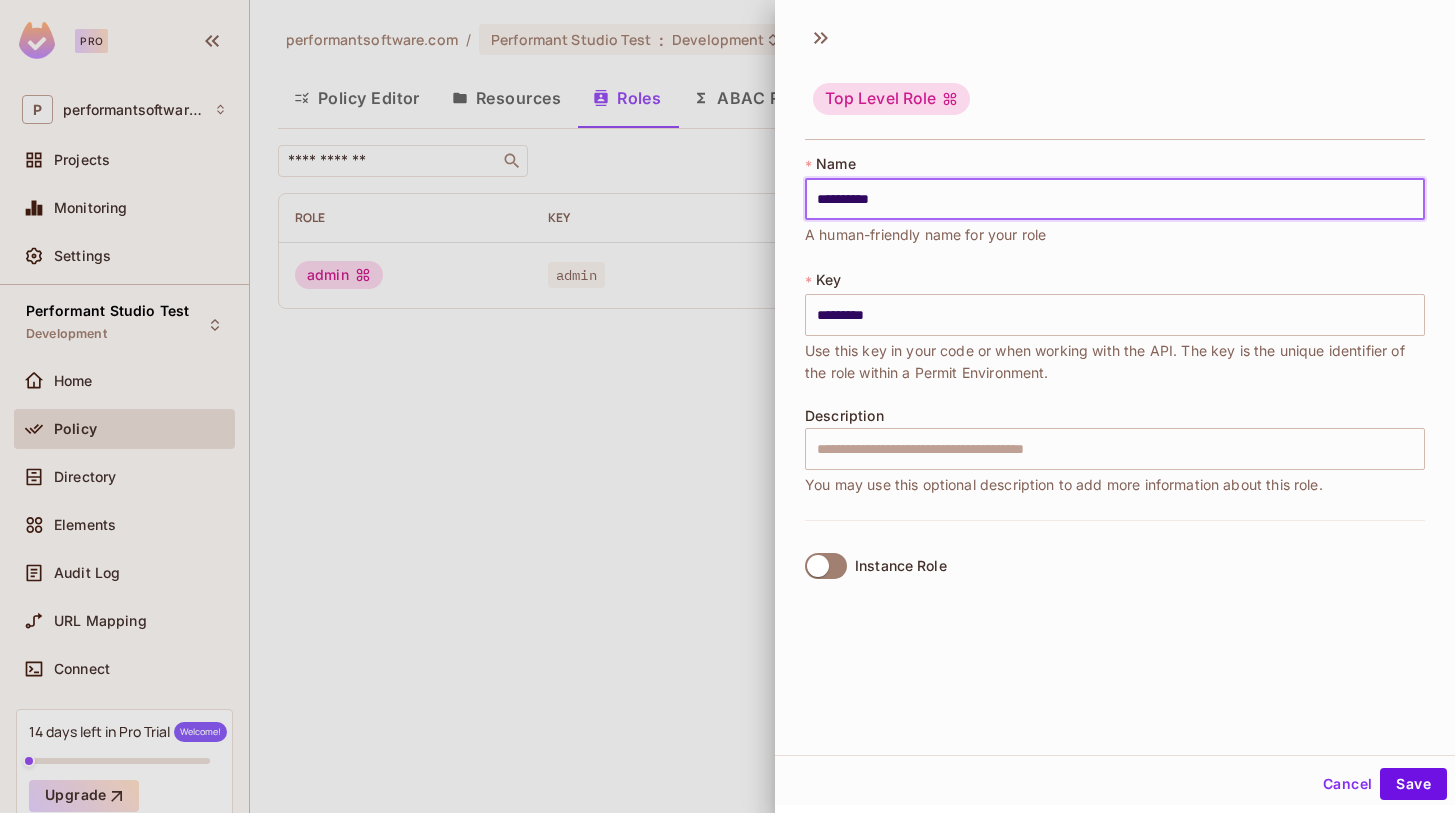 type on "**********" 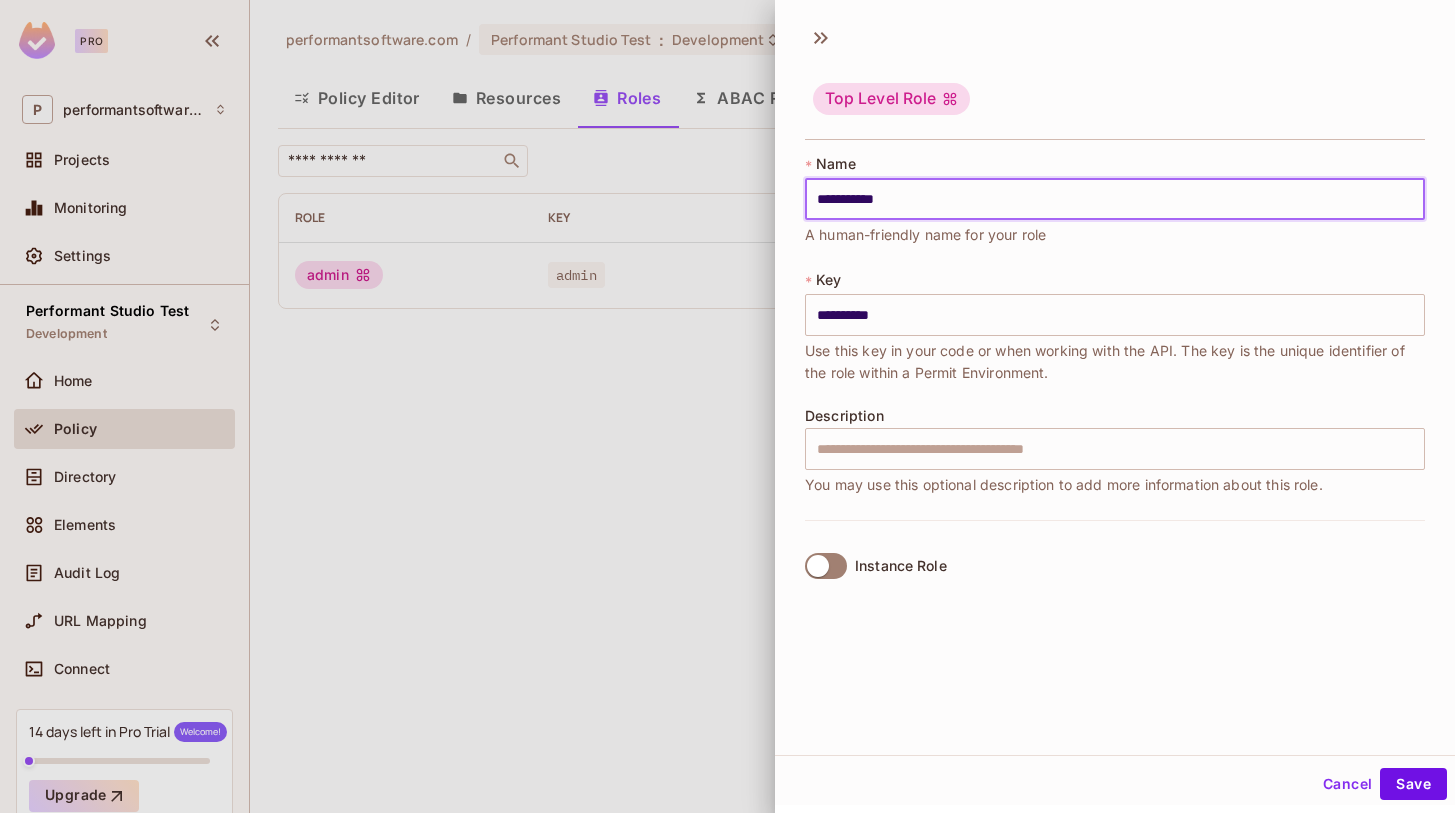type on "**********" 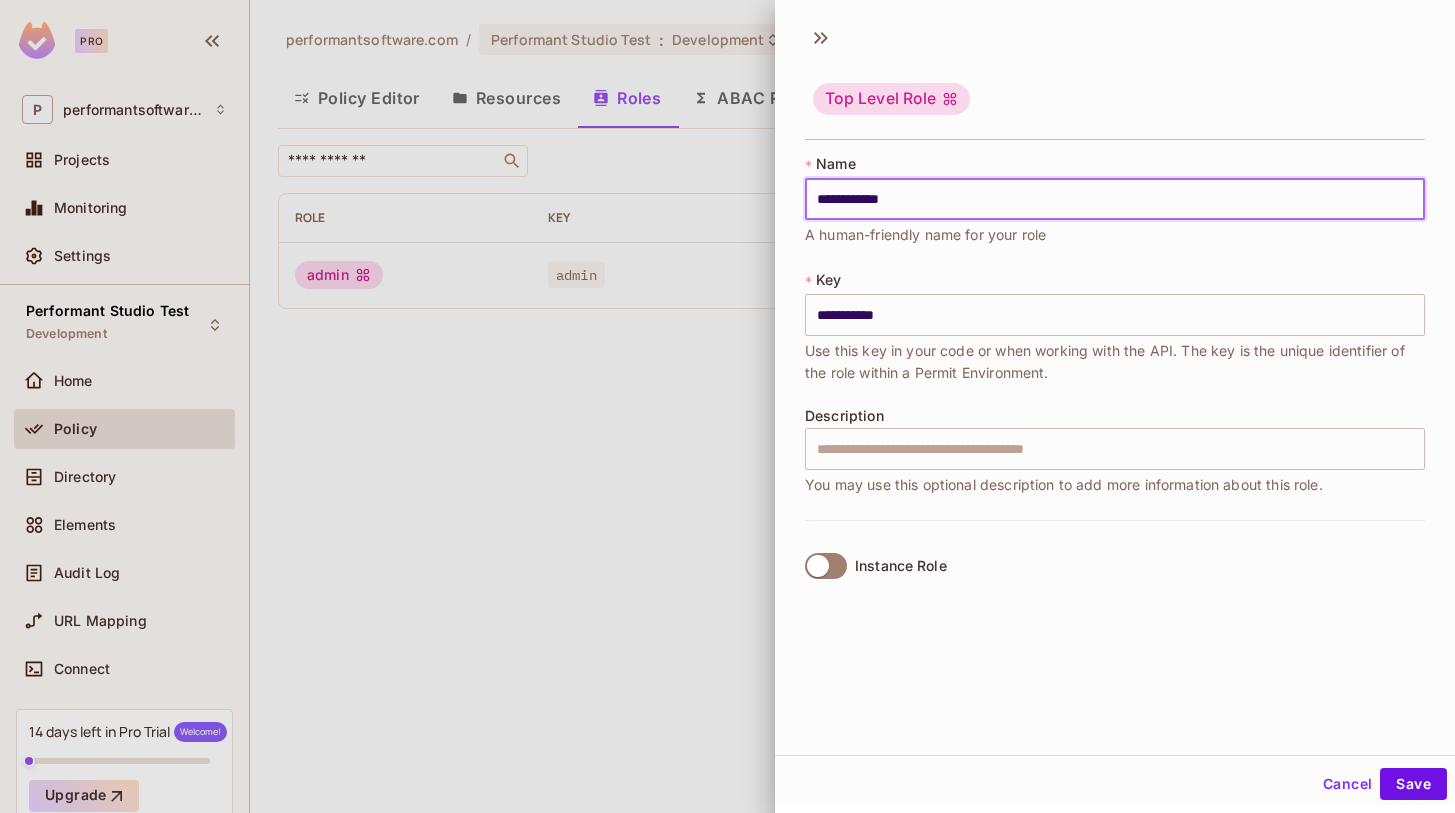 type on "**********" 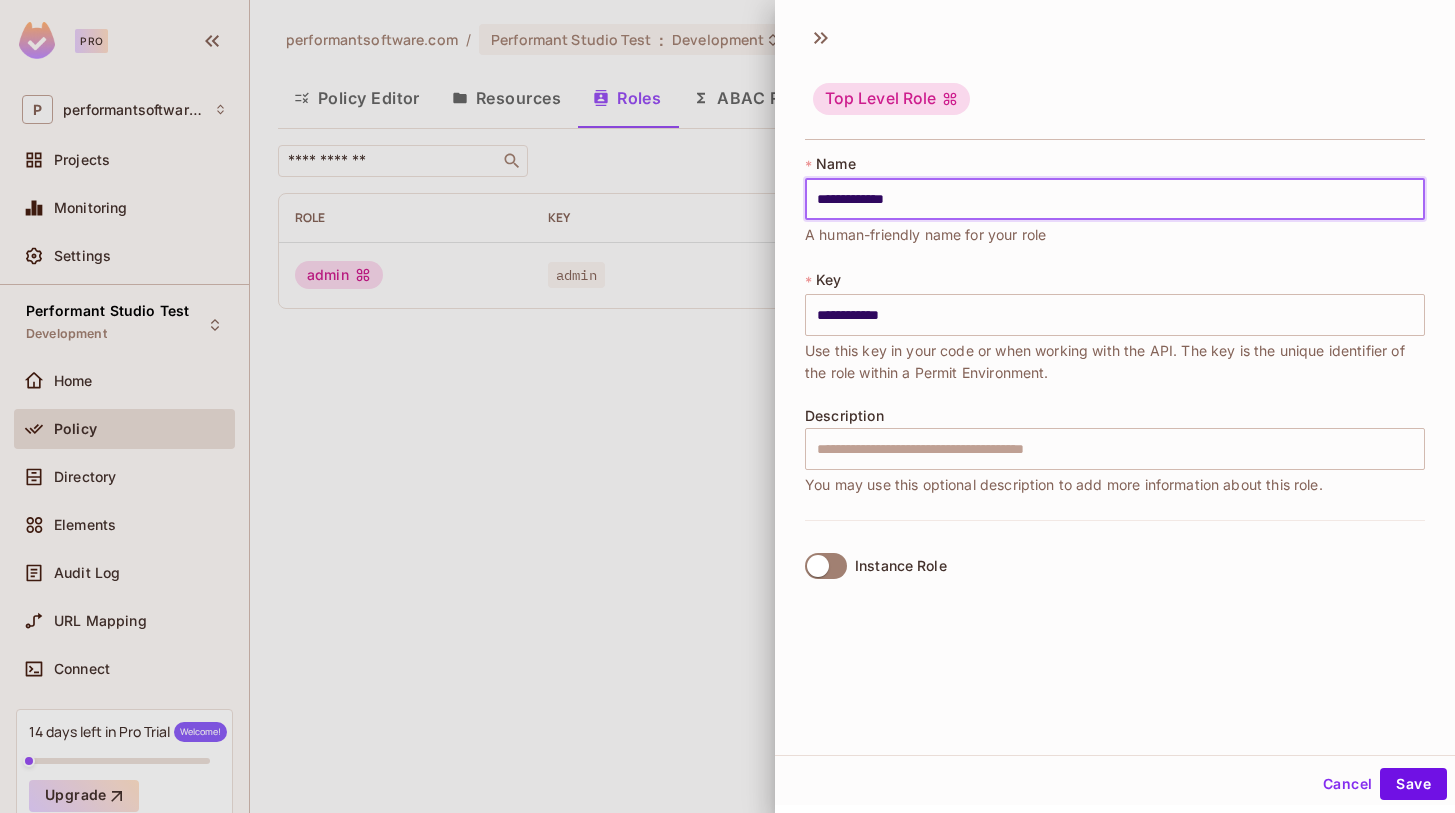 type on "**********" 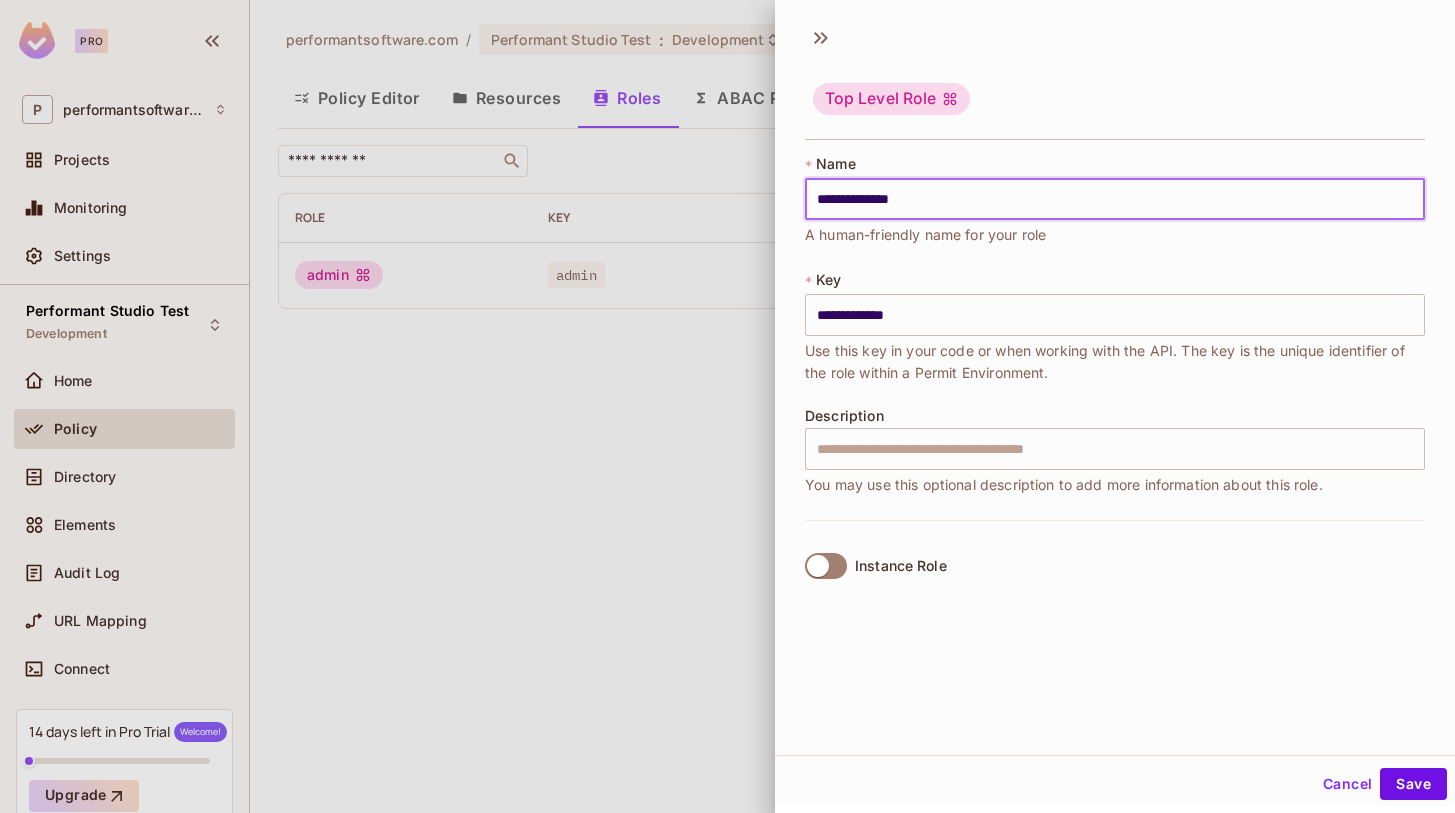 type on "**********" 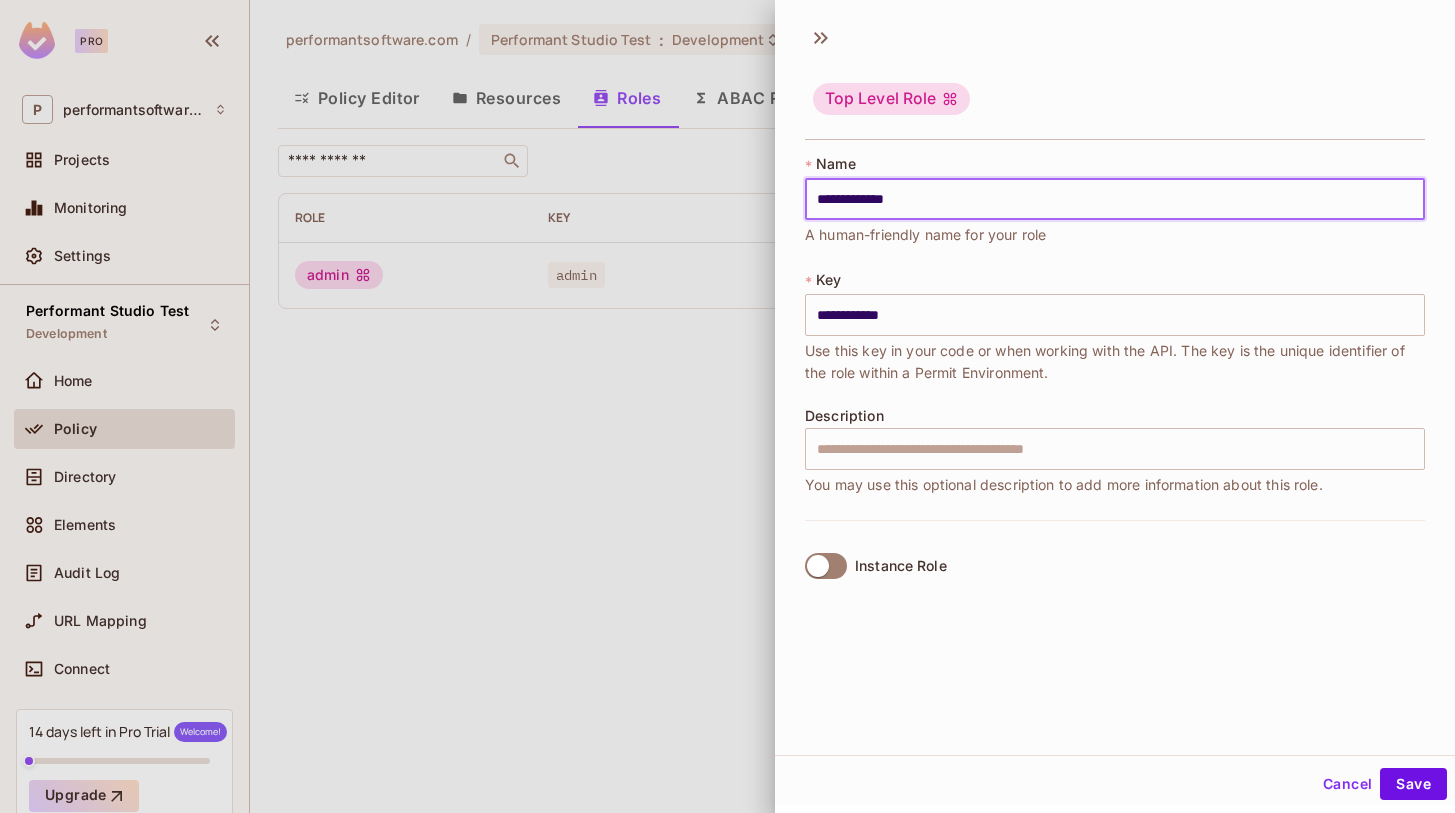 type on "**********" 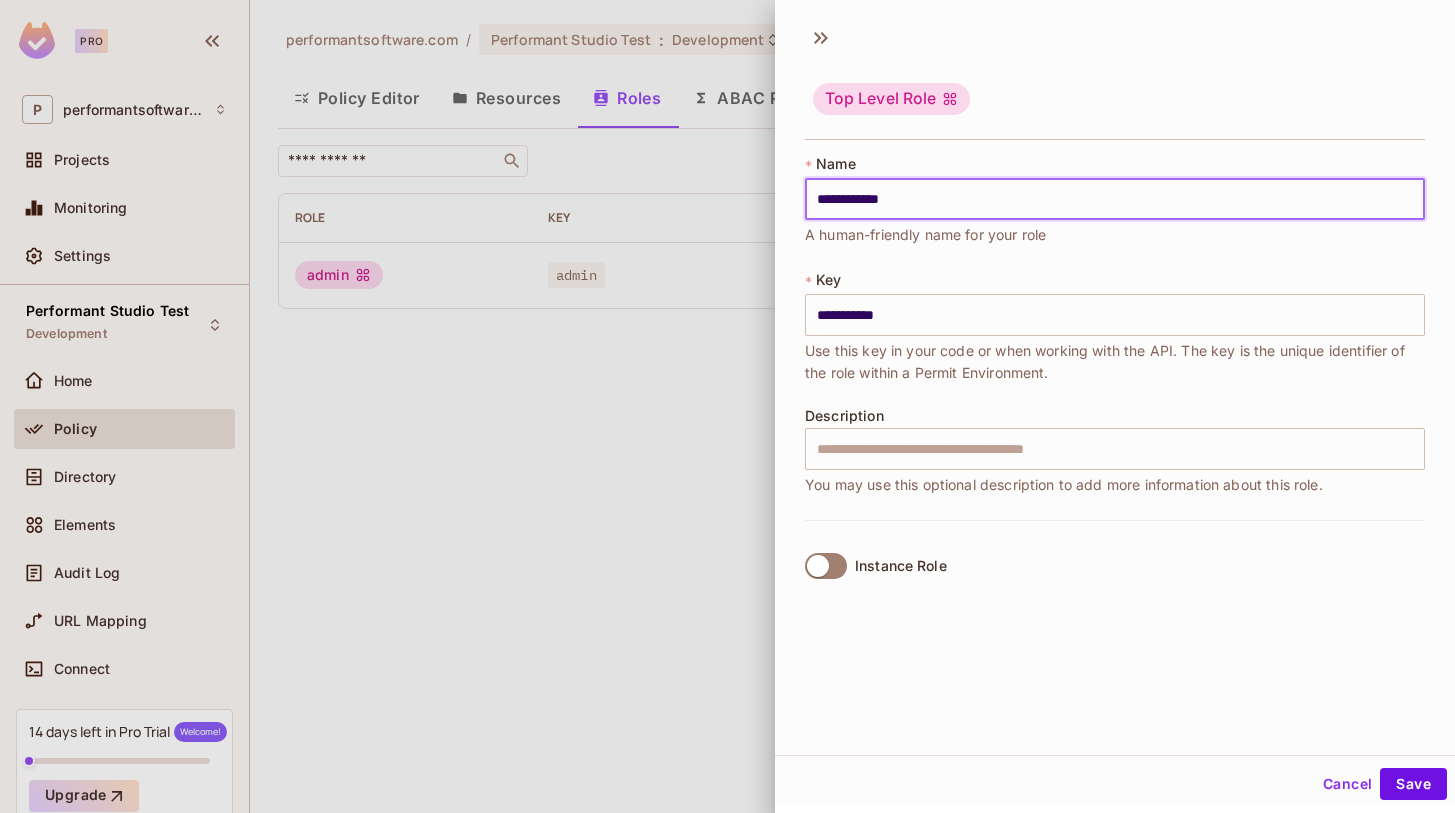 type on "**********" 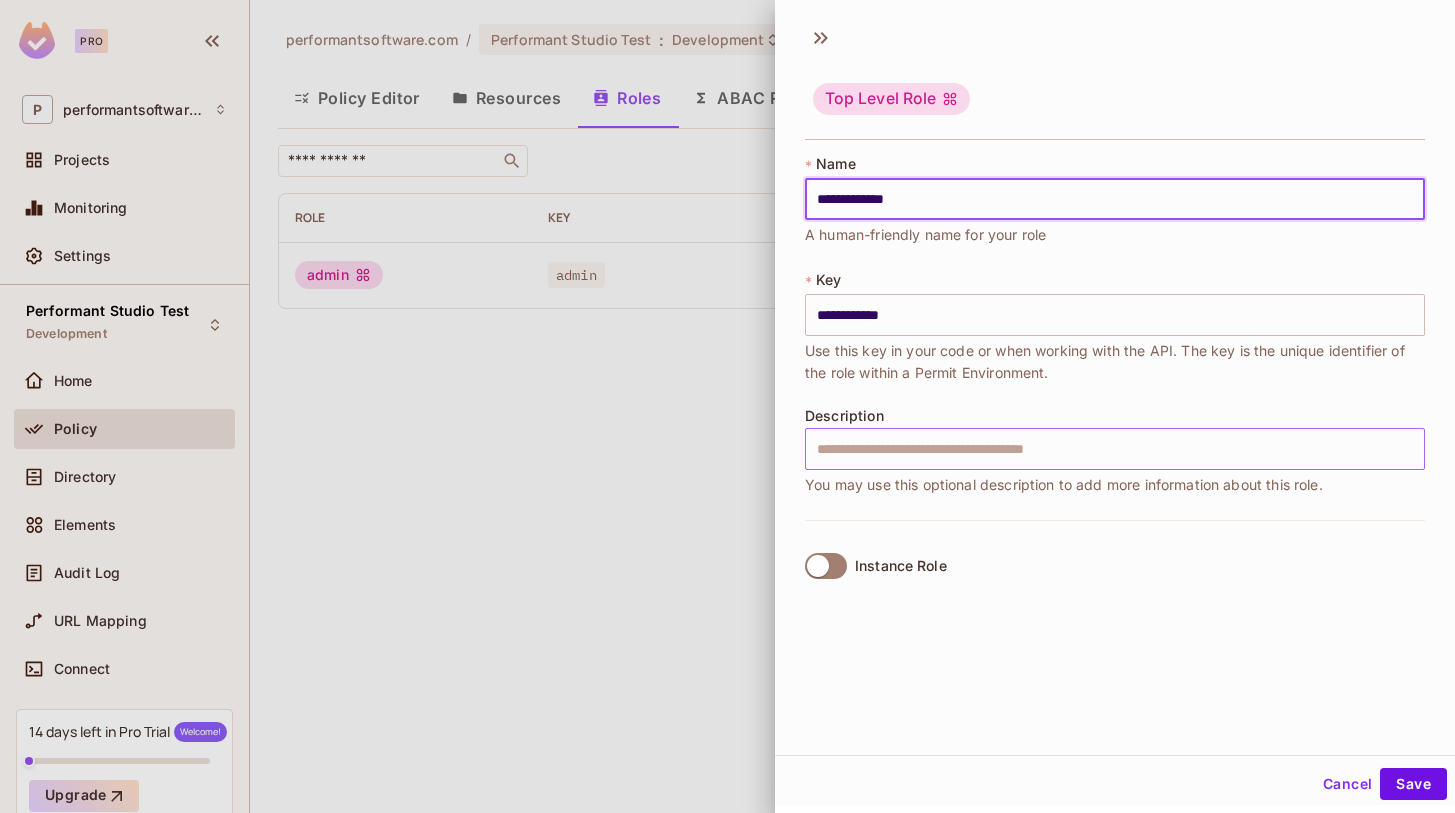 type on "**********" 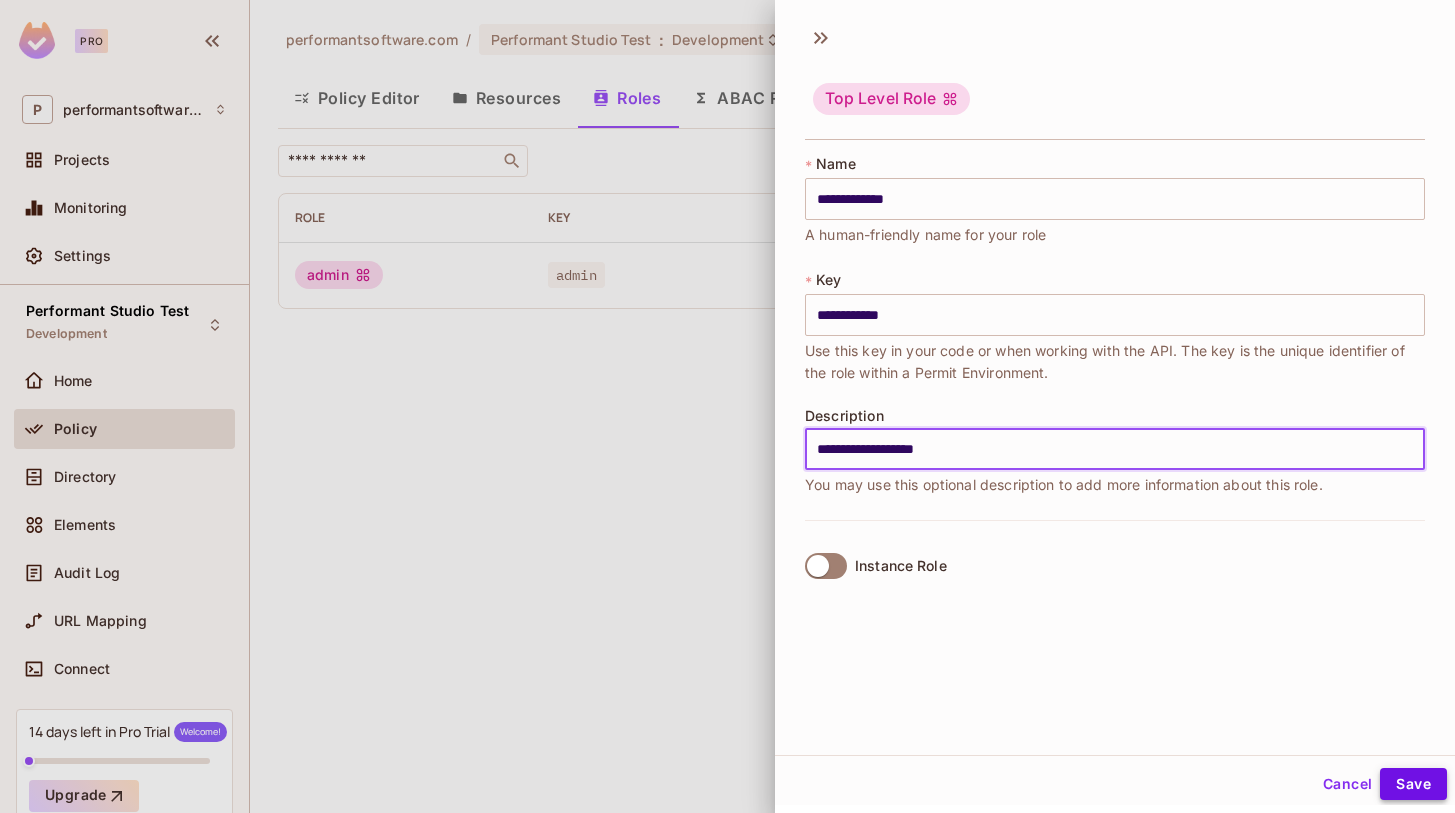 type on "**********" 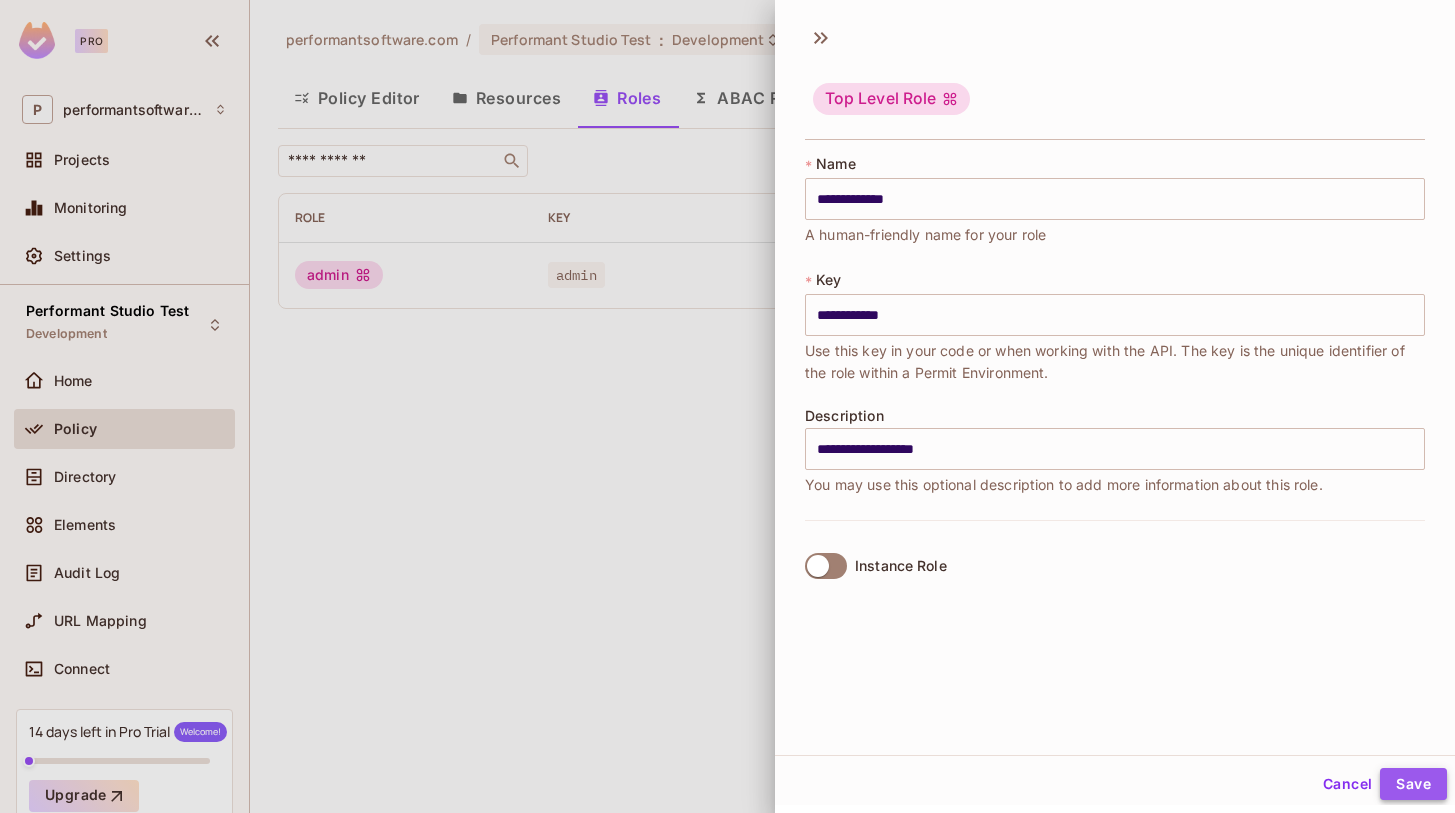 click on "Save" at bounding box center (1413, 784) 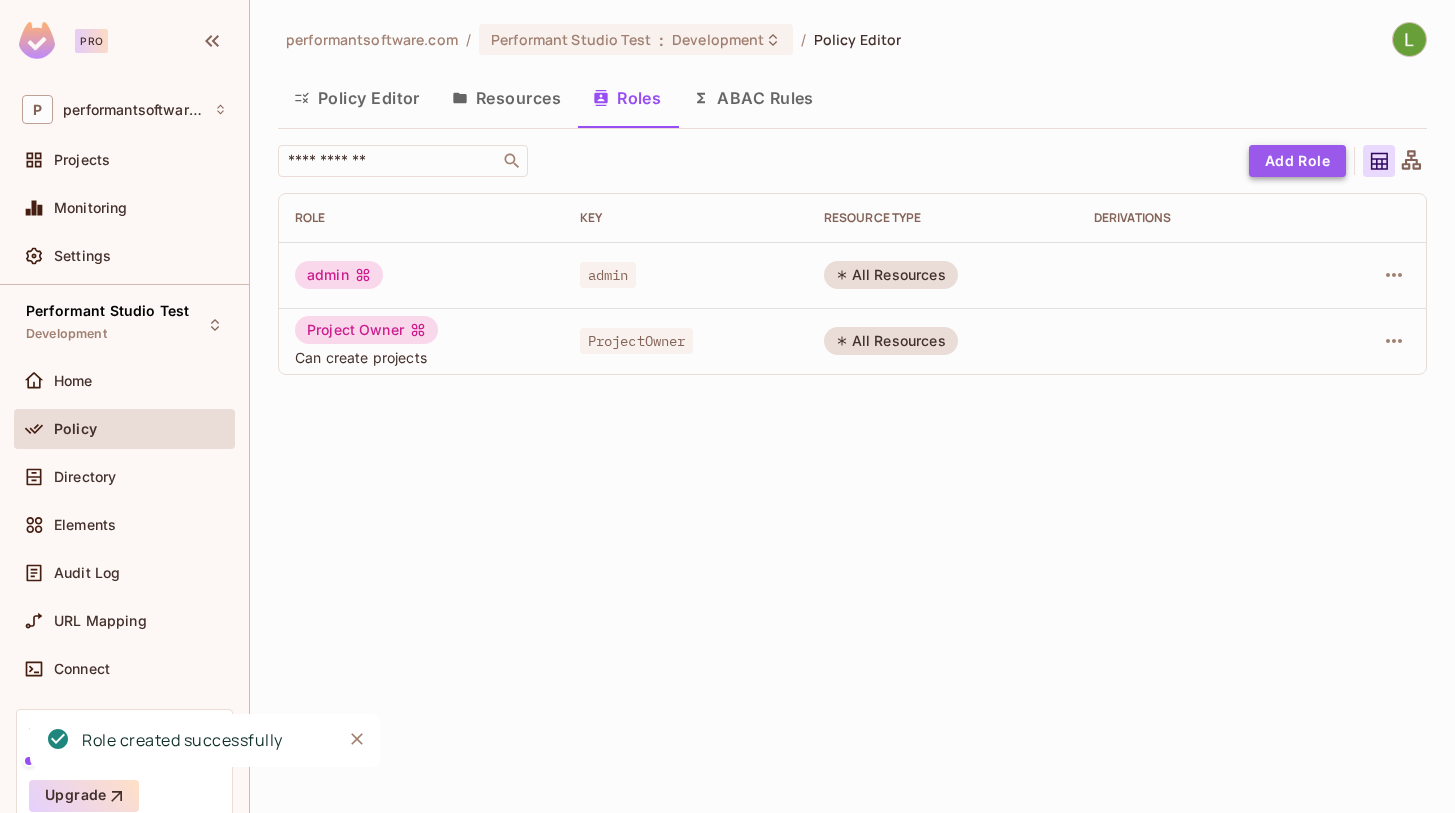 click on "Add Role" at bounding box center (1297, 161) 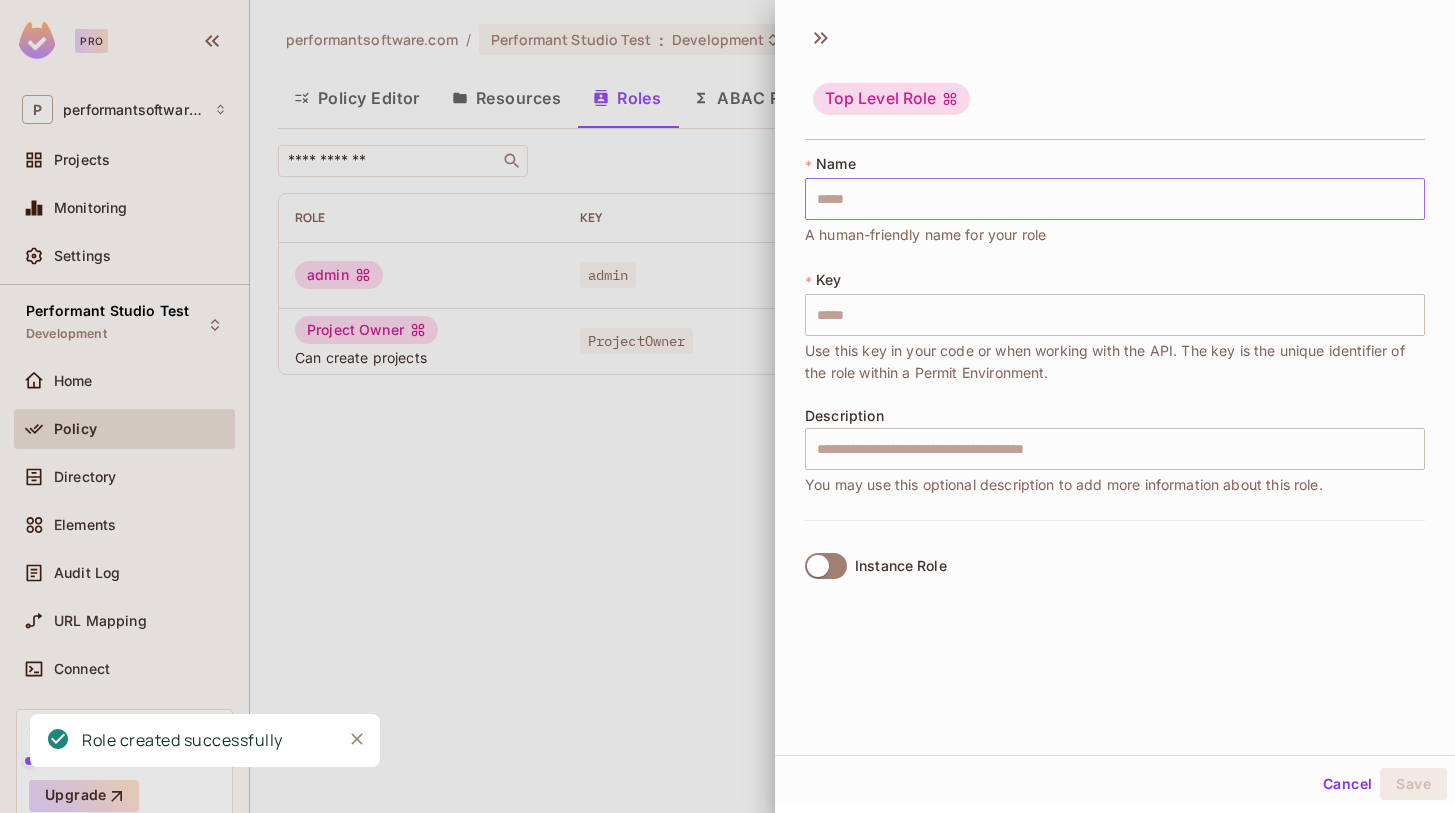click at bounding box center [1115, 199] 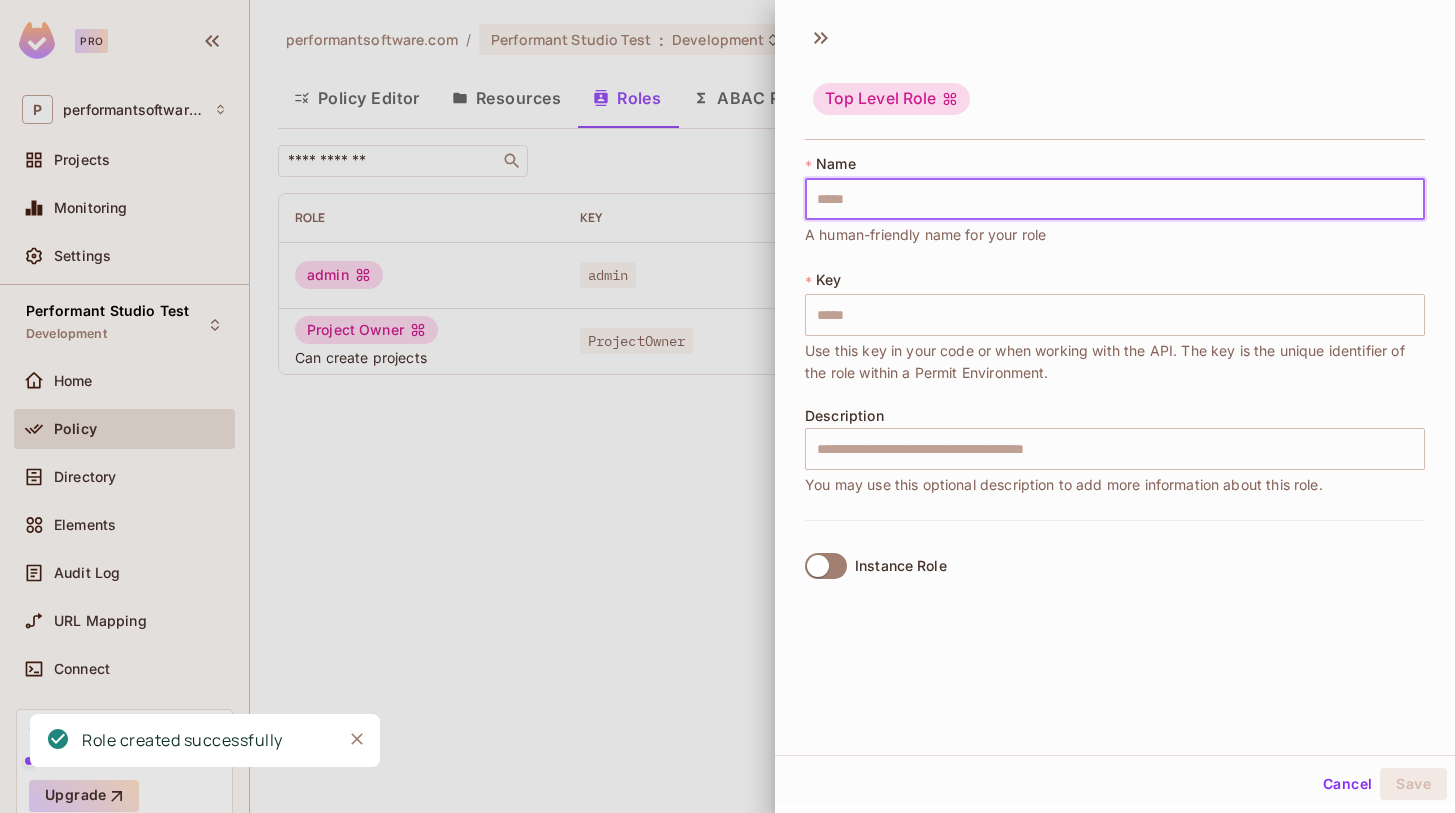 type on "*" 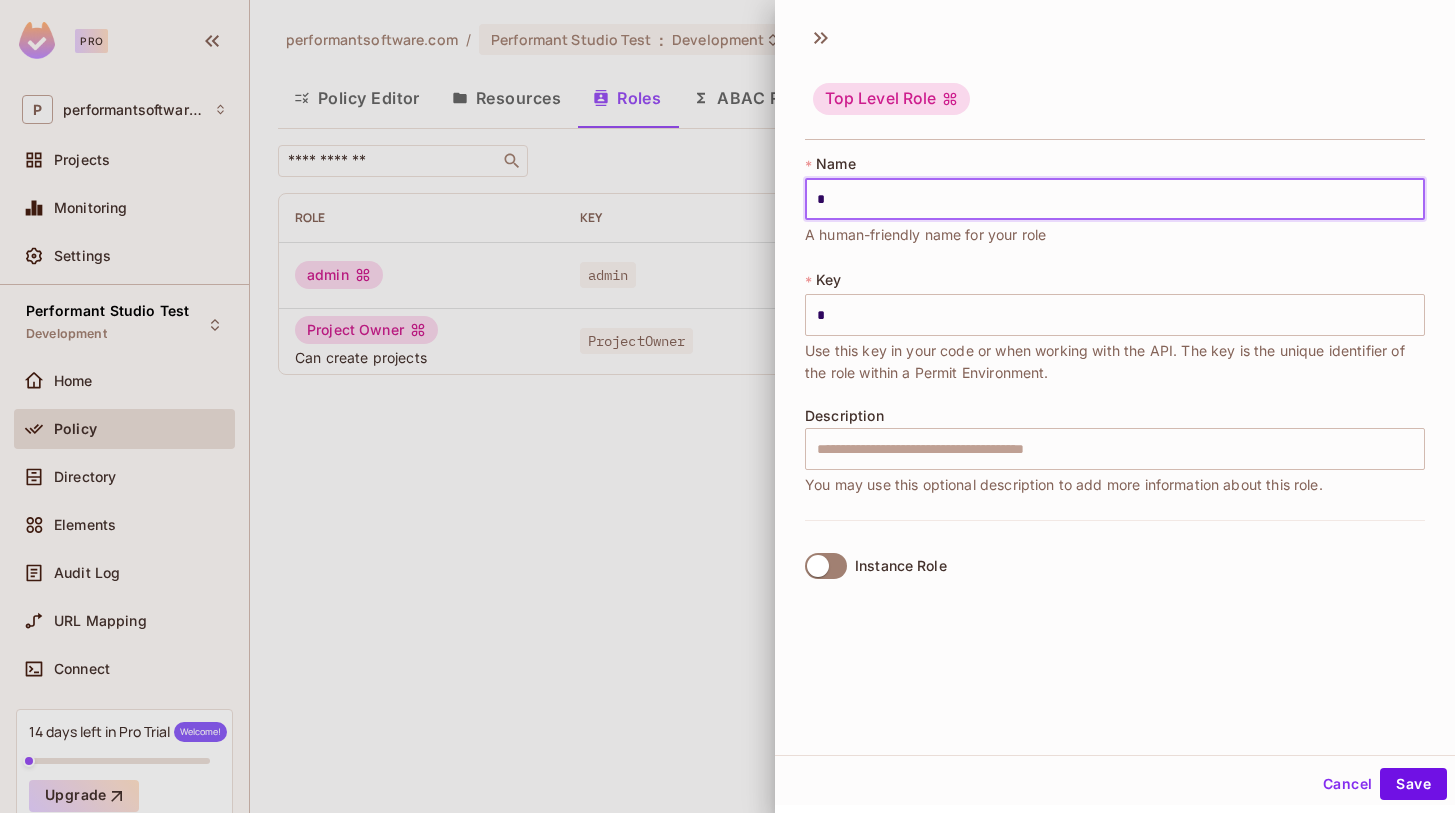 type on "**" 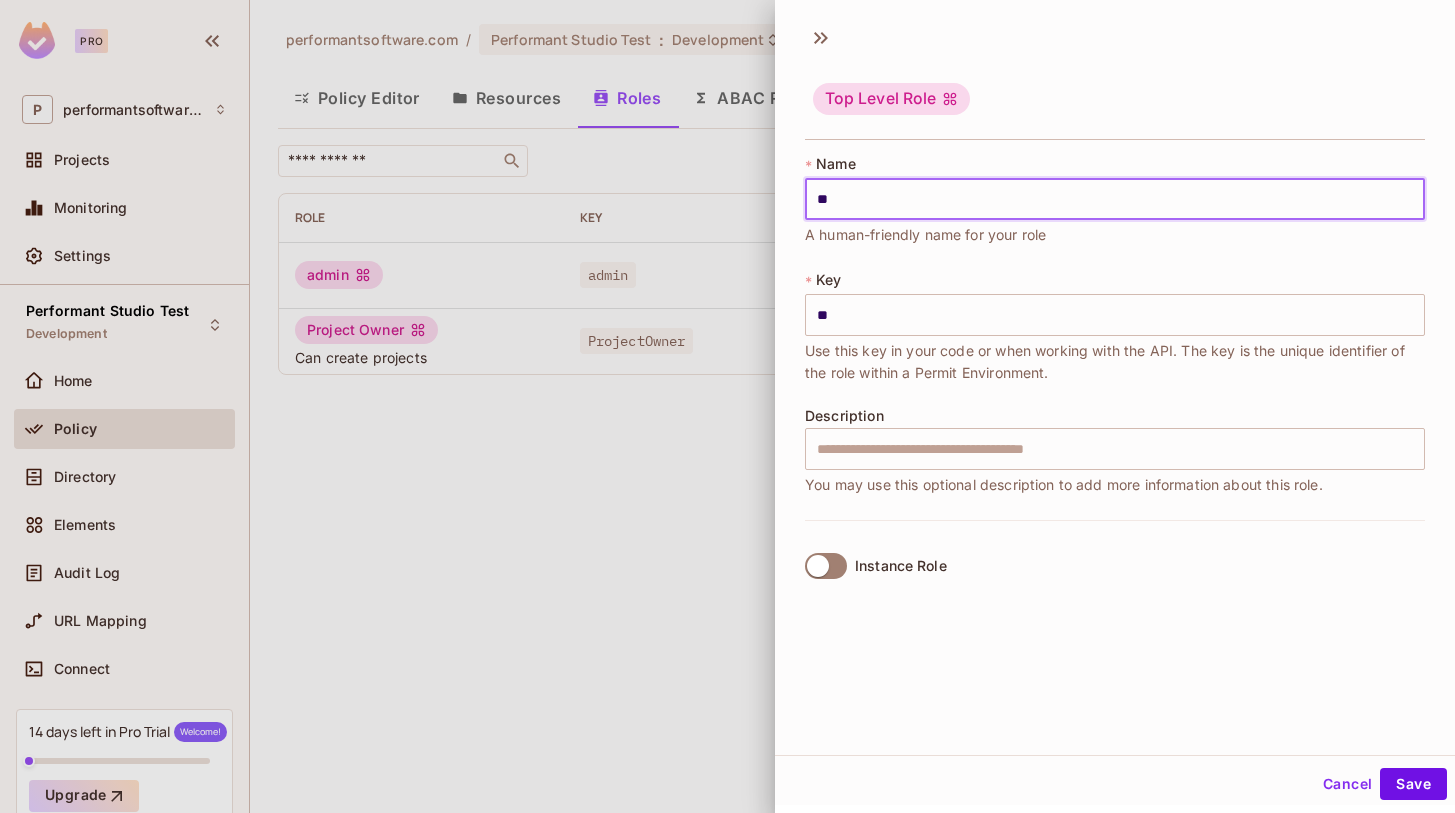 type on "***" 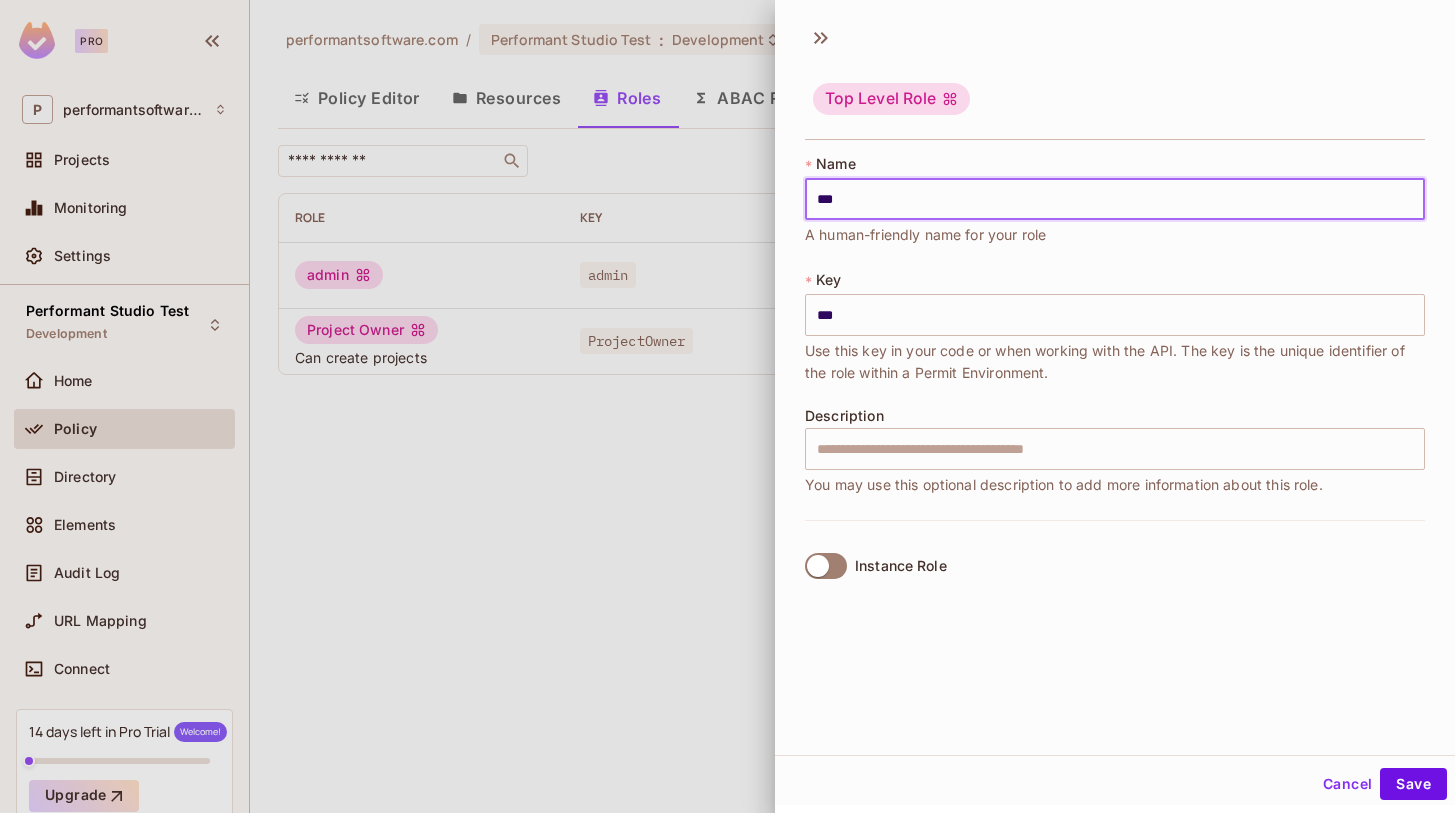 type on "****" 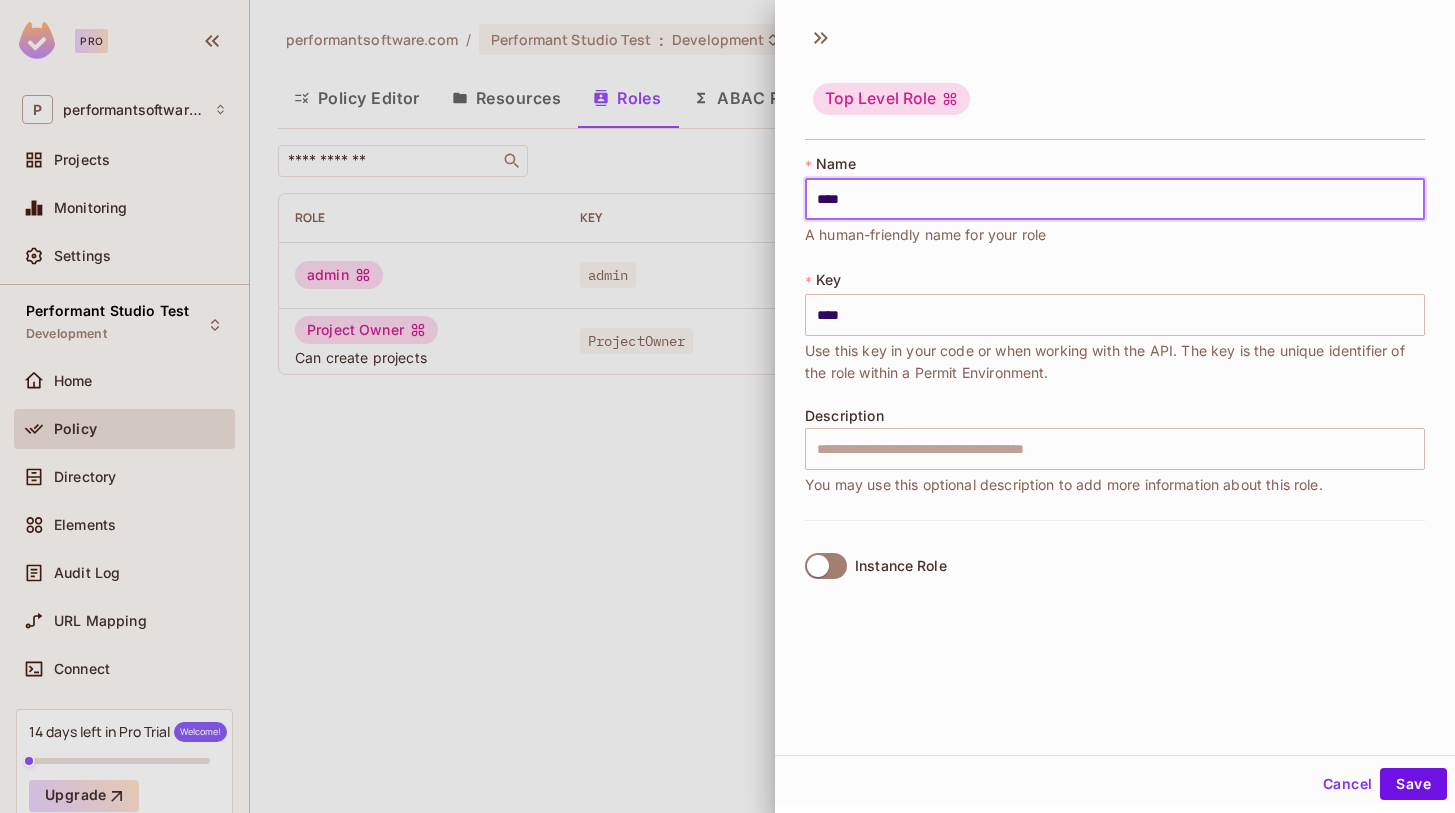 type on "*****" 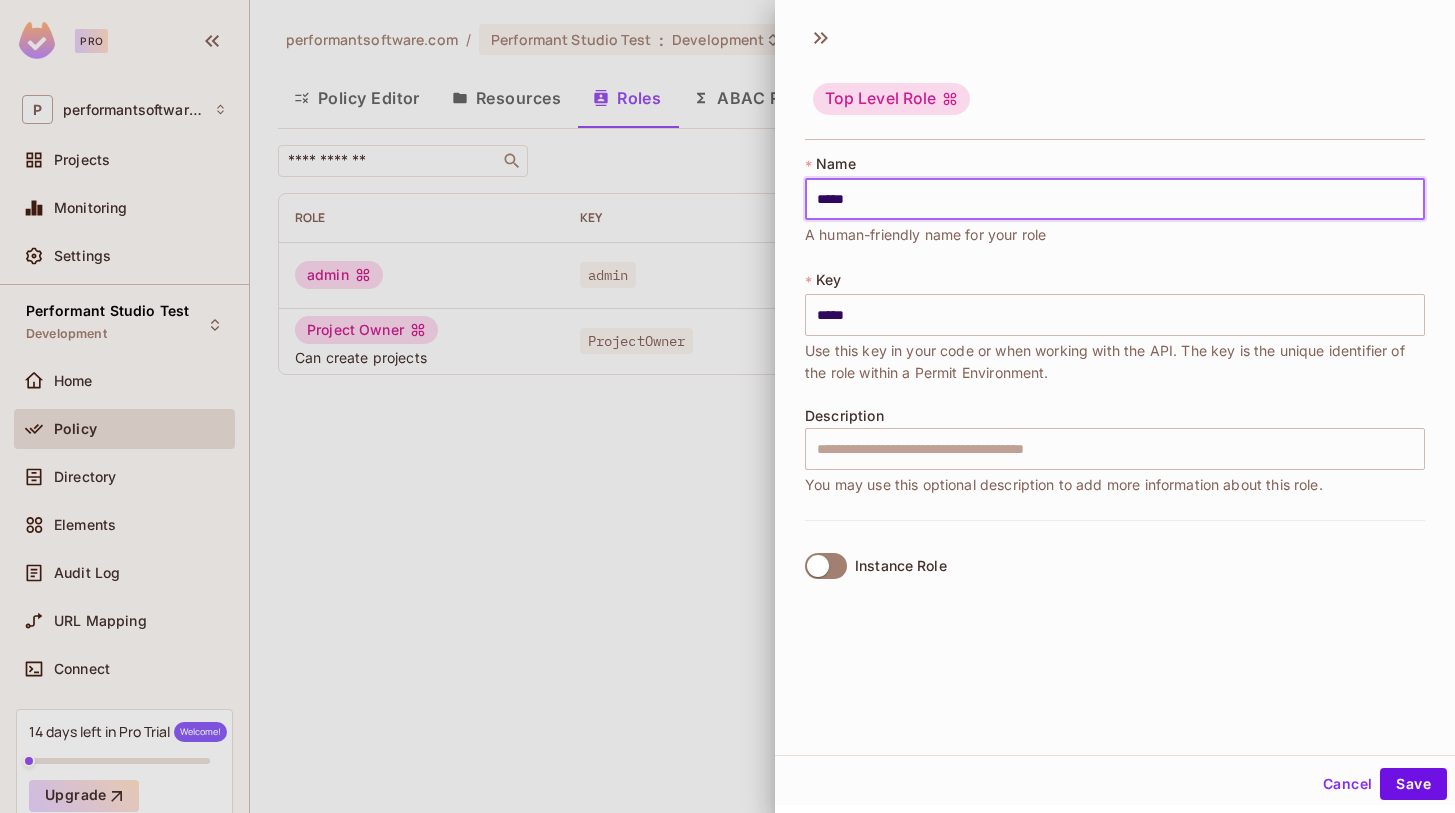 type on "****" 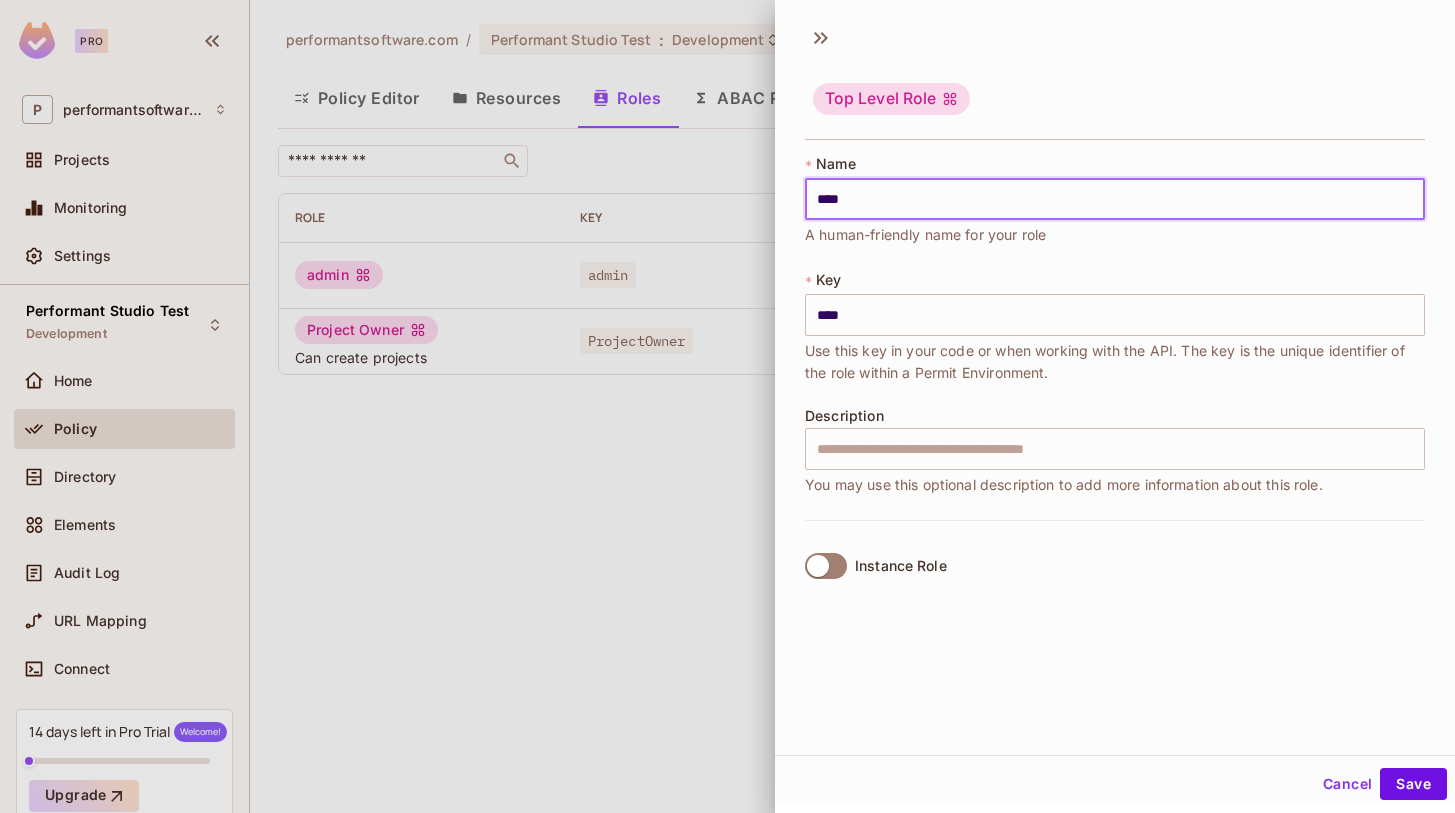 type on "***" 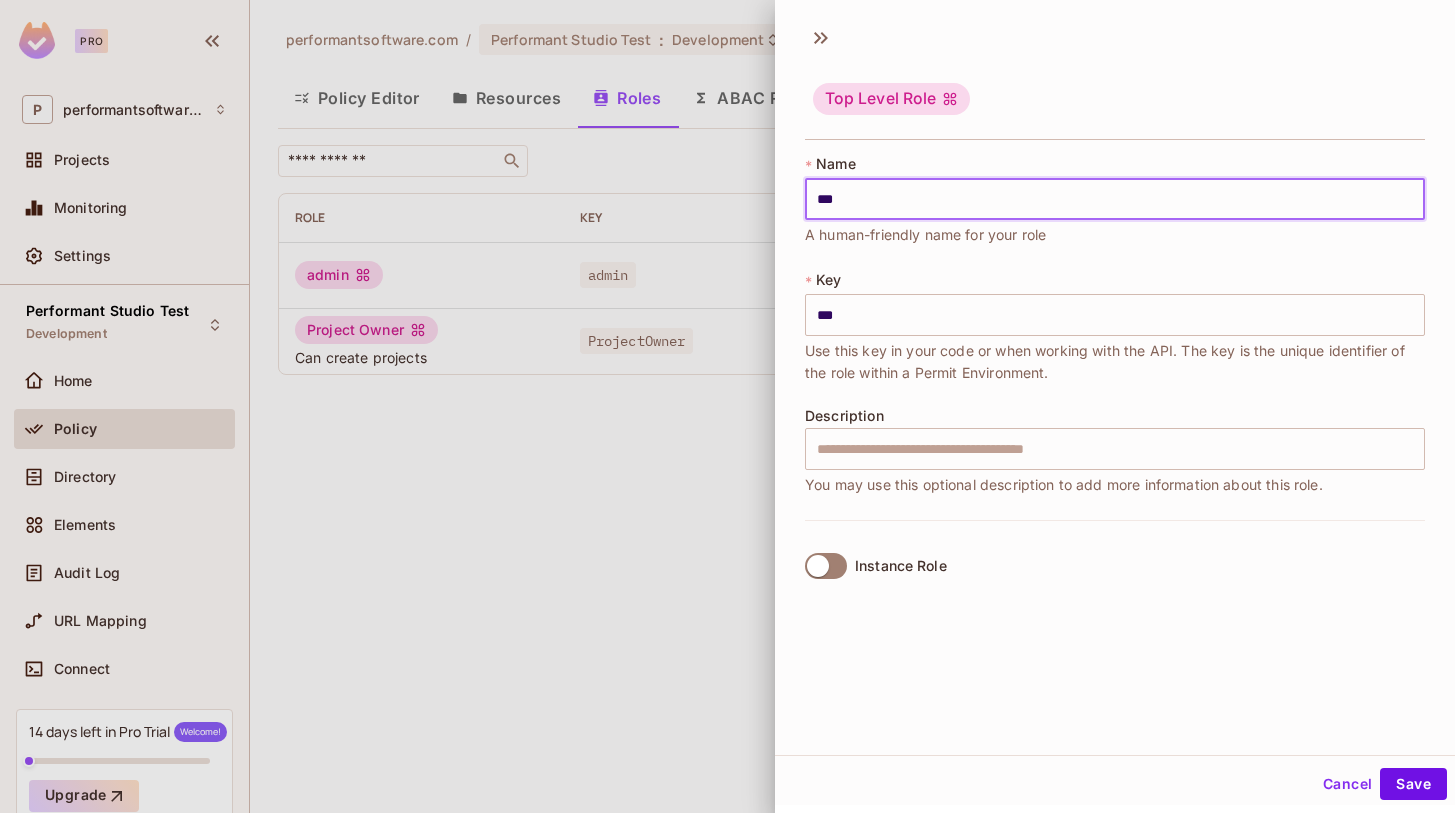 type on "****" 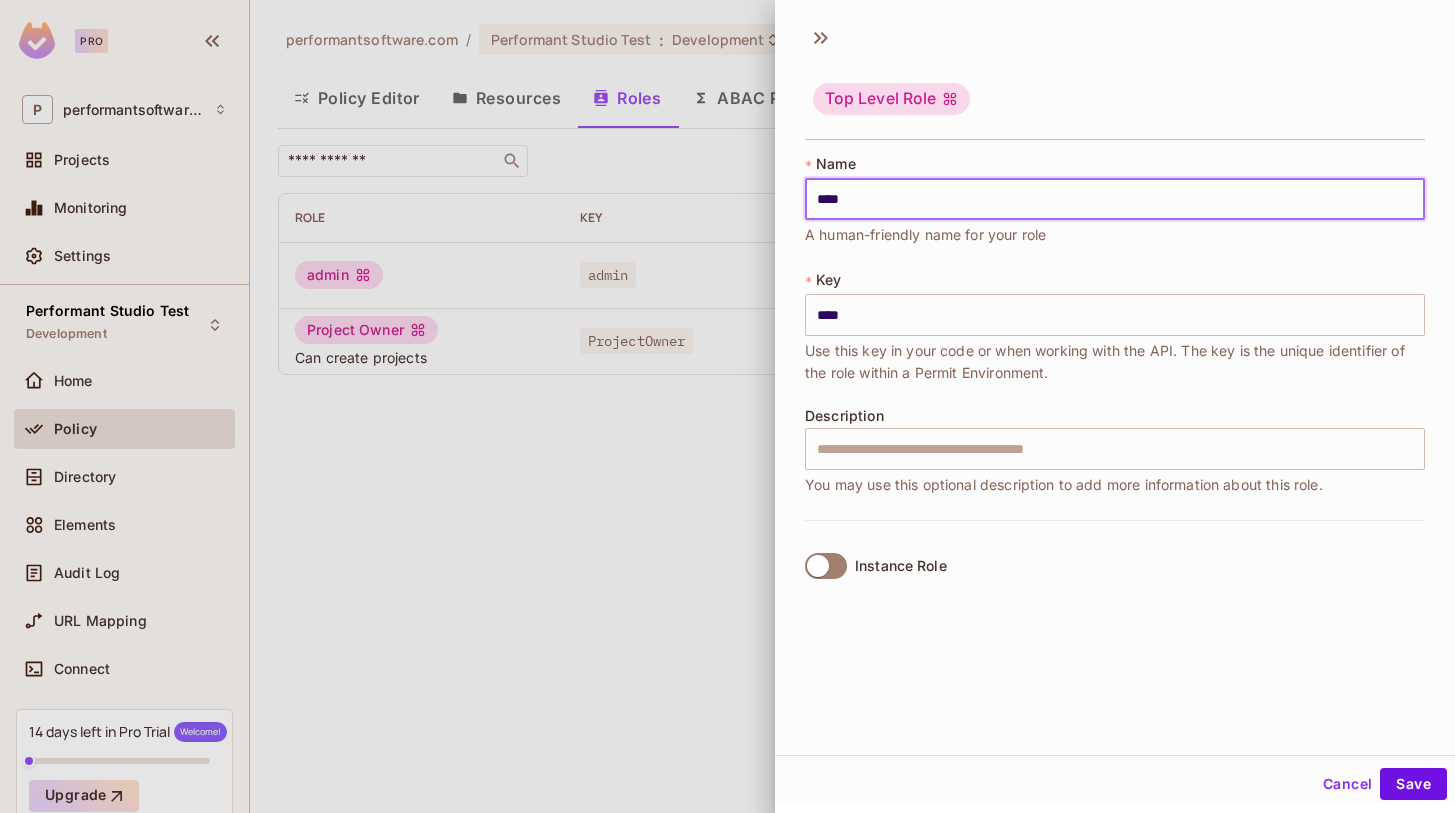 type on "*****" 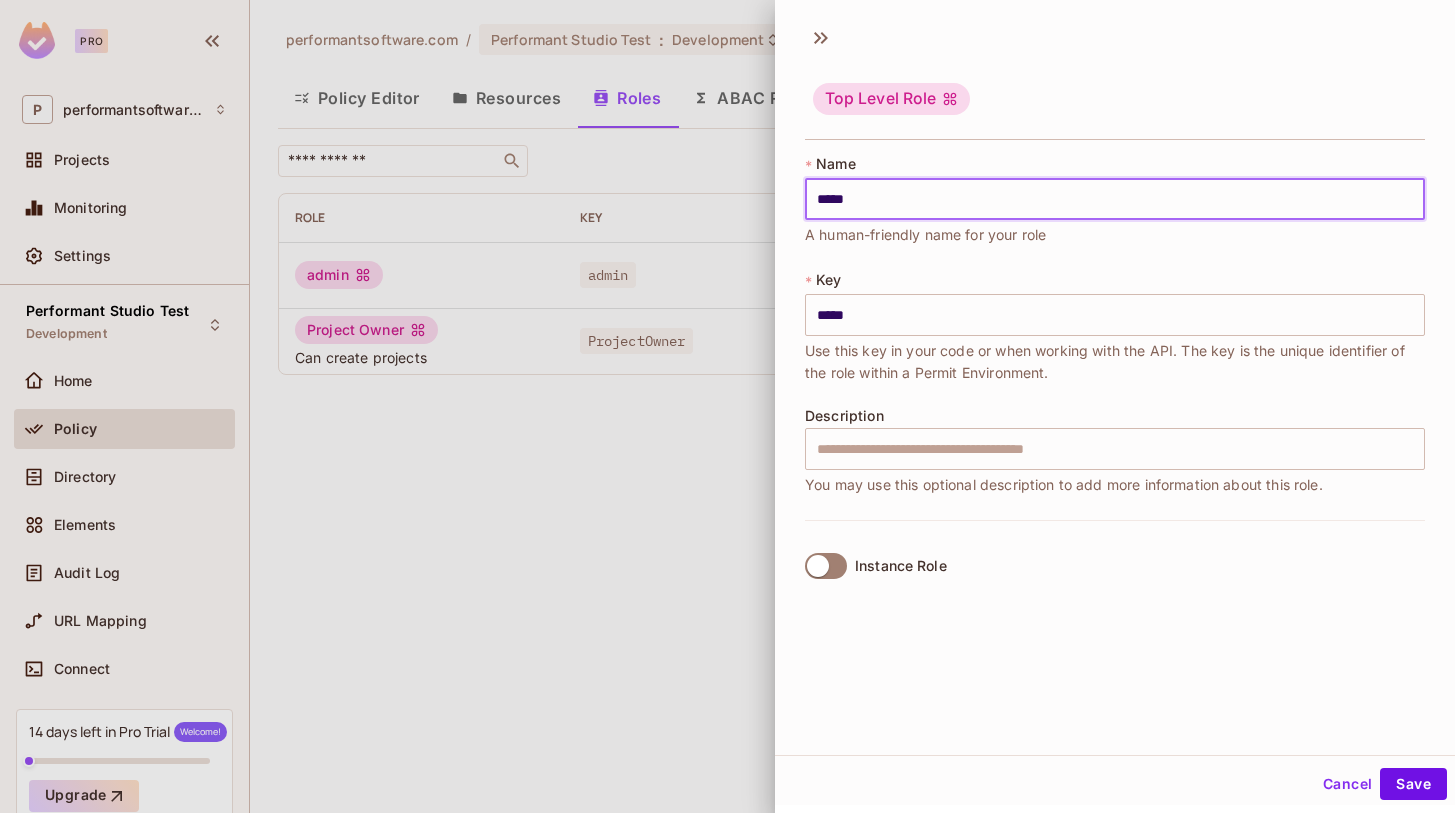 type on "******" 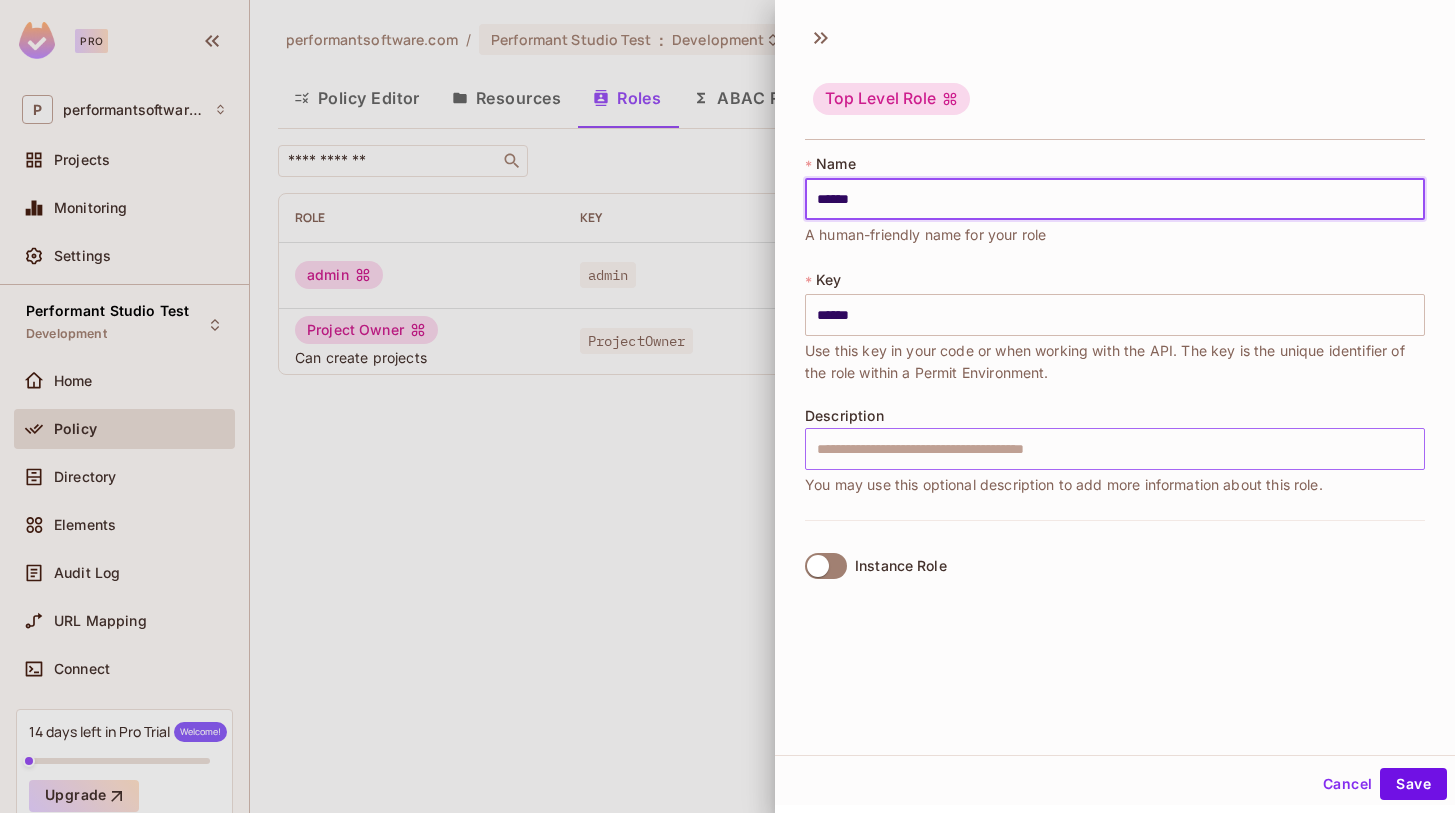 type on "******" 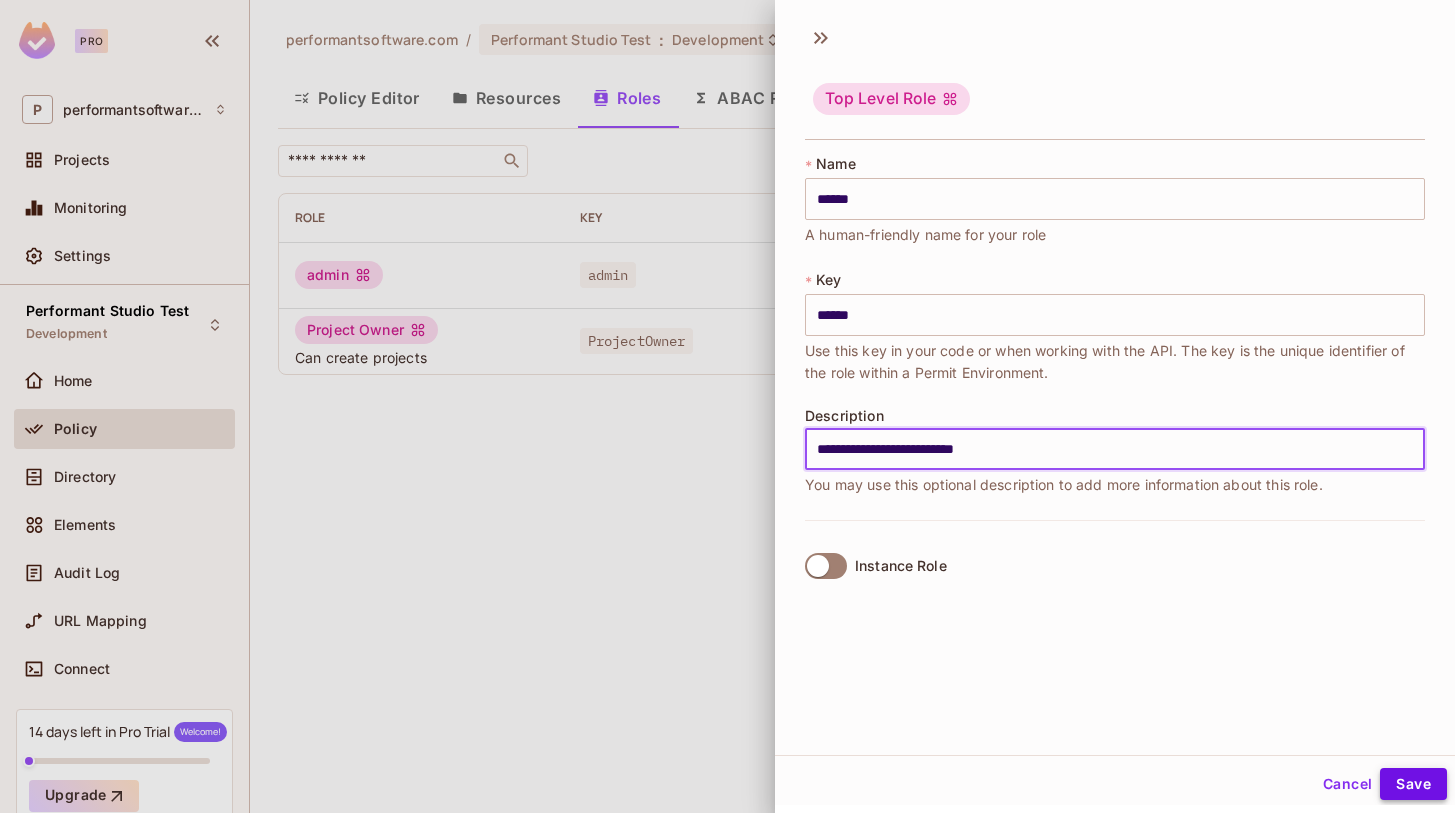 type on "**********" 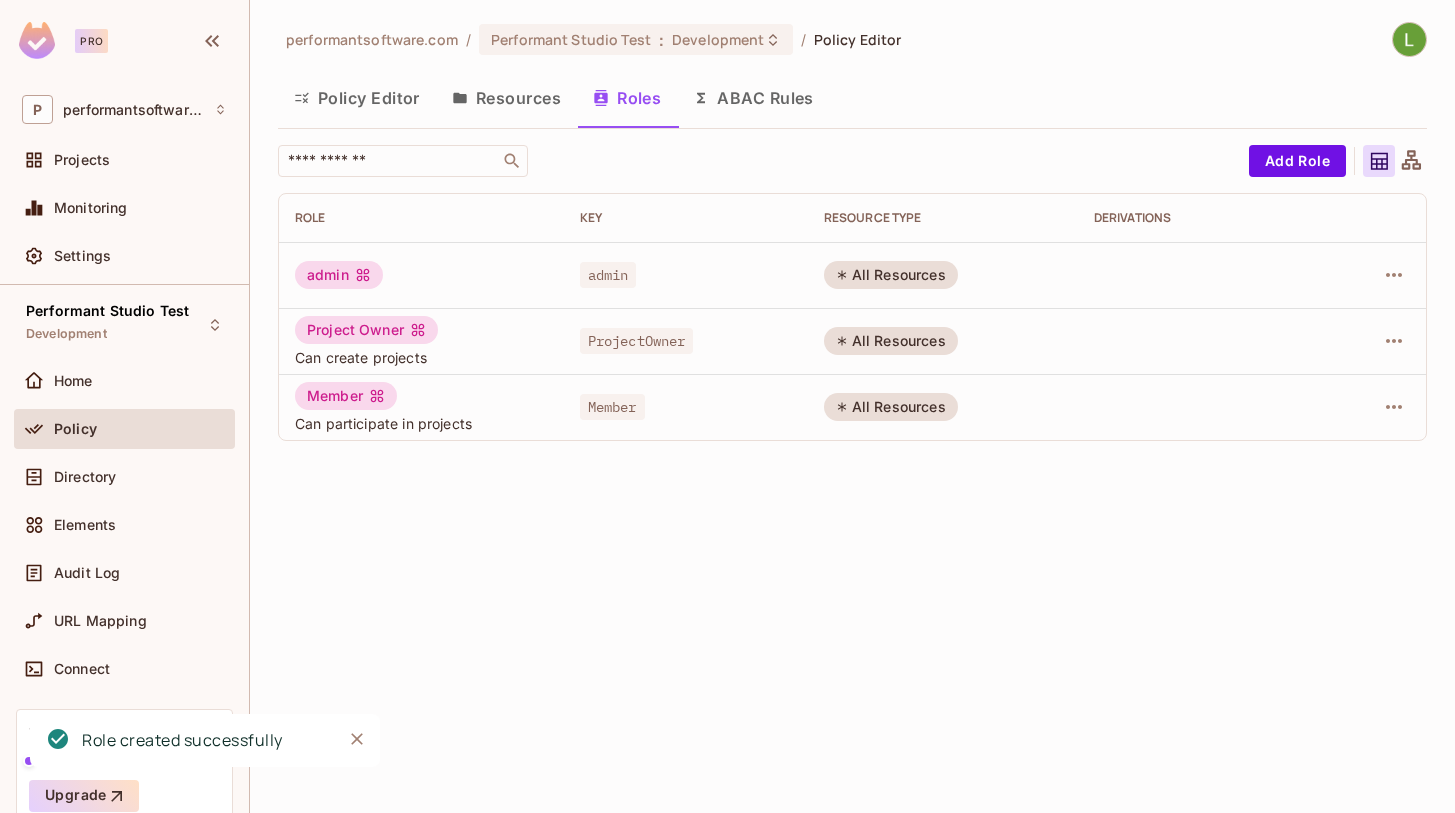 click at bounding box center [1374, 275] 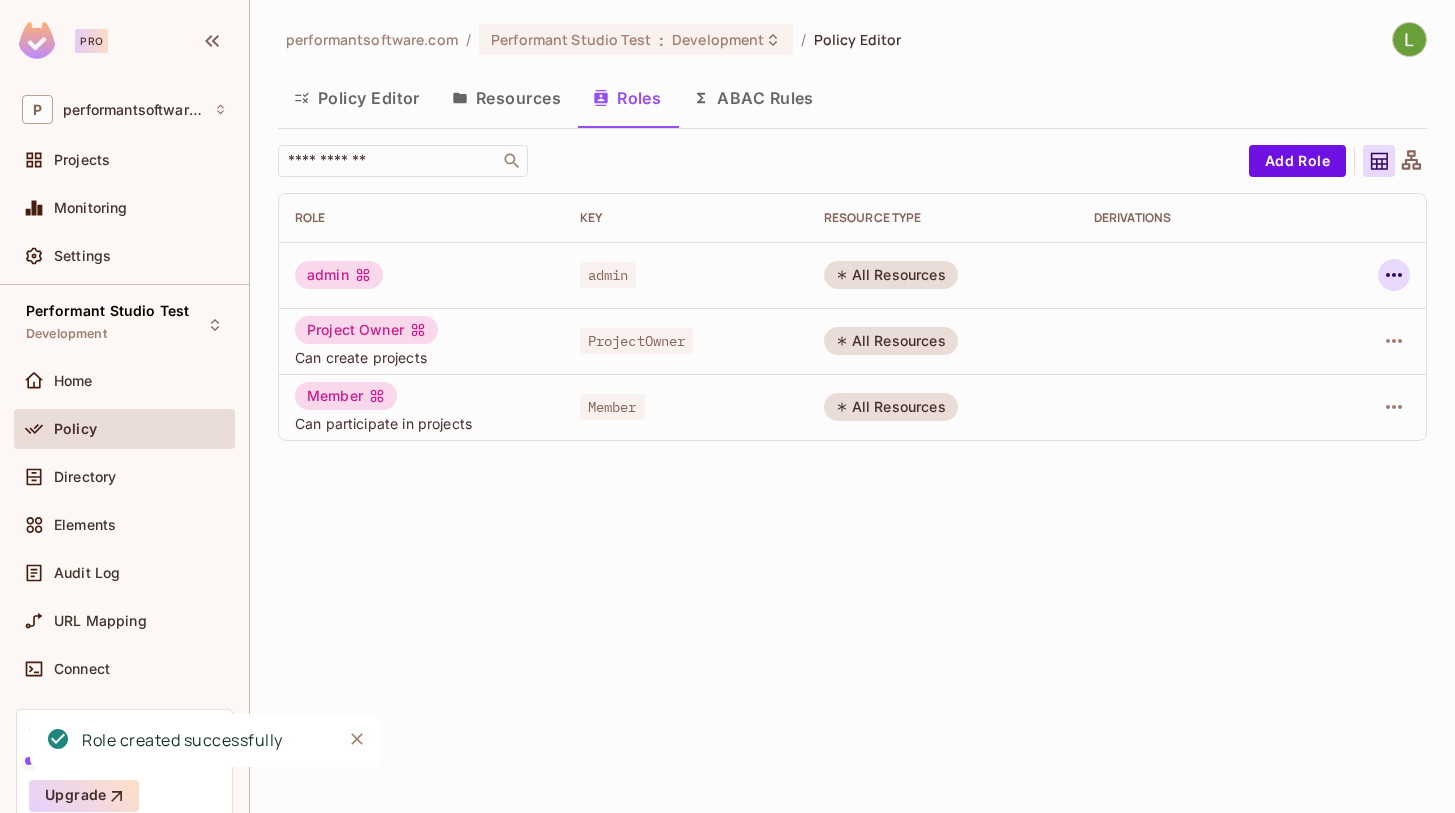 click 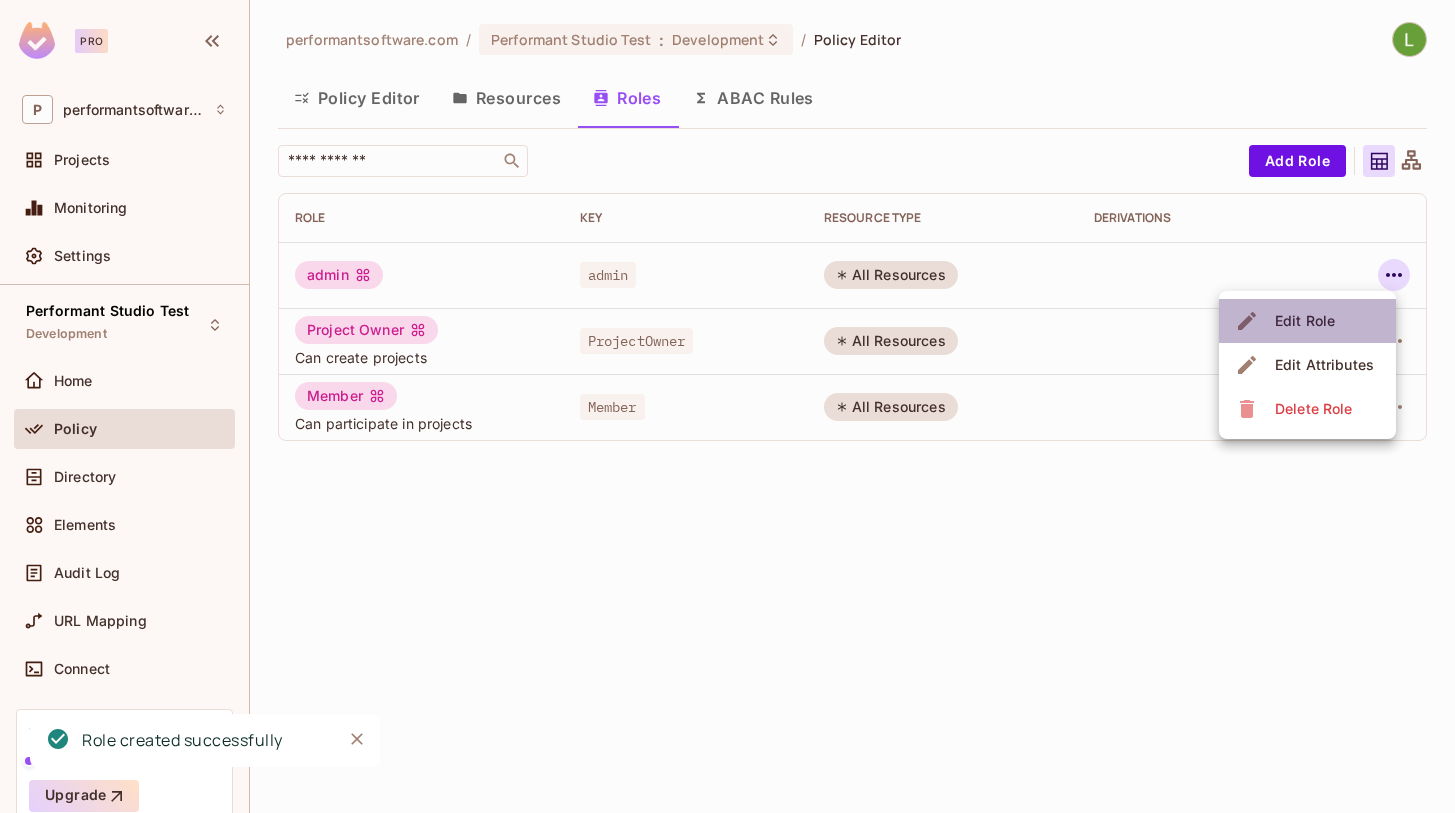 click on "Edit Role" at bounding box center [1305, 321] 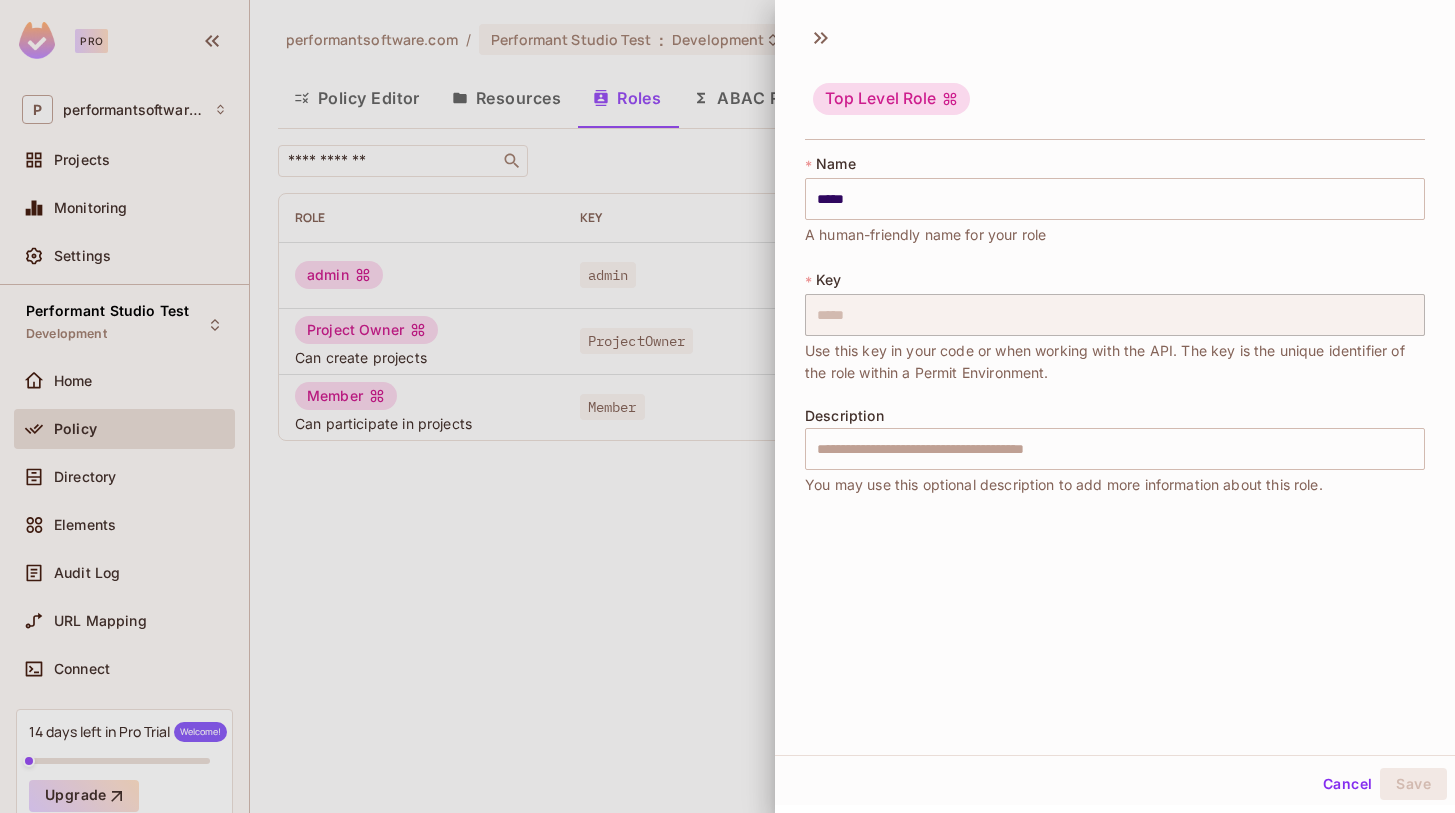 click on "Cancel" at bounding box center (1347, 784) 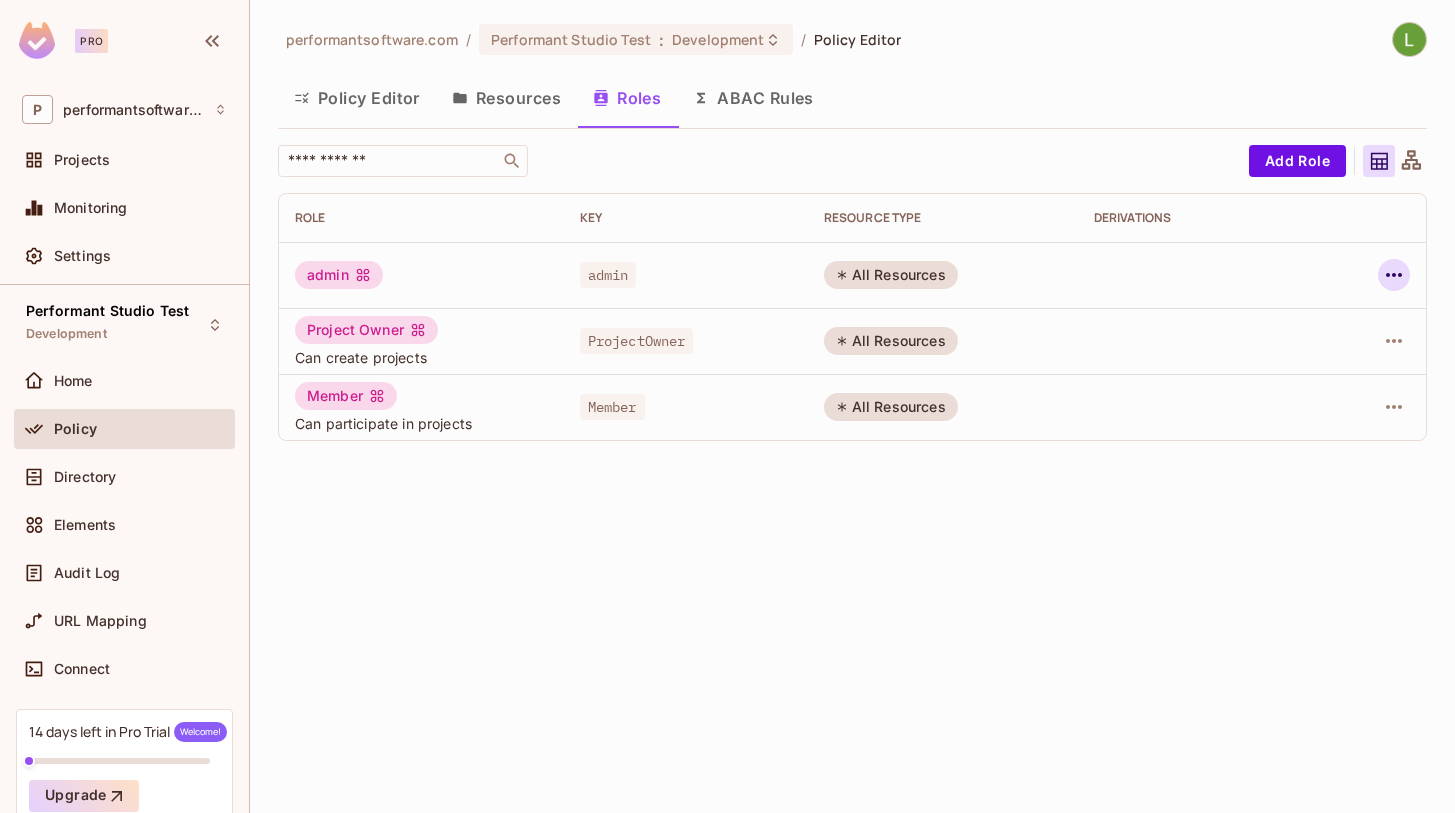 click 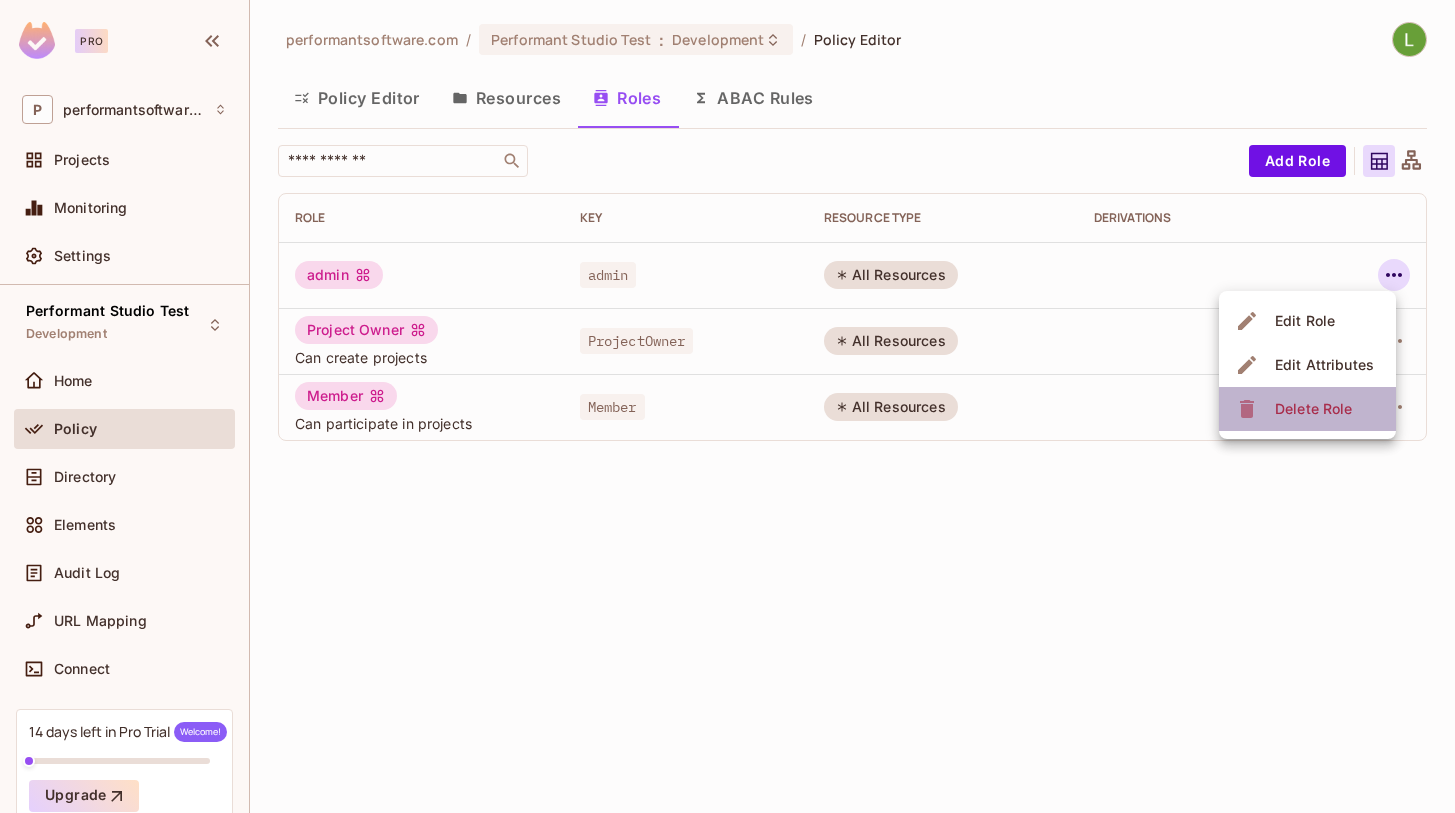 click on "Delete Role" at bounding box center (1313, 409) 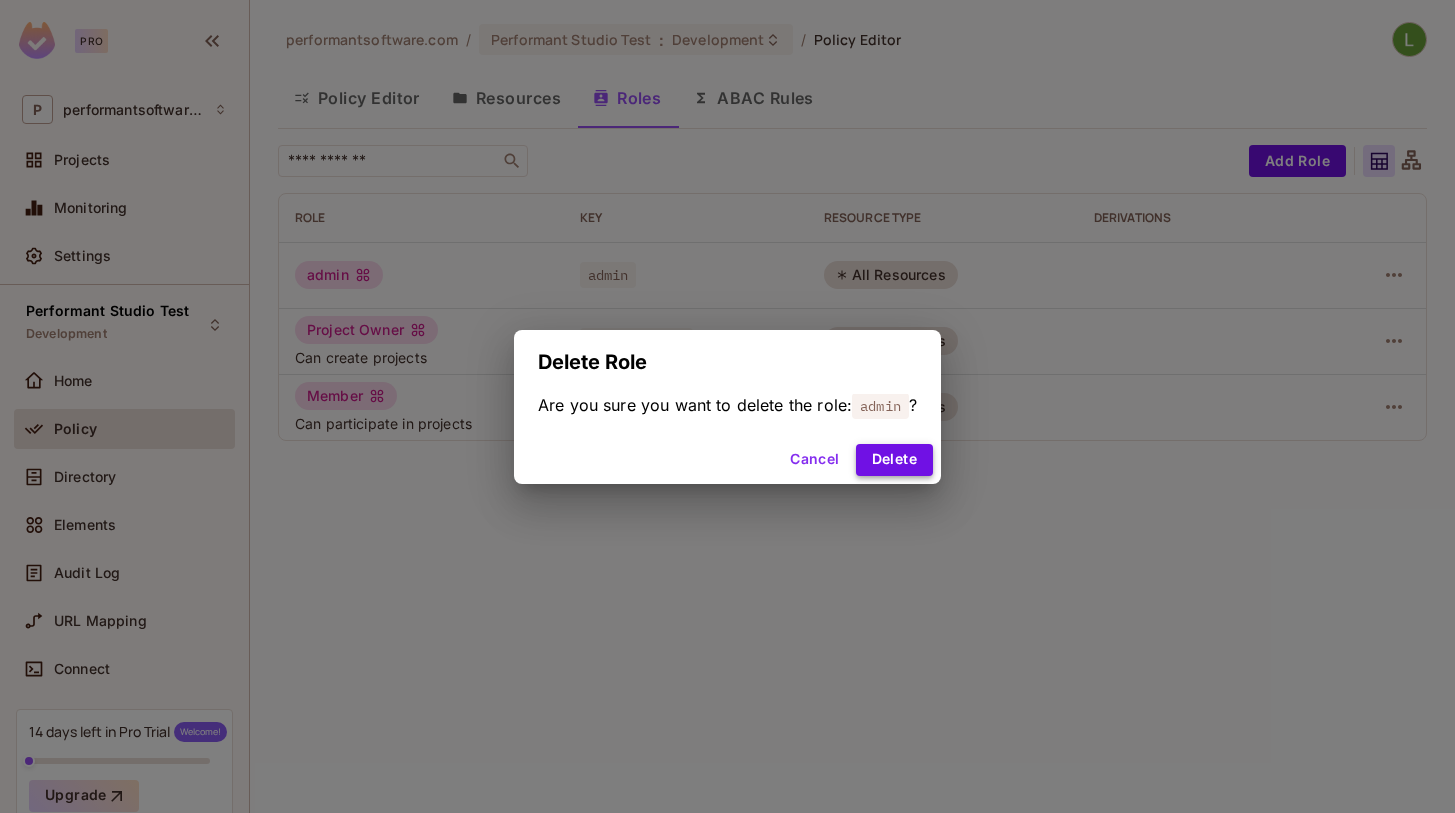 click on "Delete" at bounding box center (894, 460) 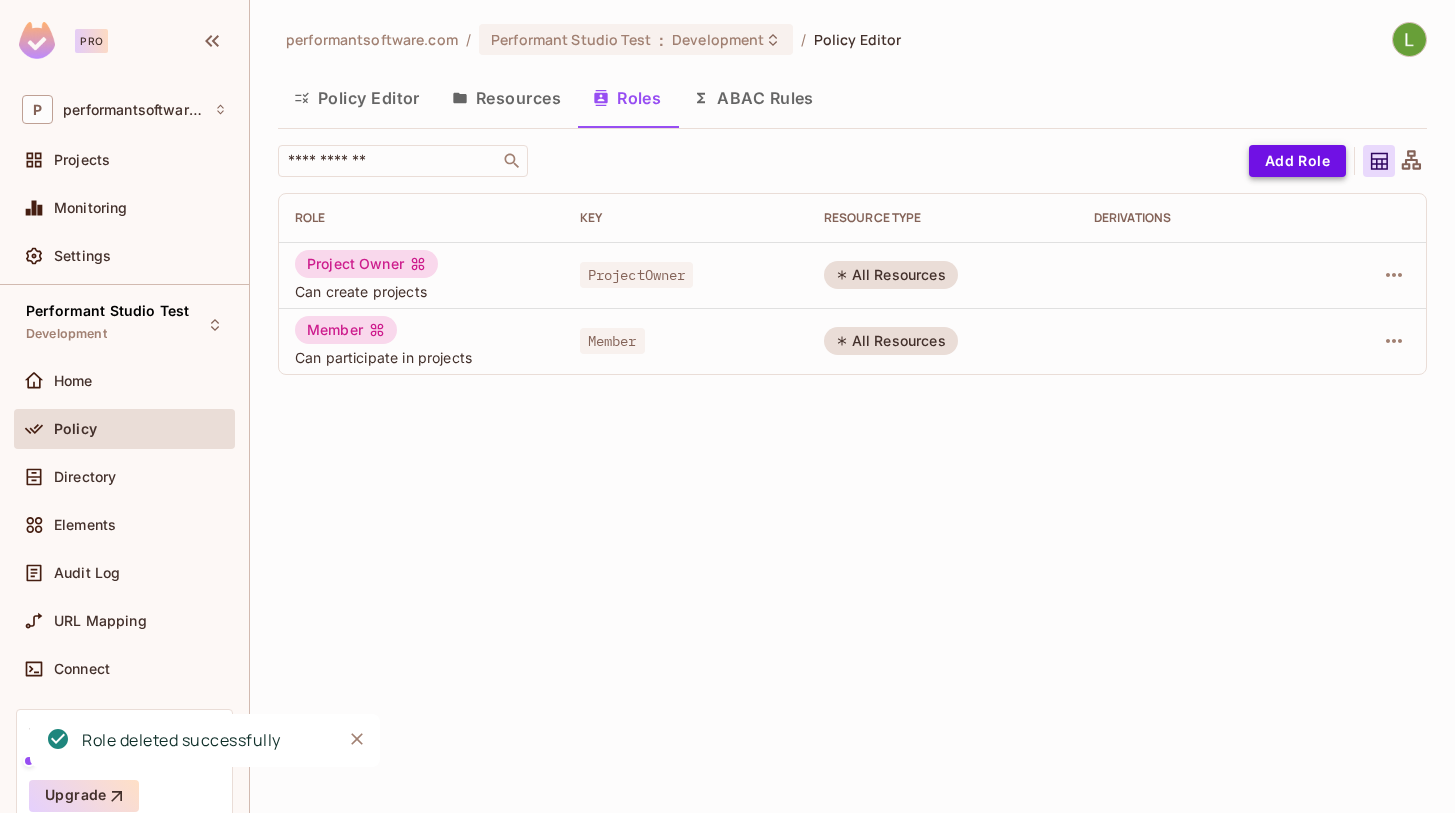 click on "Add Role" at bounding box center [1297, 161] 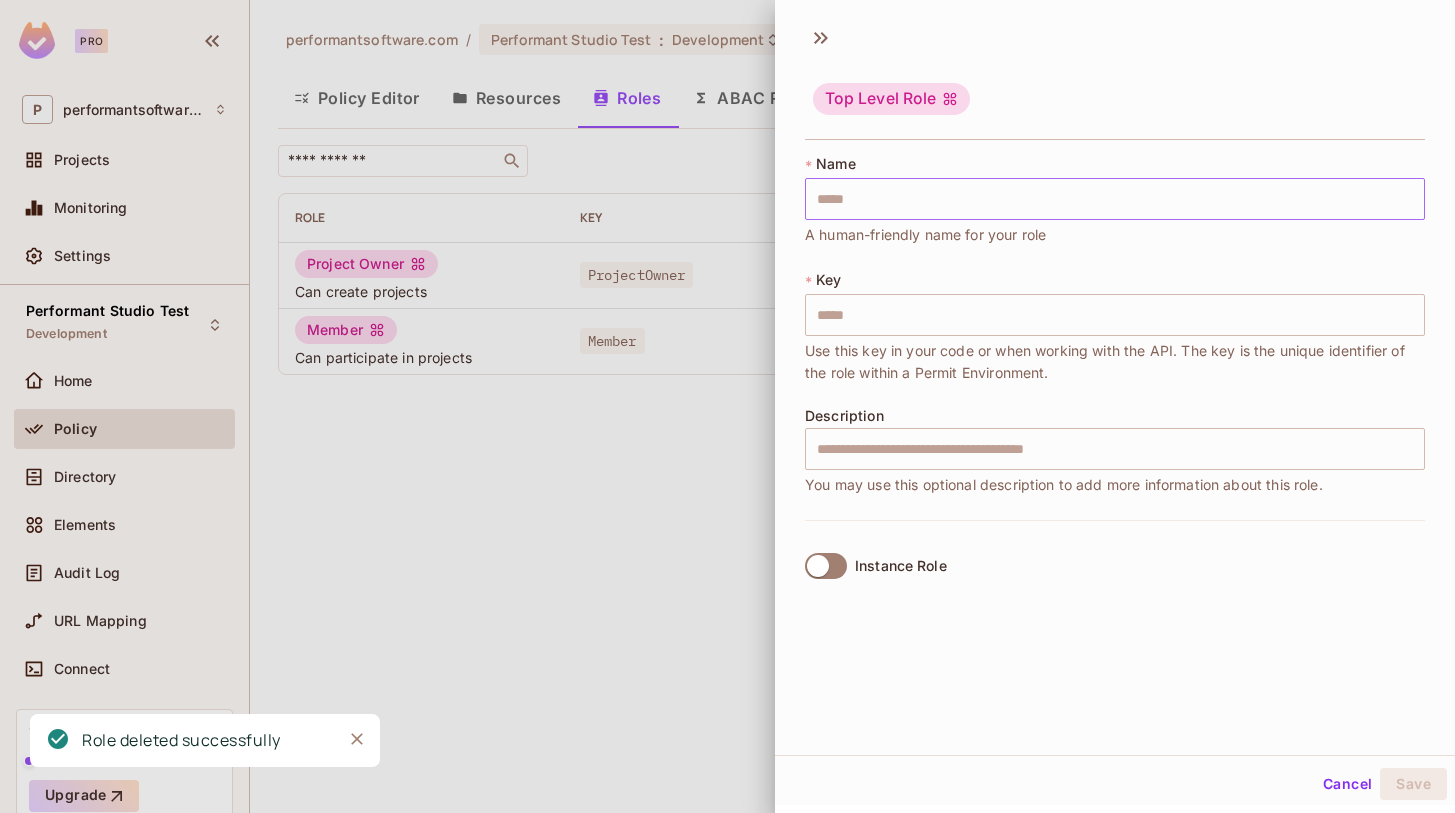 click at bounding box center [1115, 199] 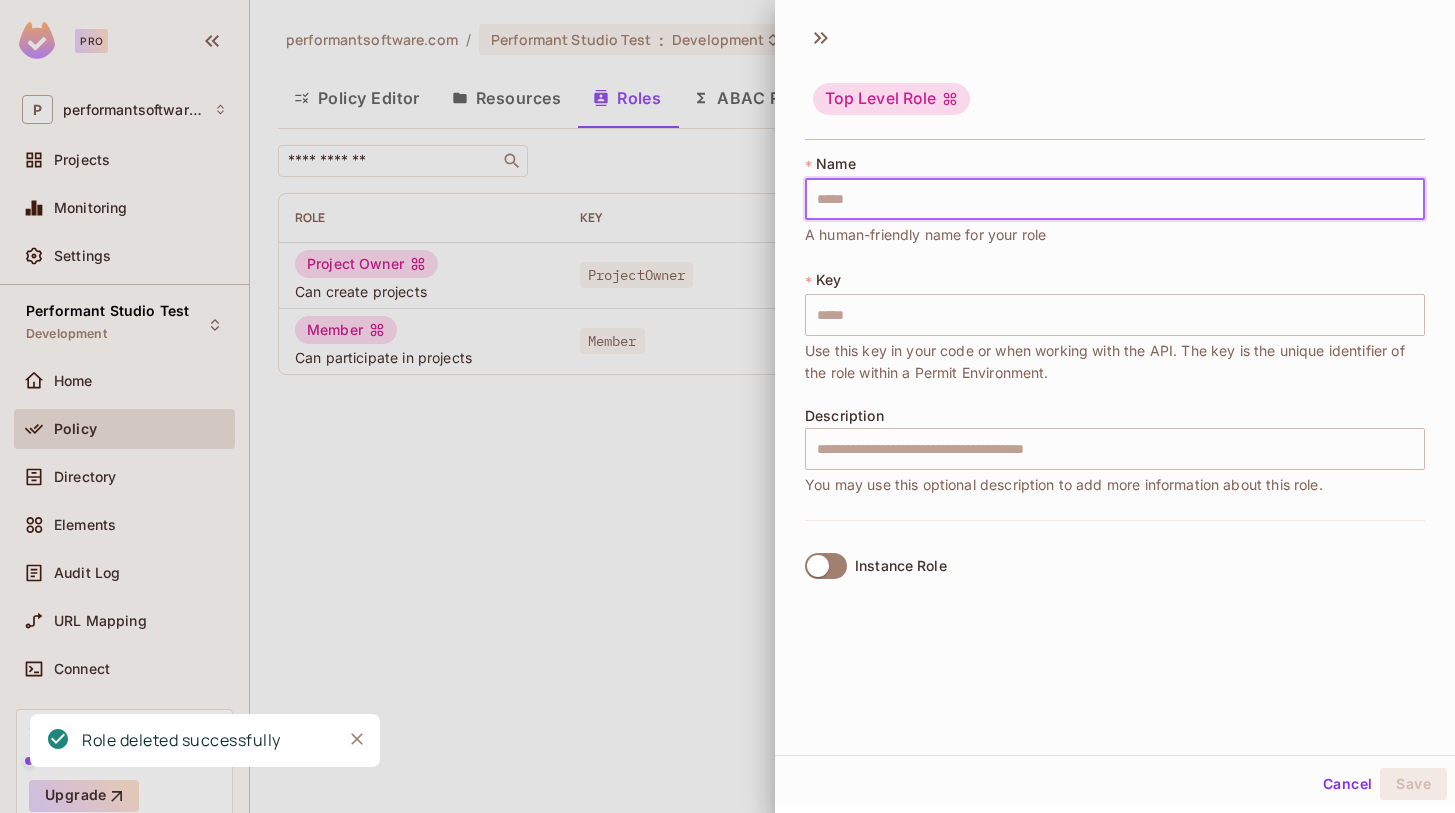type on "*" 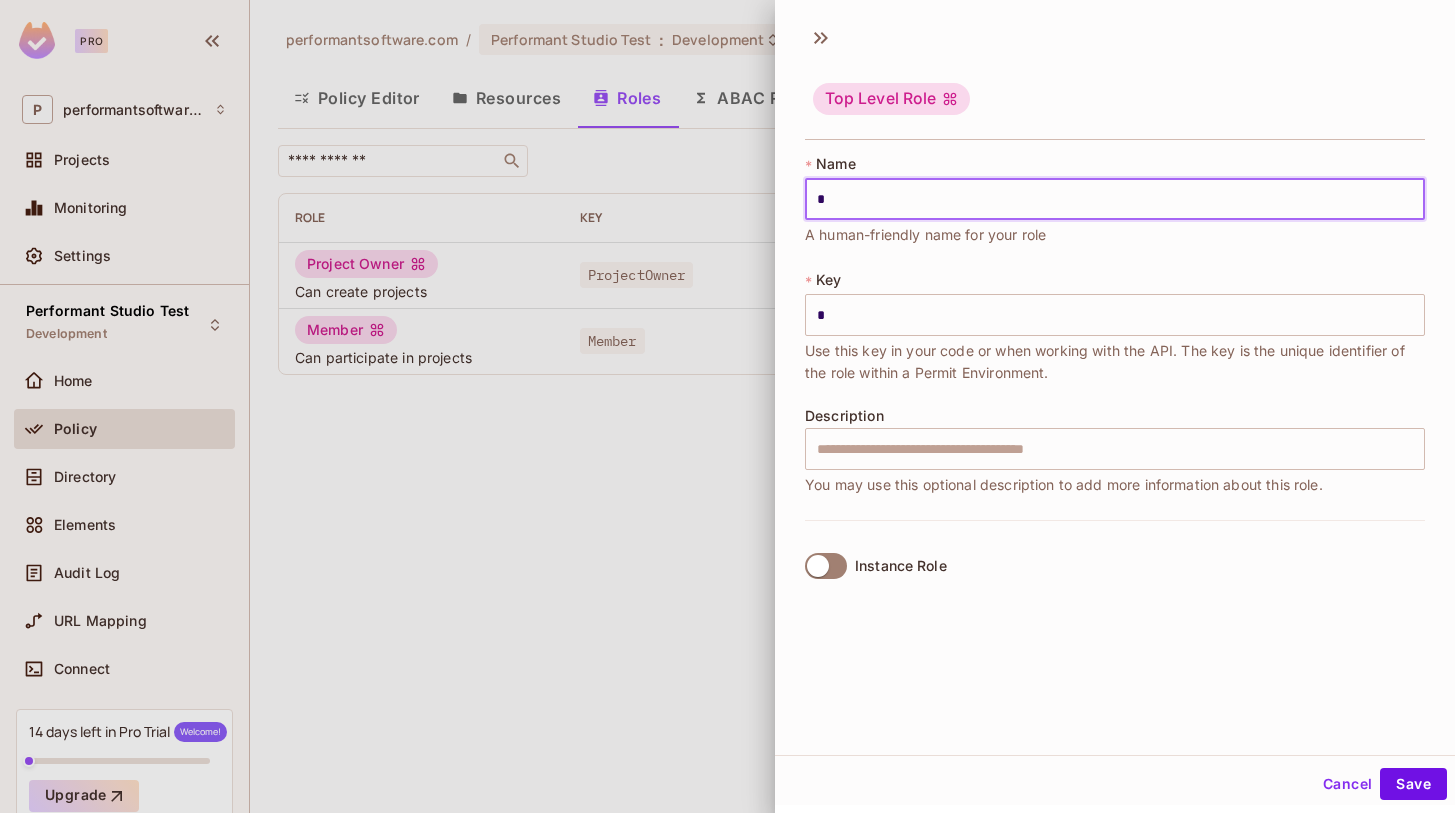 type 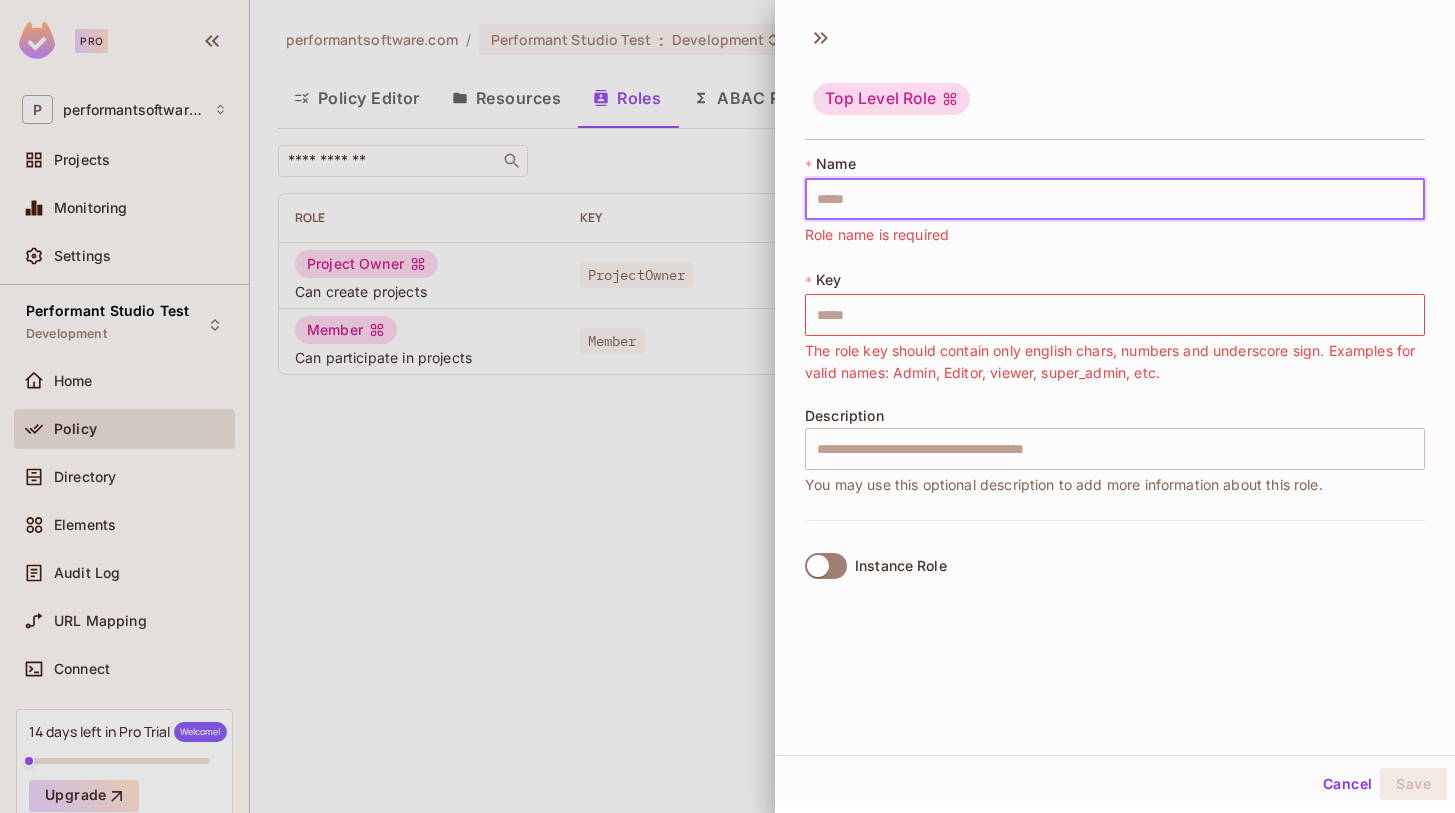 type on "*" 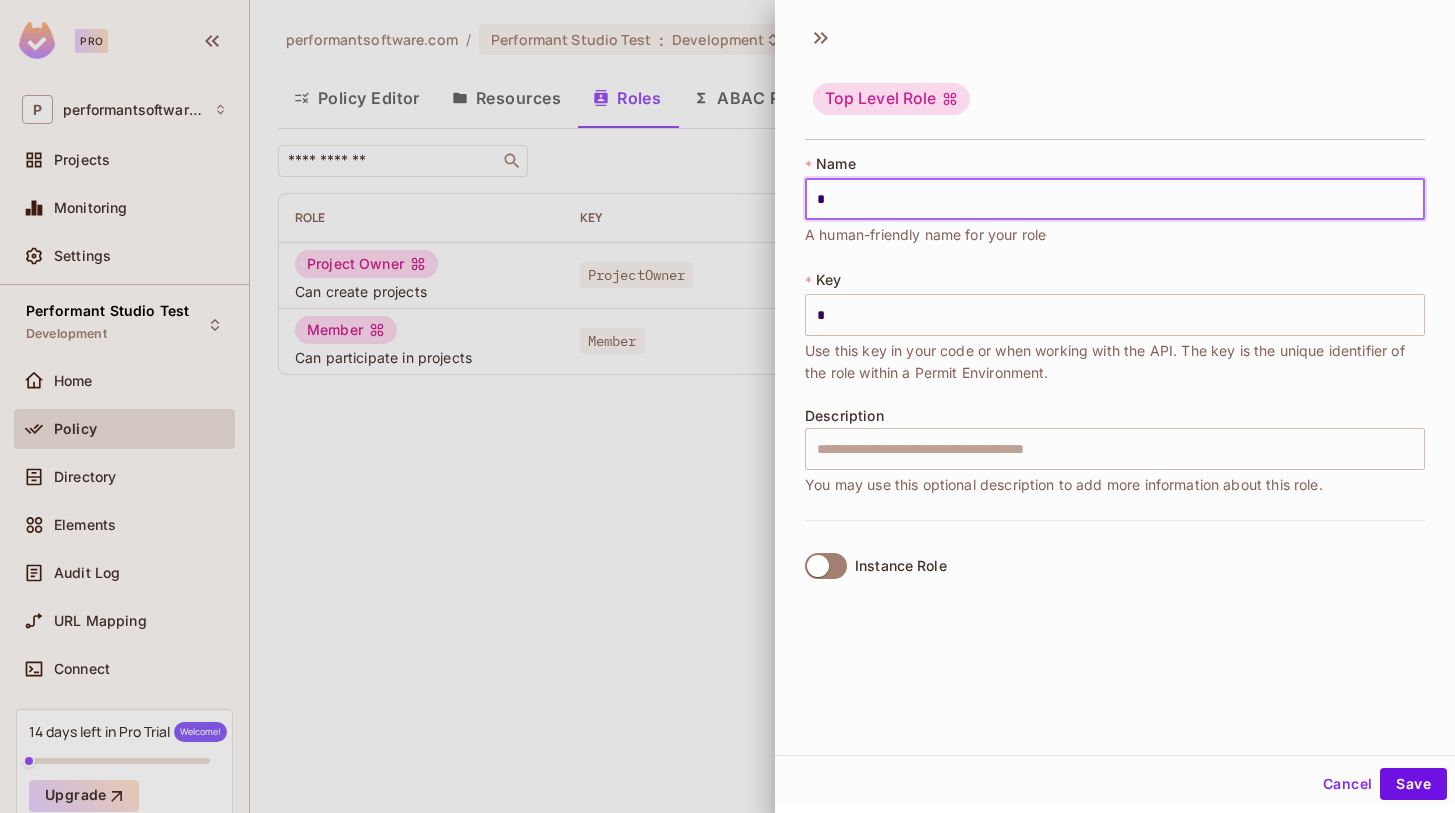 type on "**" 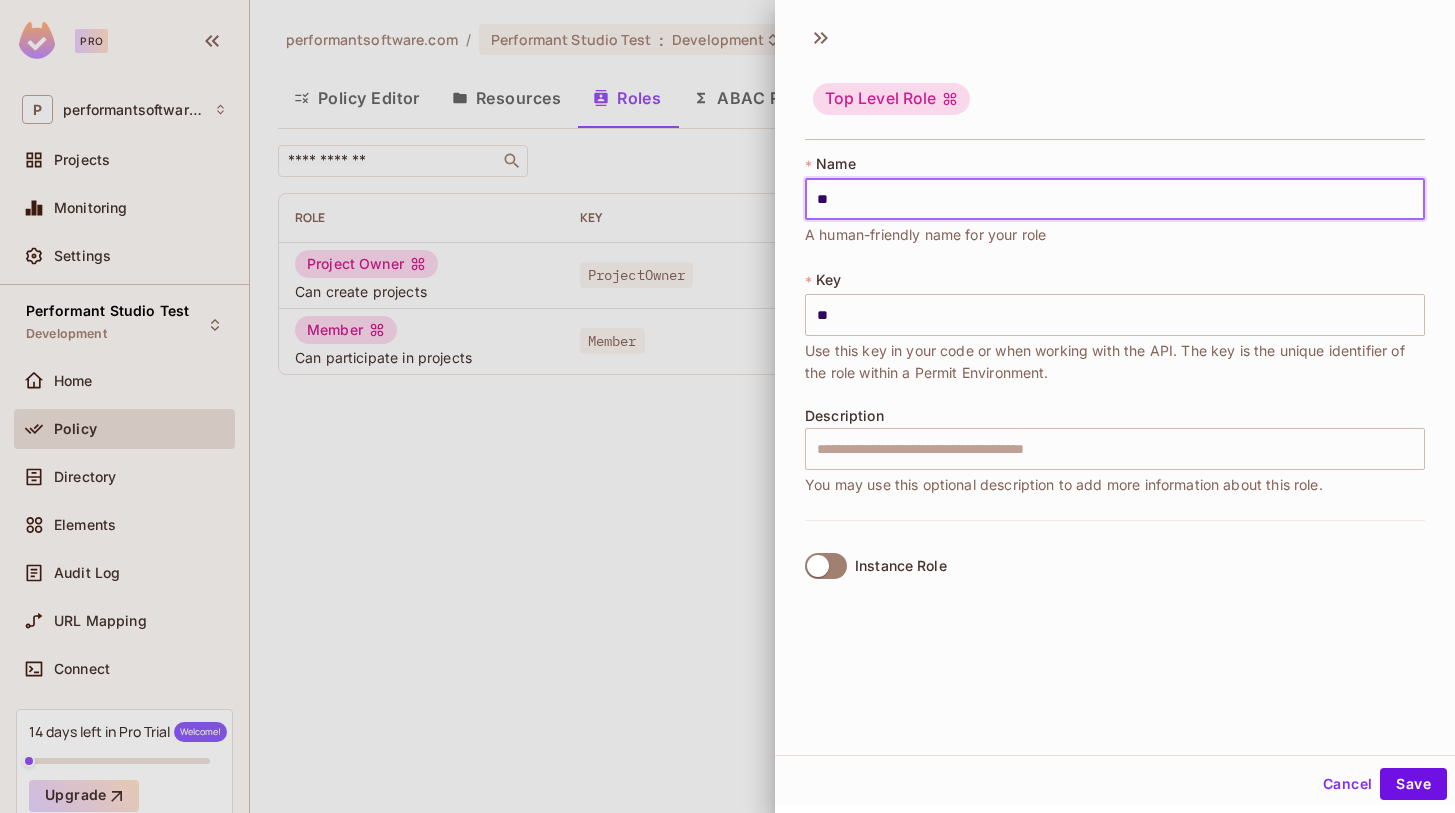 type on "***" 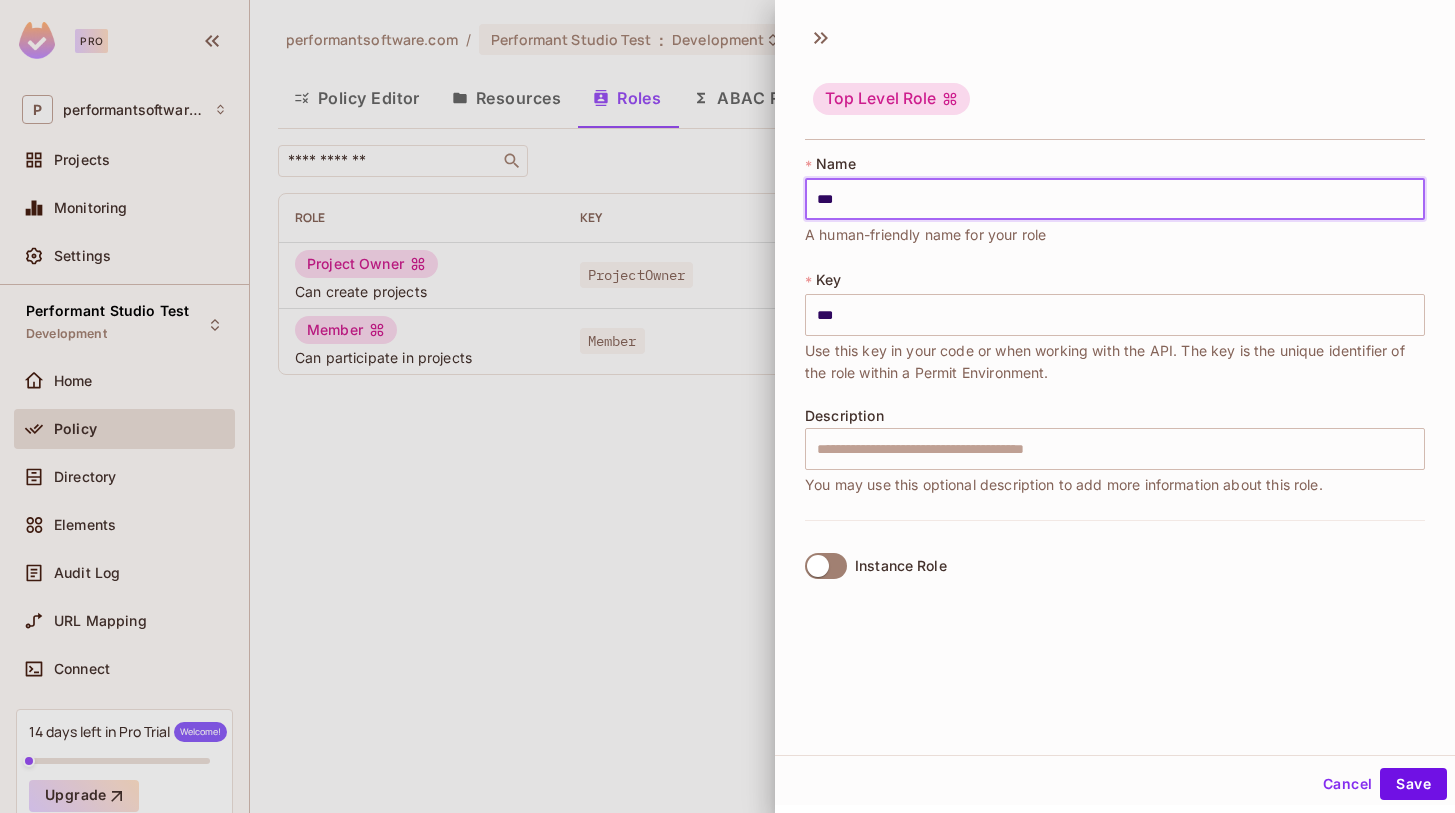 type on "**" 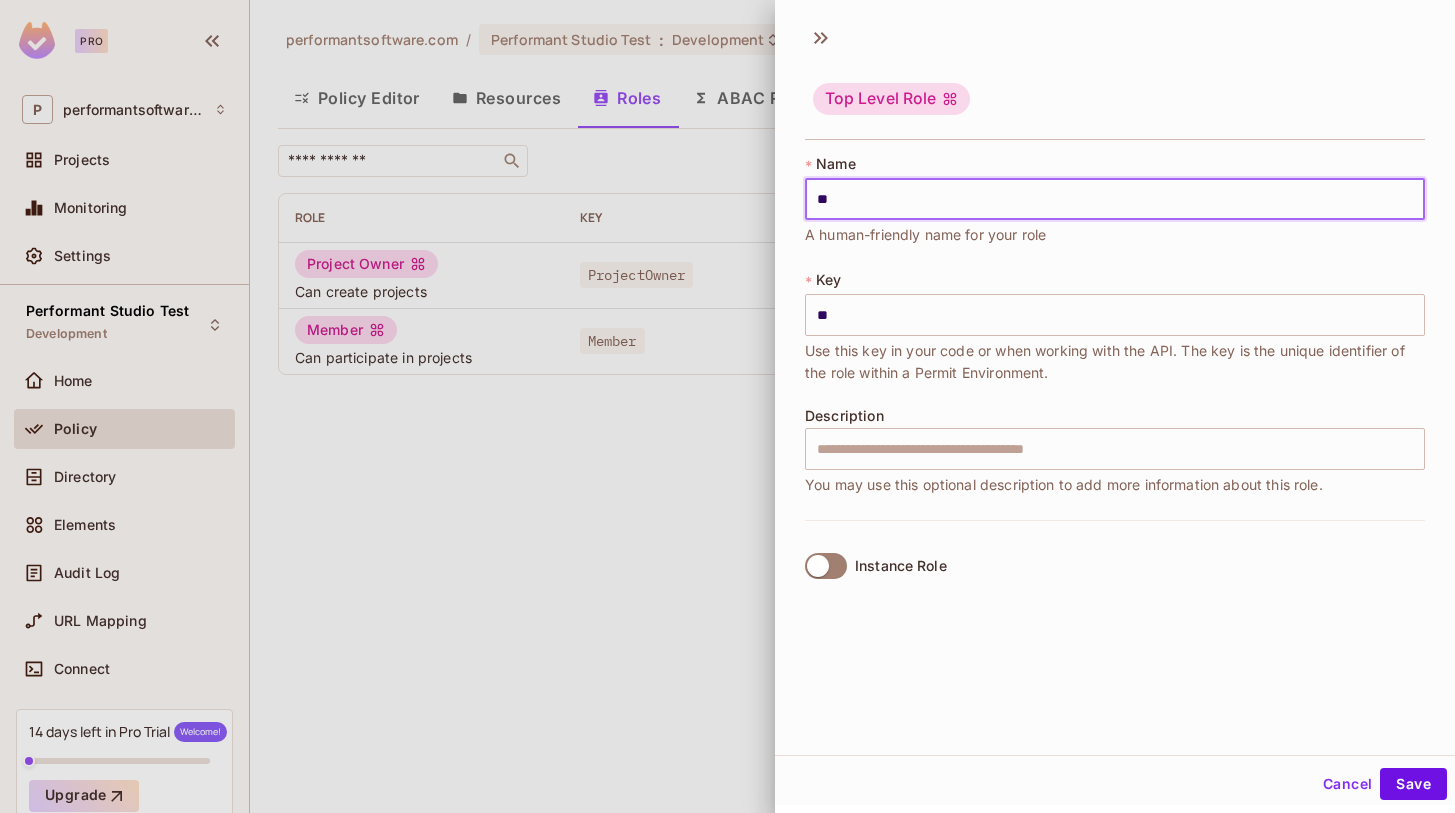 type on "*" 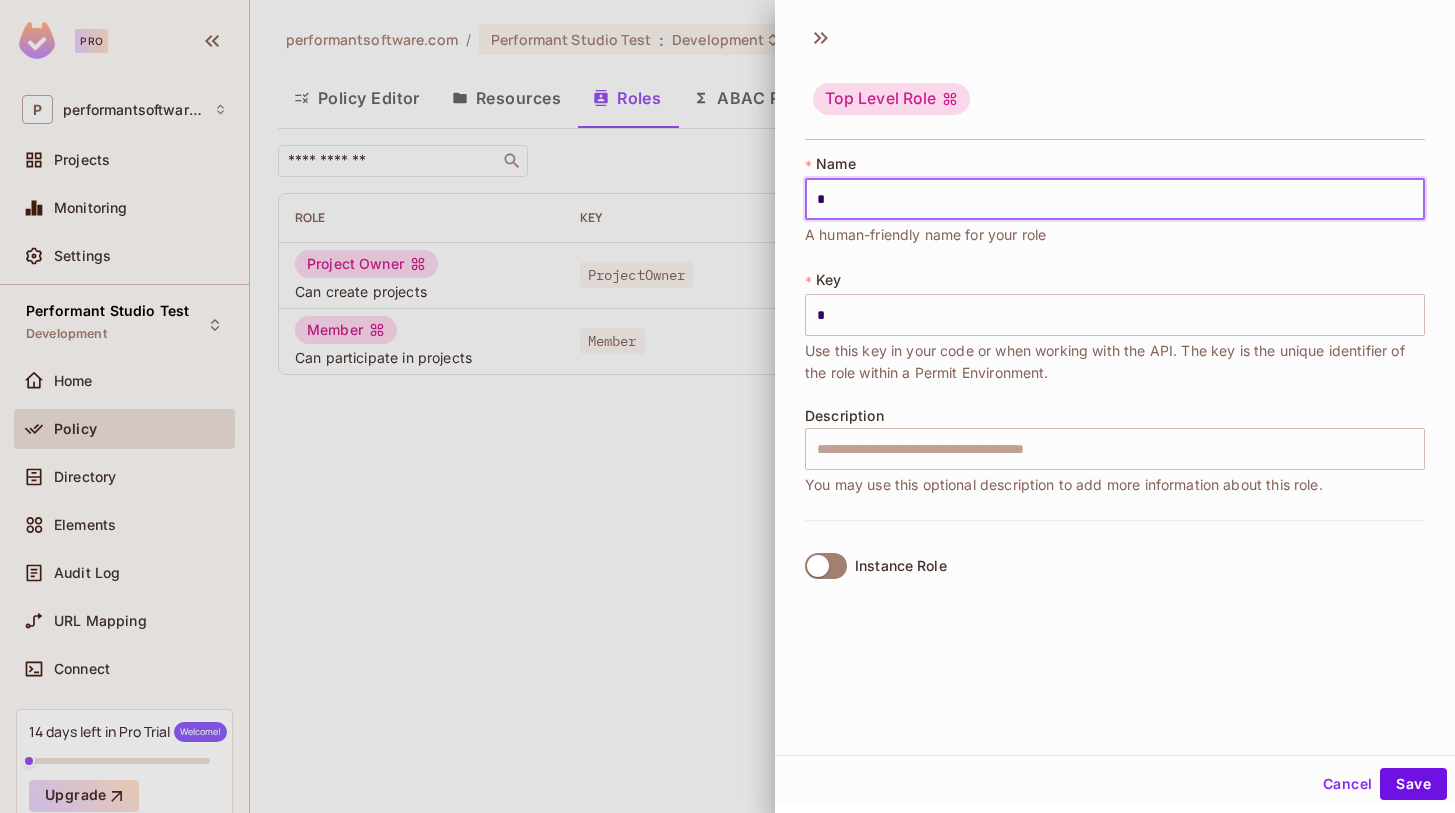 type 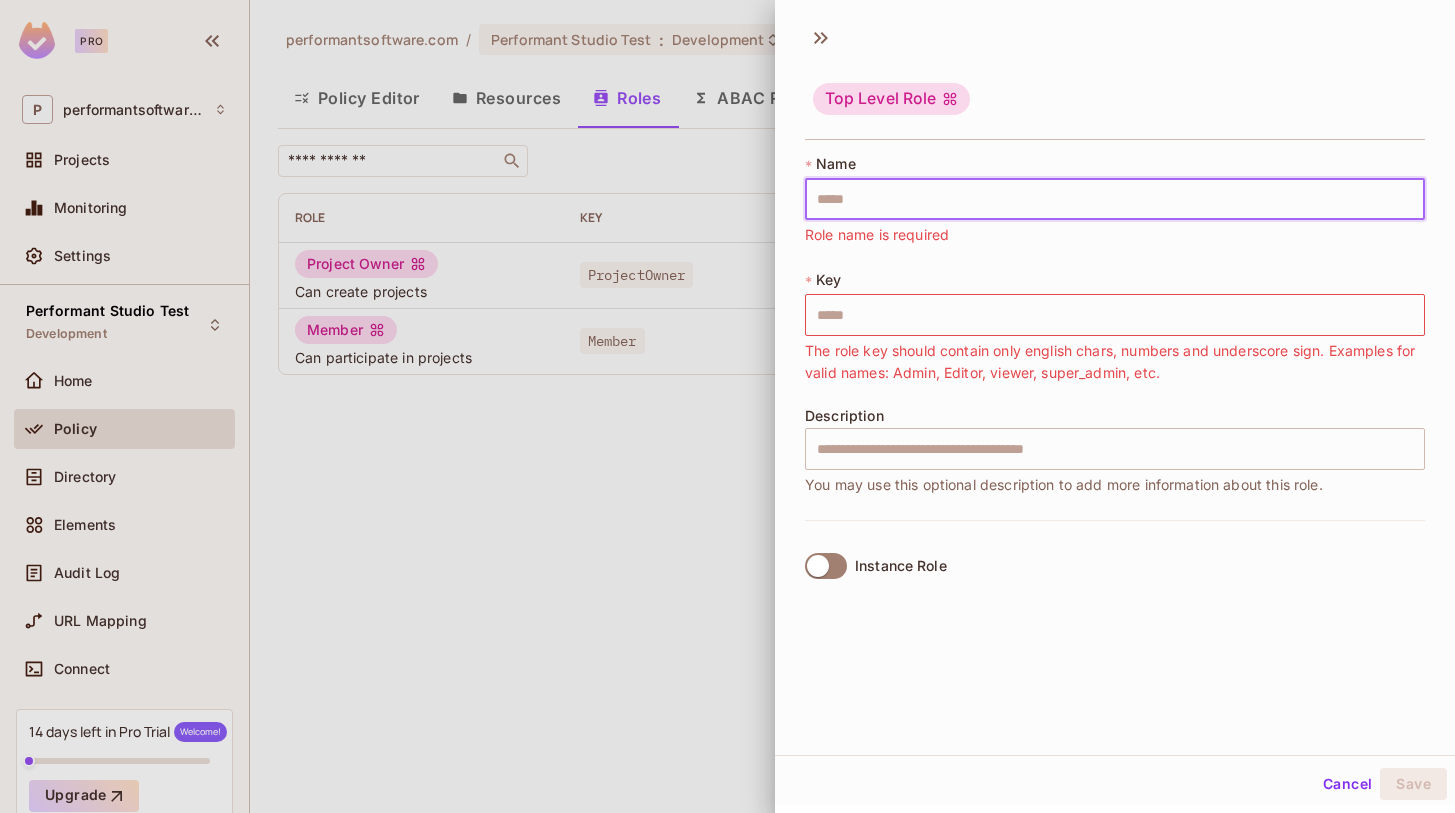 type on "*" 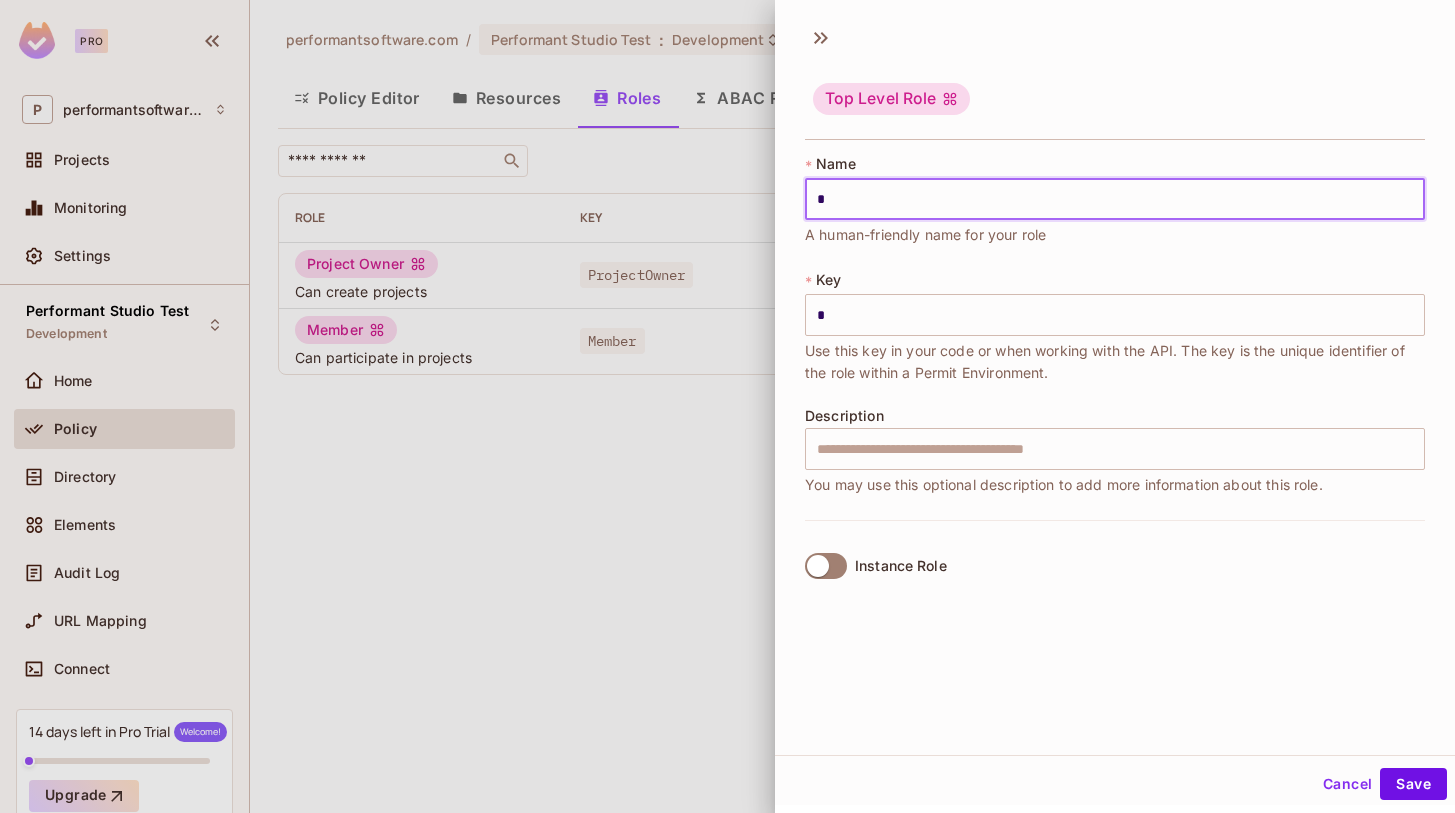 type on "**" 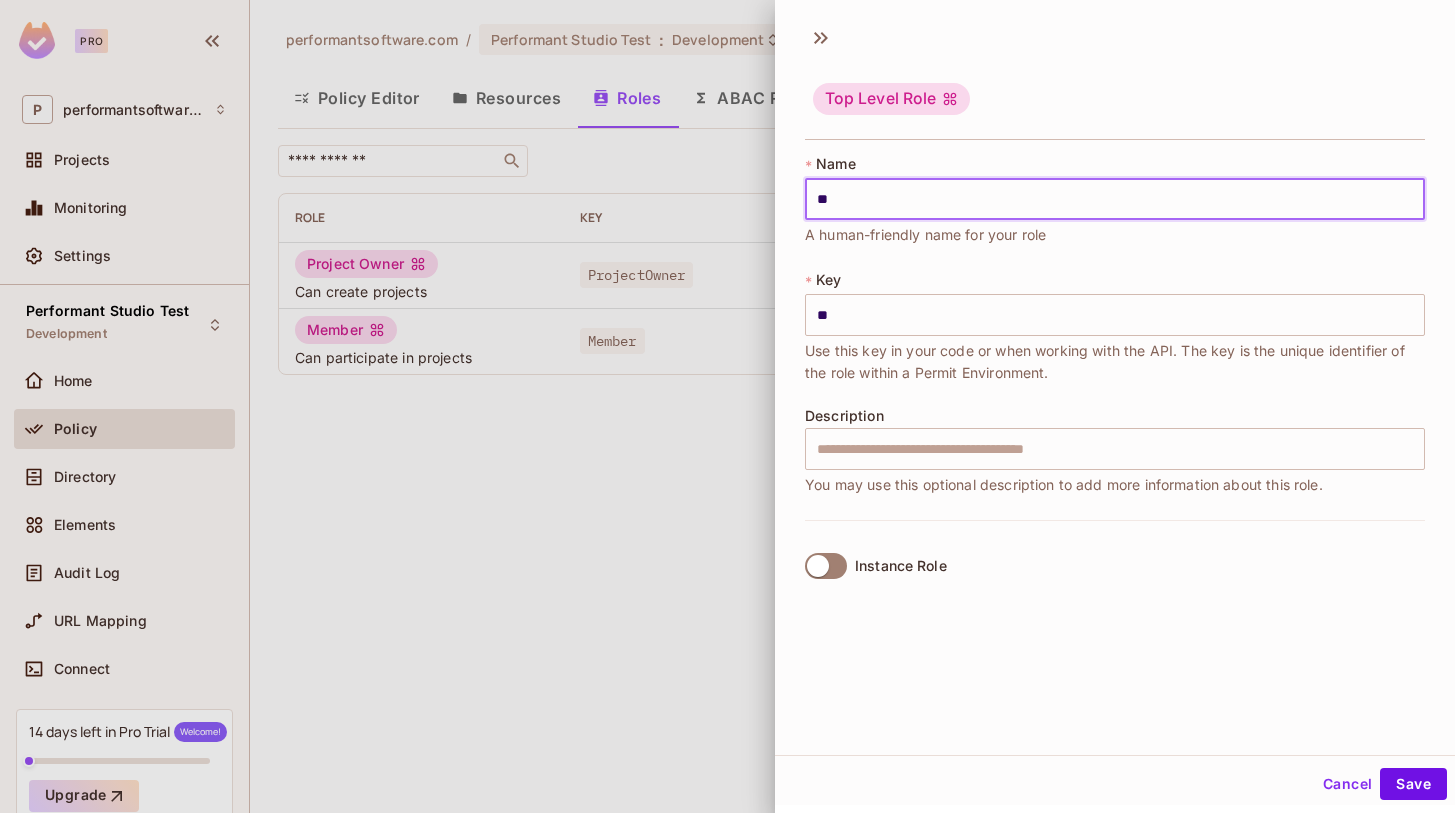 type on "***" 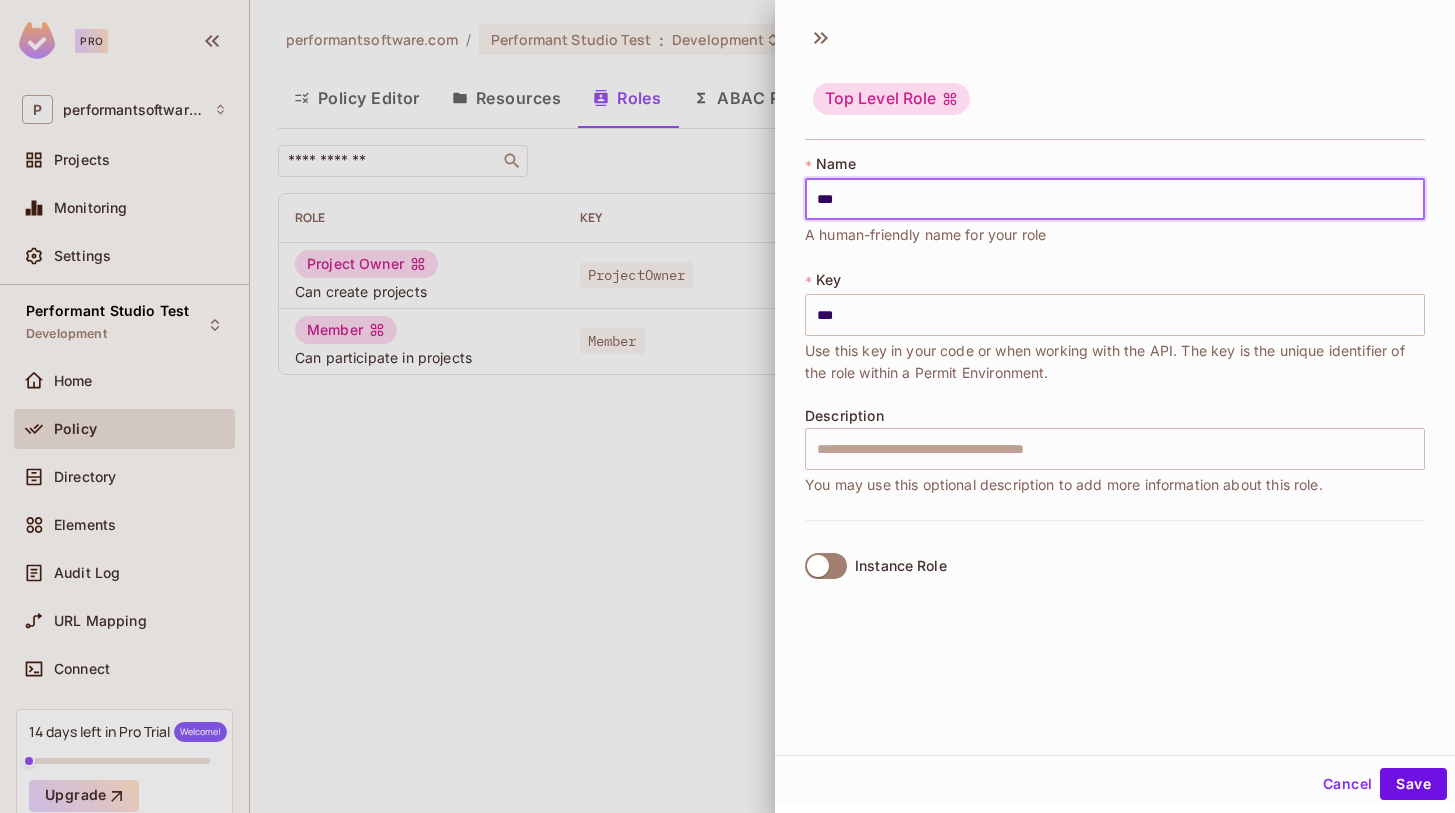 type on "****" 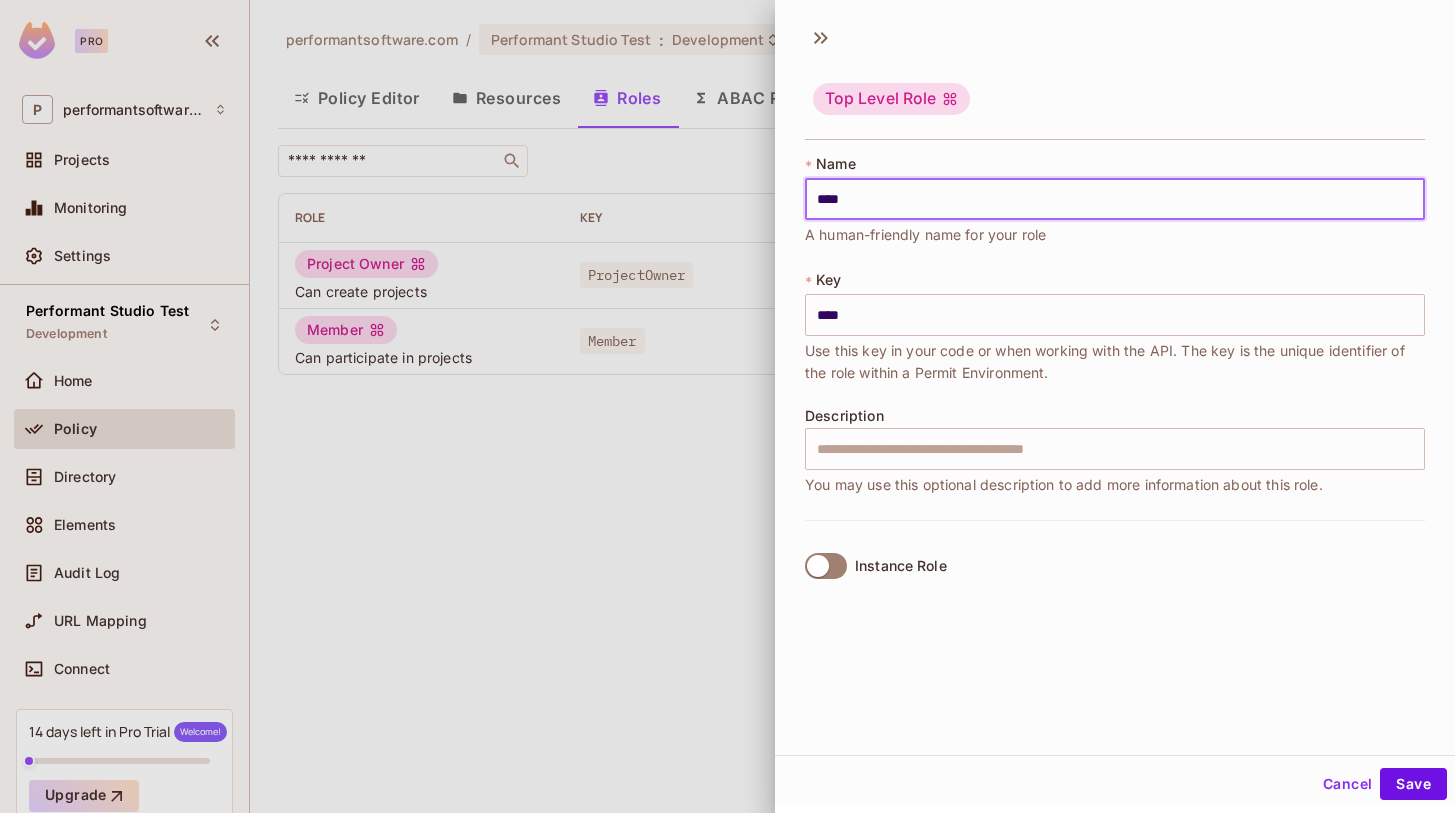 type on "*****" 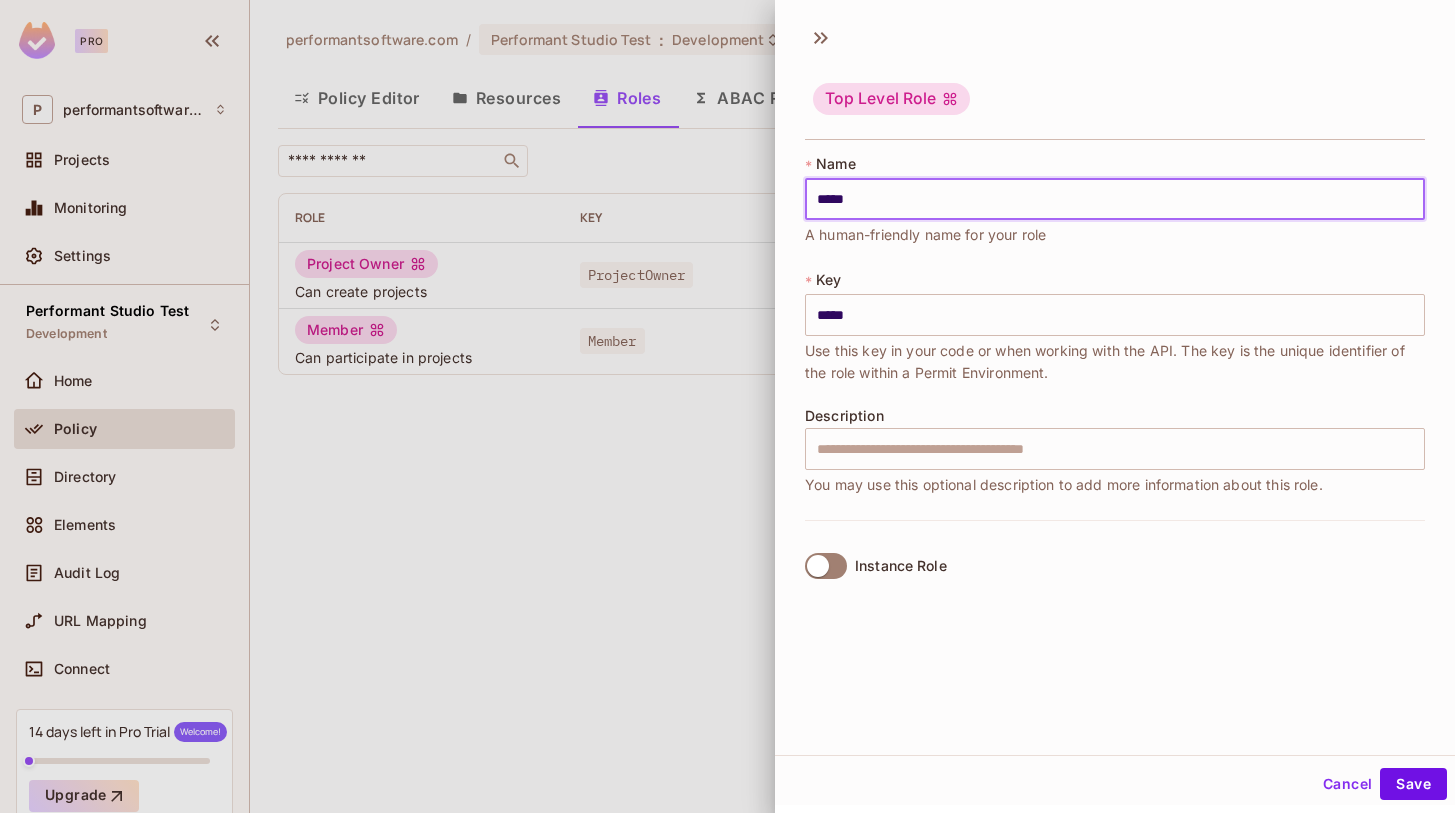 type on "******" 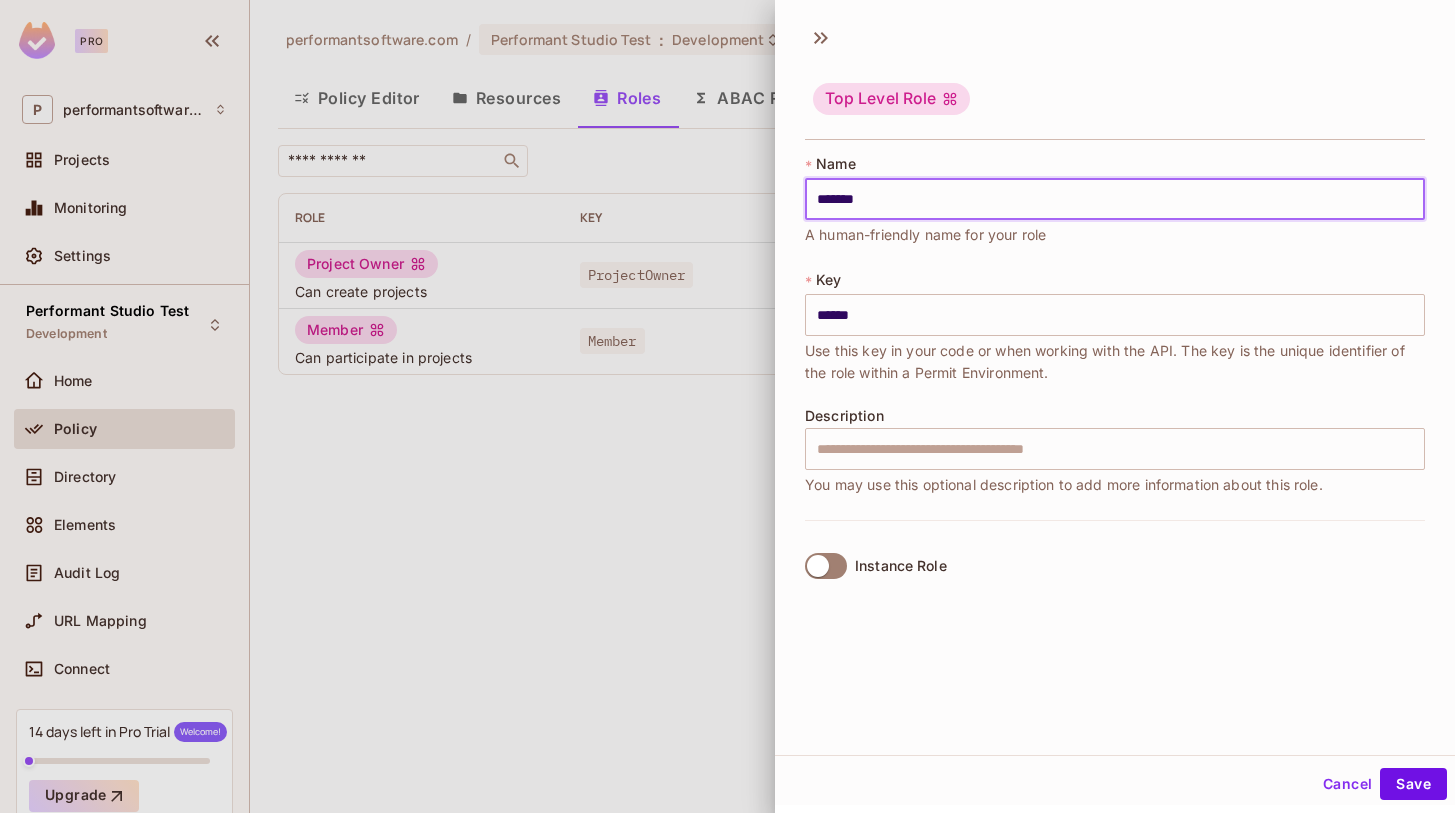 type on "********" 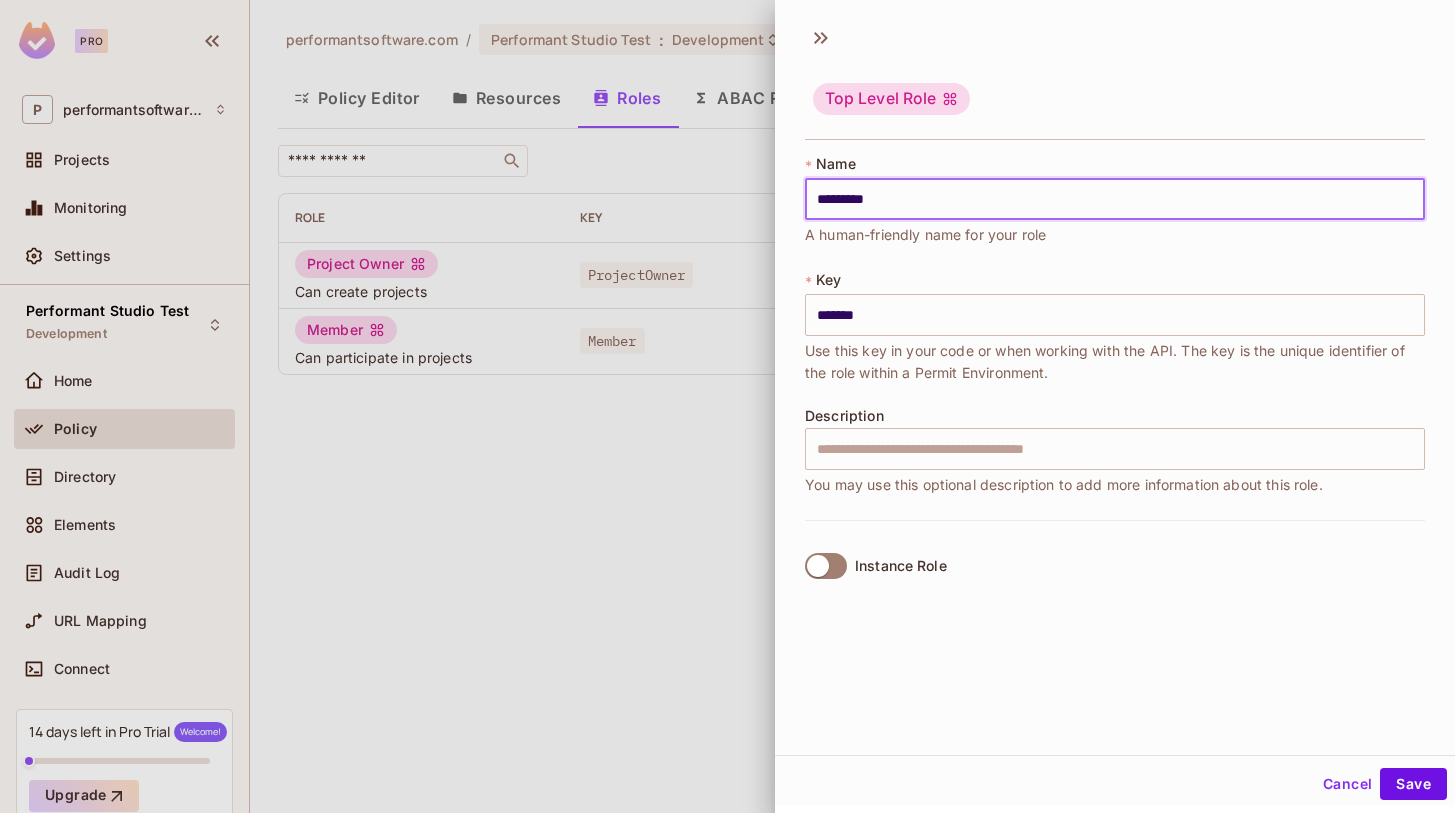 type on "**********" 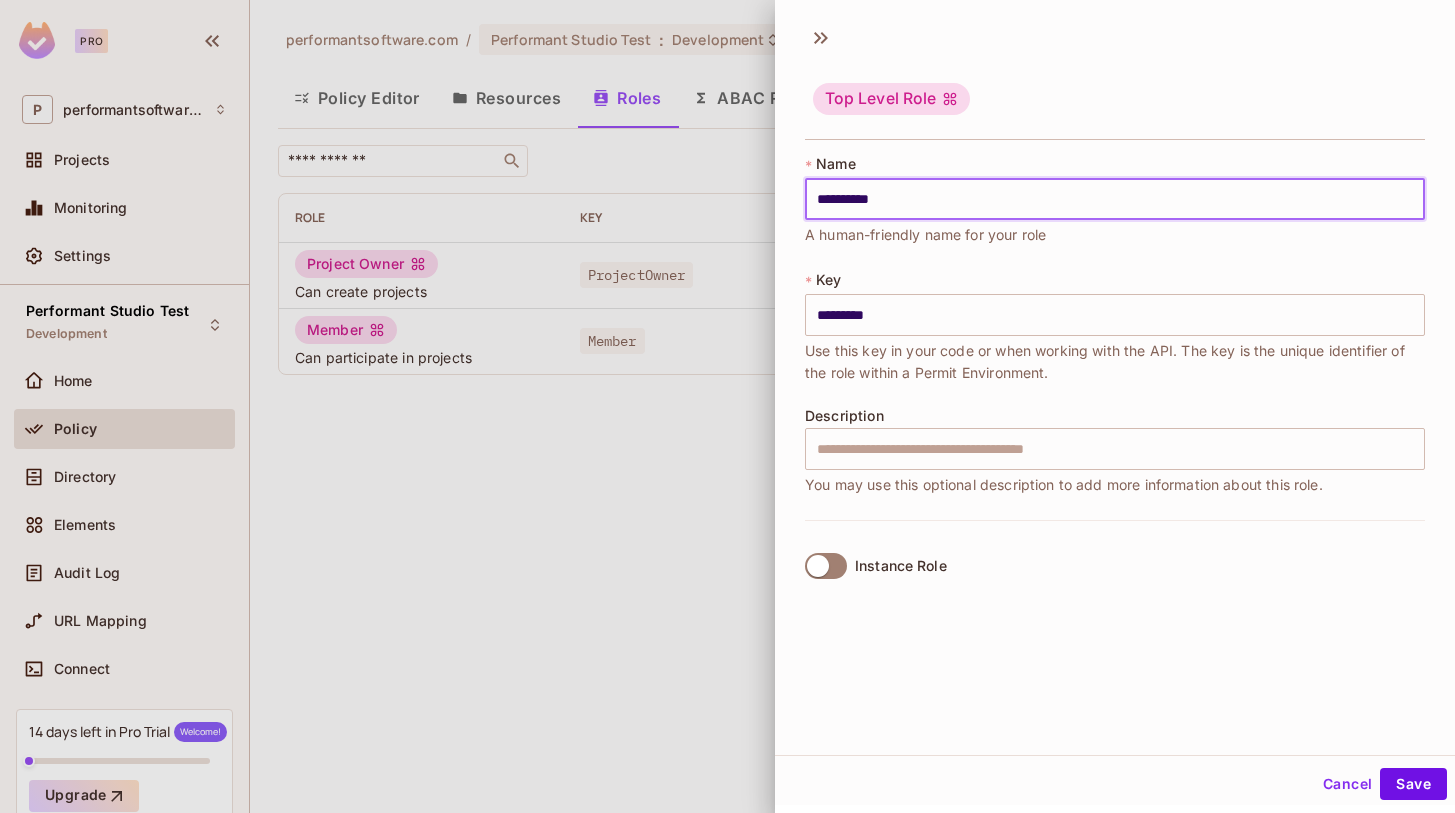type on "*********" 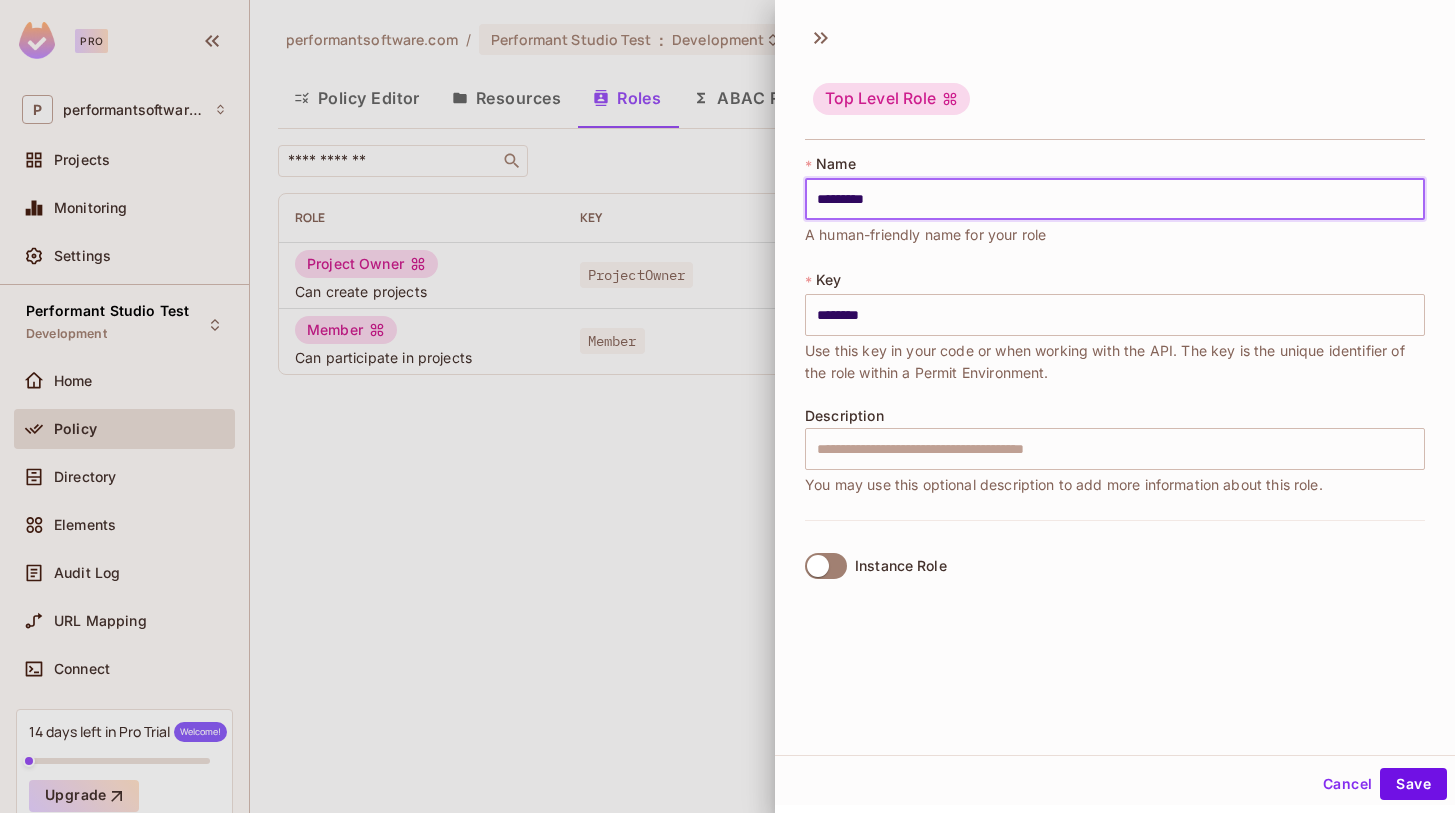 type on "**********" 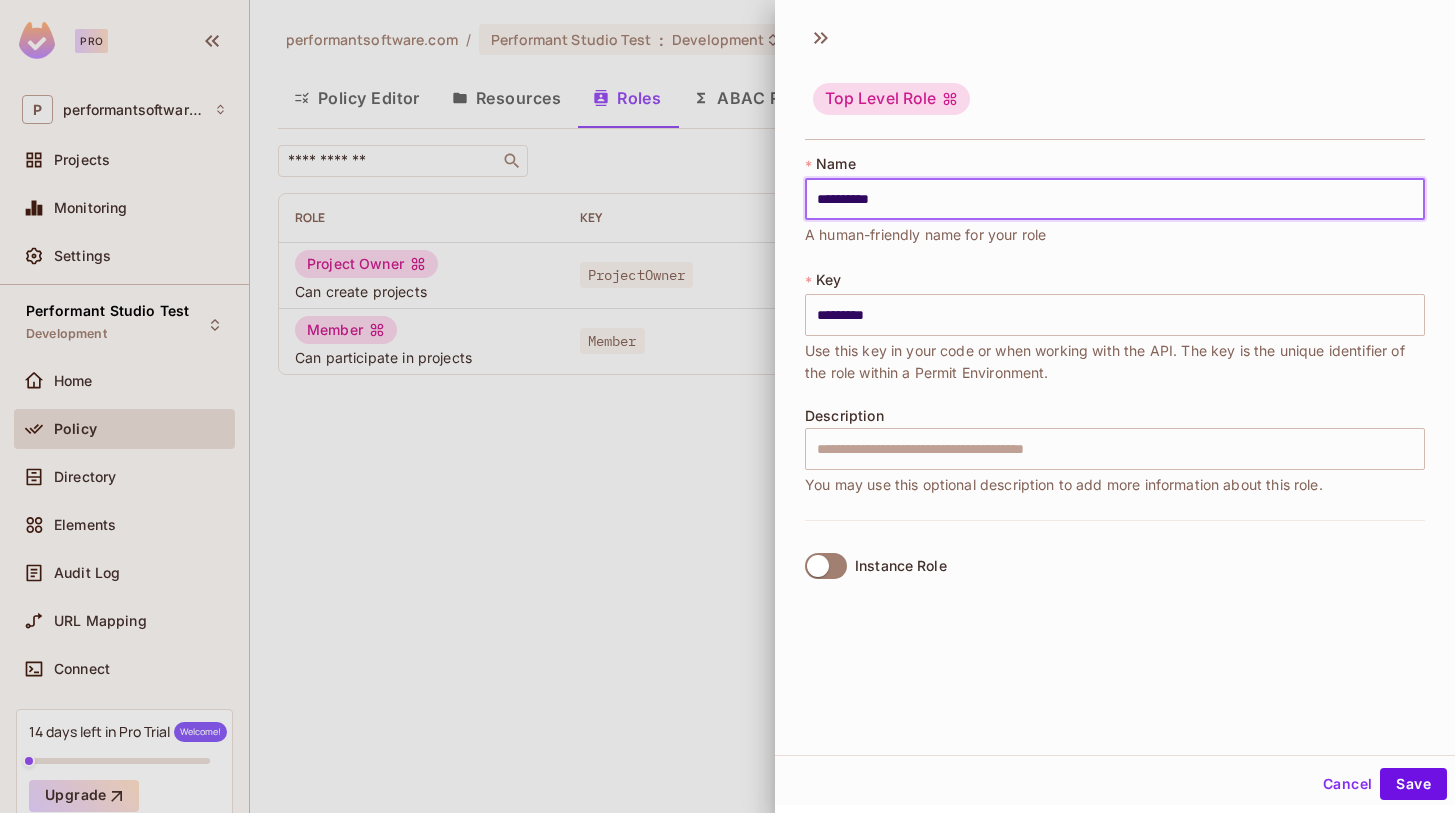 type on "**********" 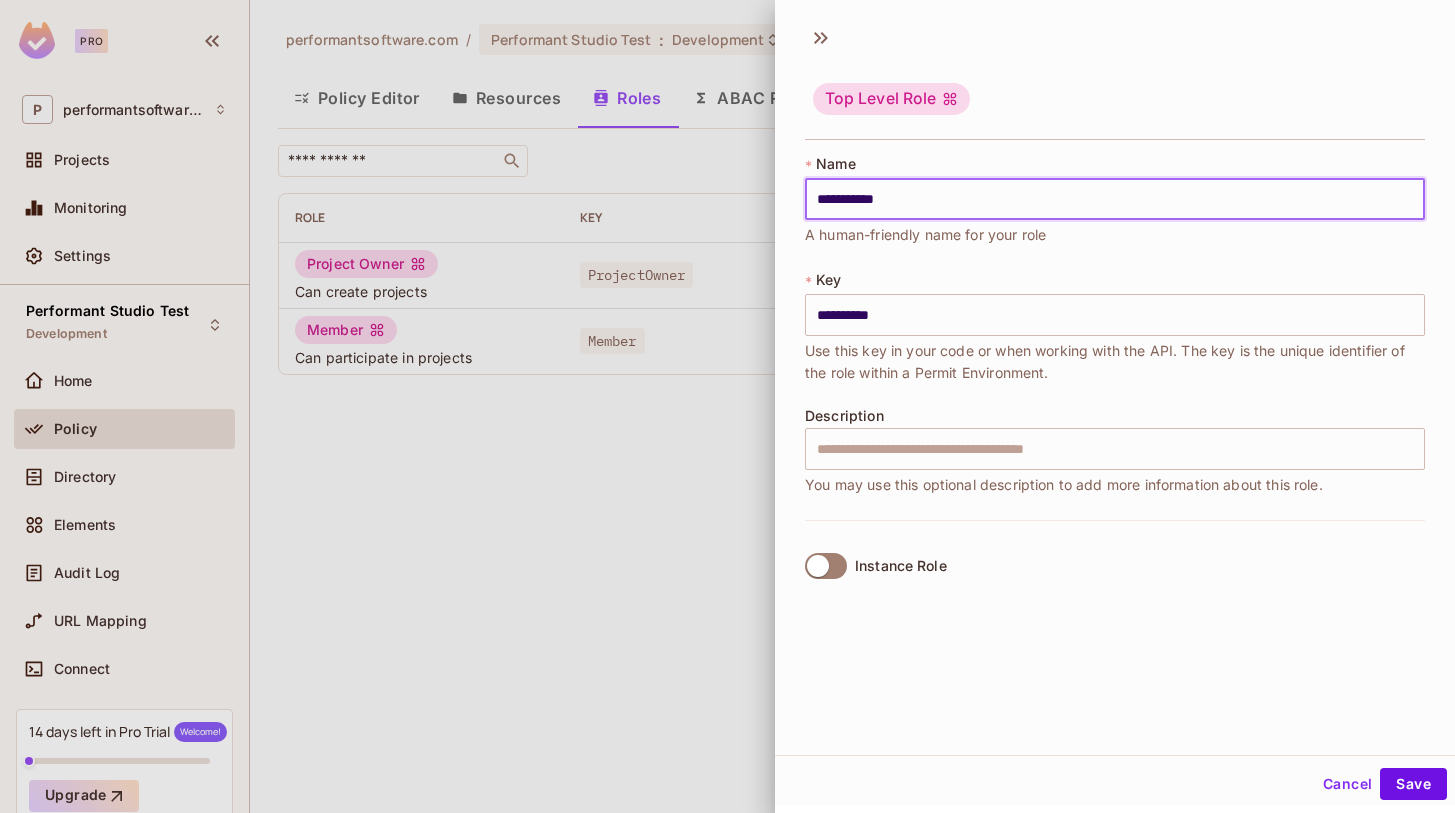 type on "**********" 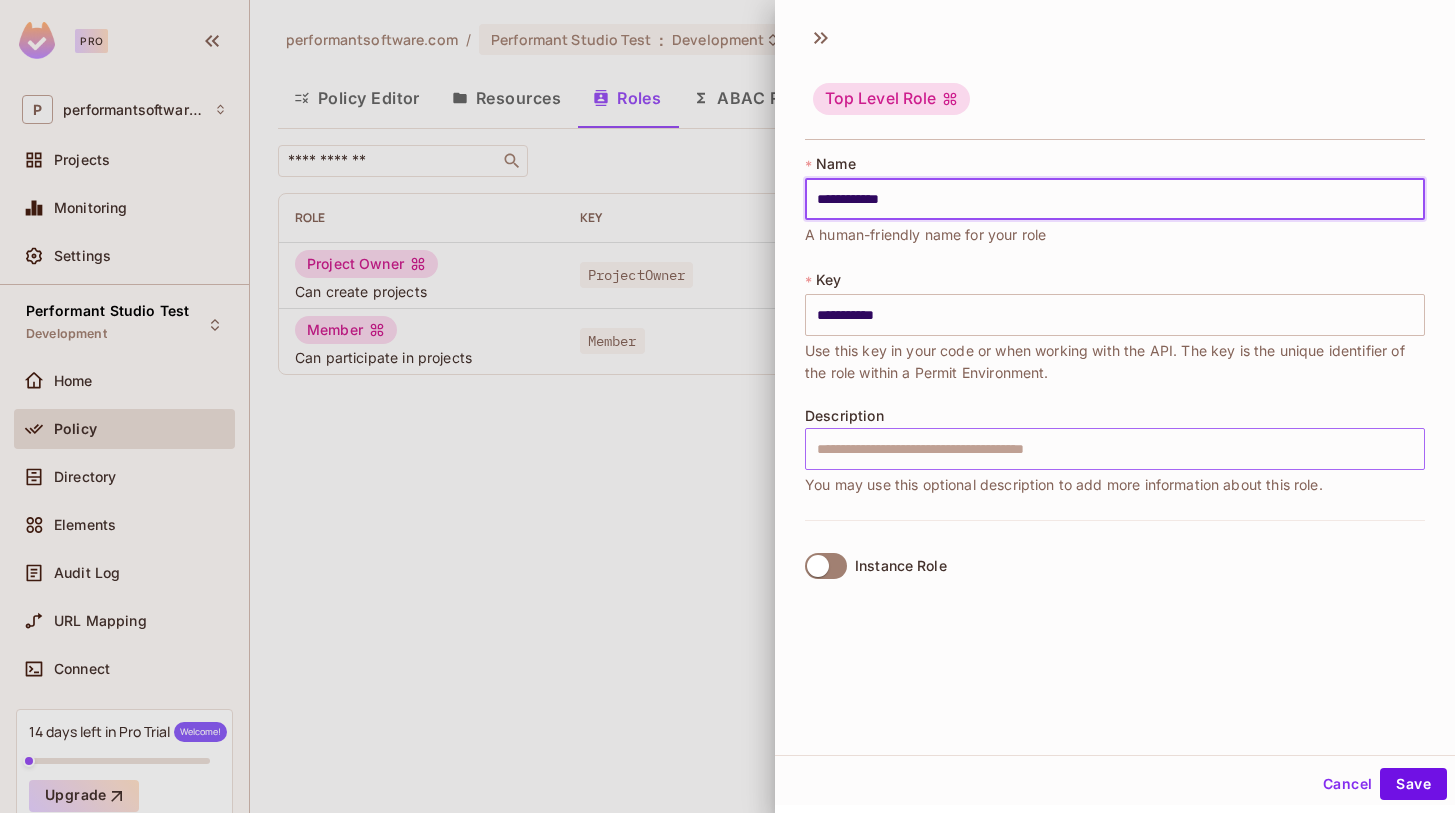 type on "**********" 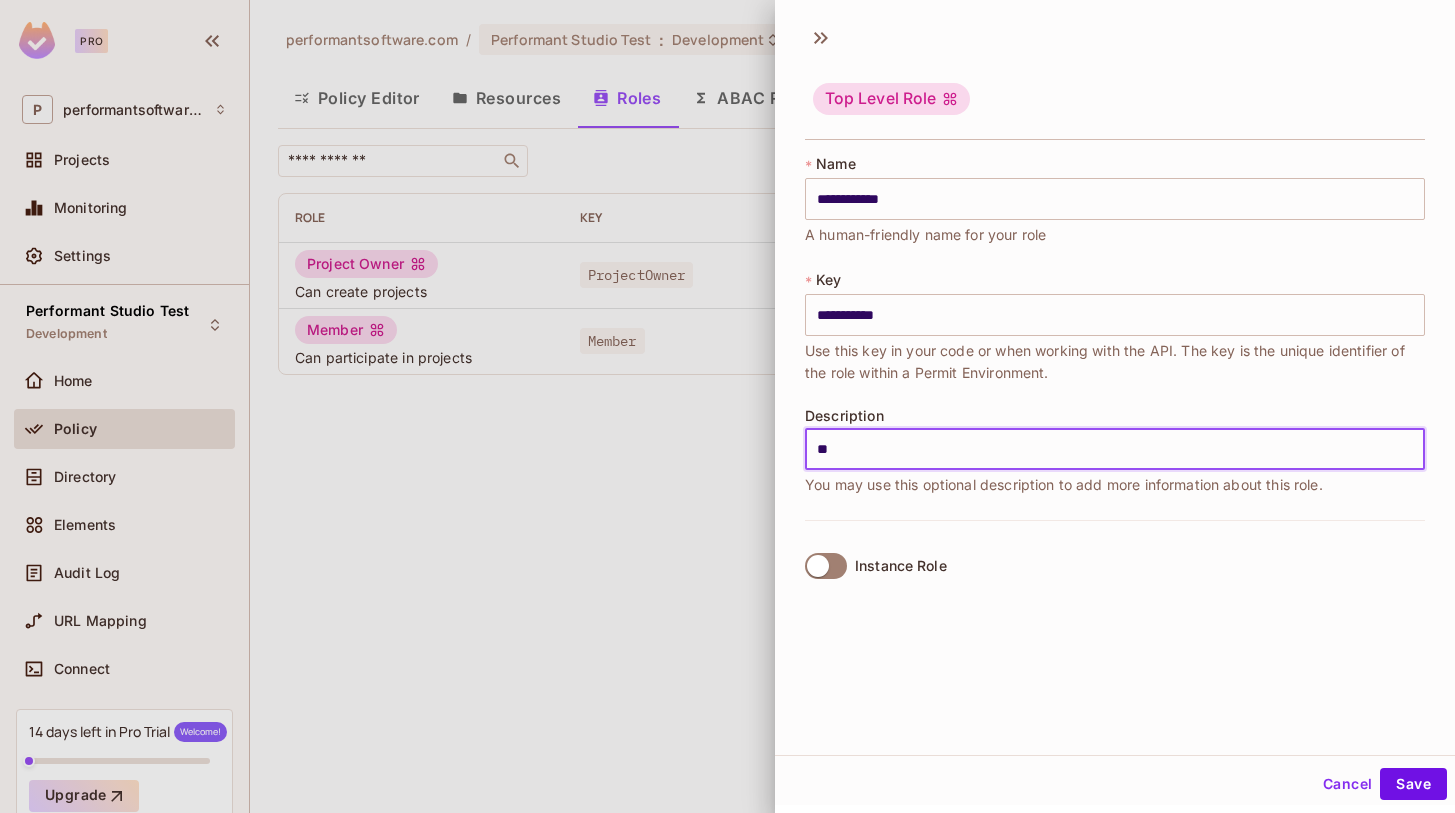 type on "*" 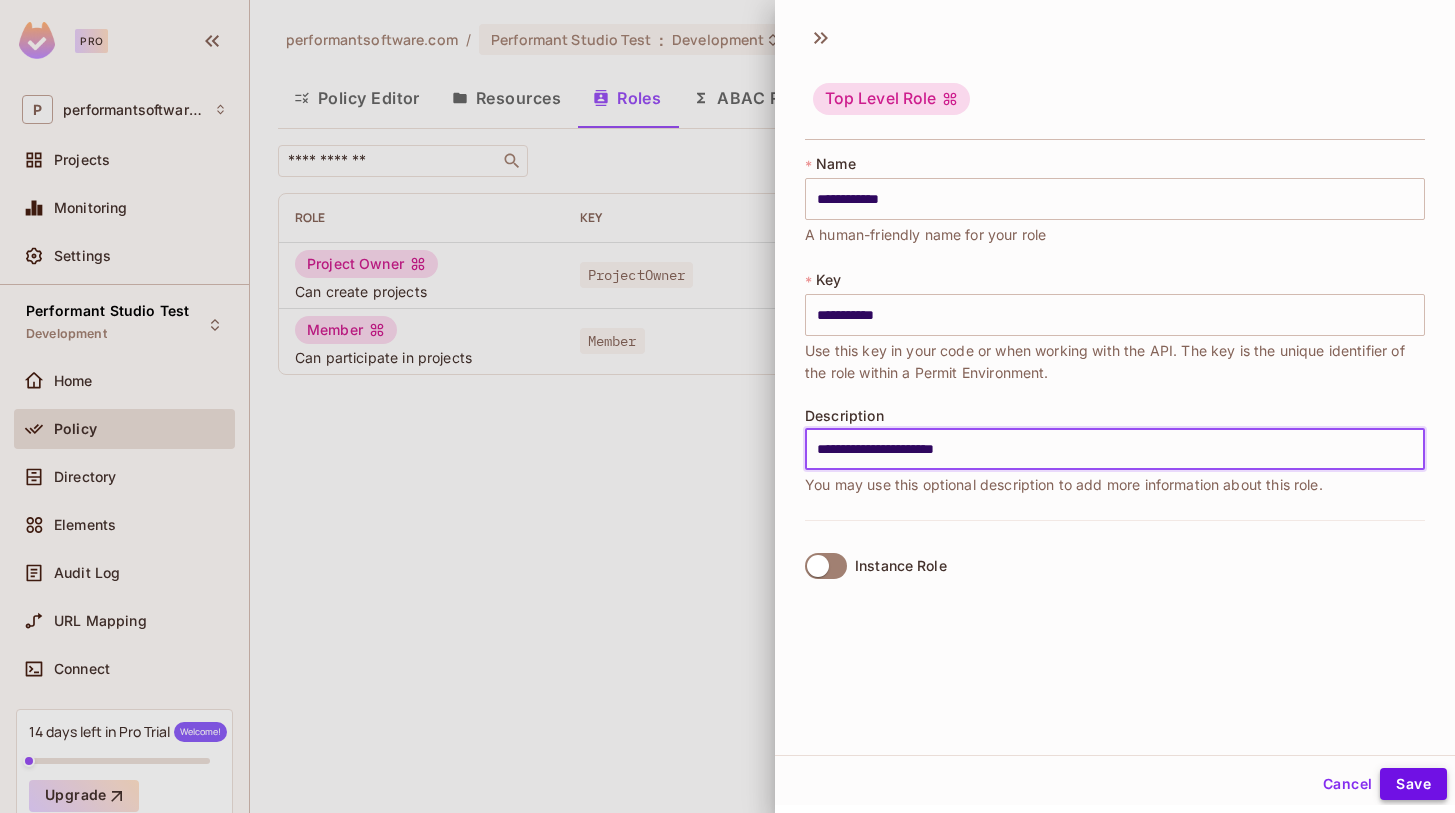 type on "**********" 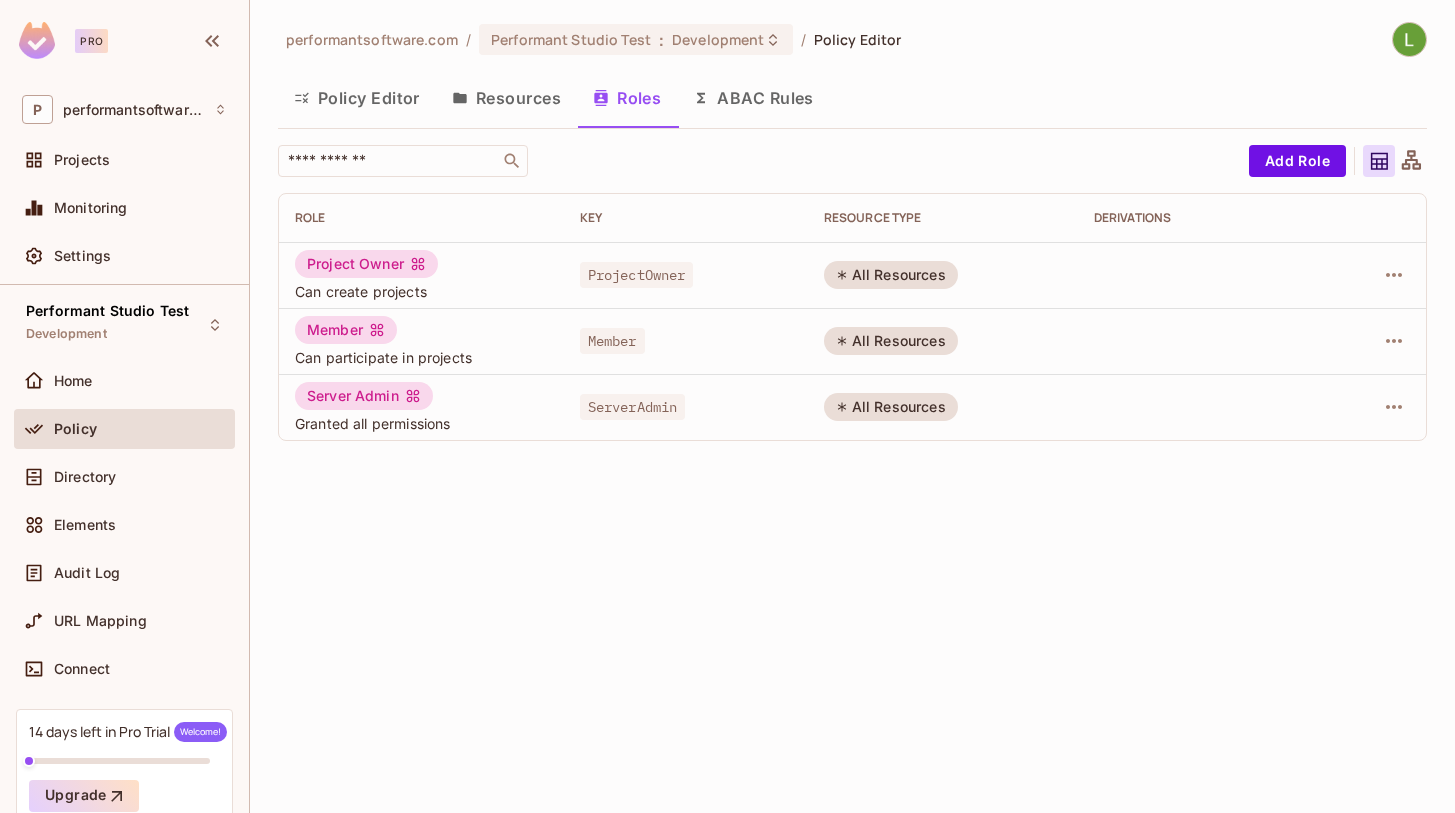 drag, startPoint x: 1042, startPoint y: 424, endPoint x: 1042, endPoint y: 346, distance: 78 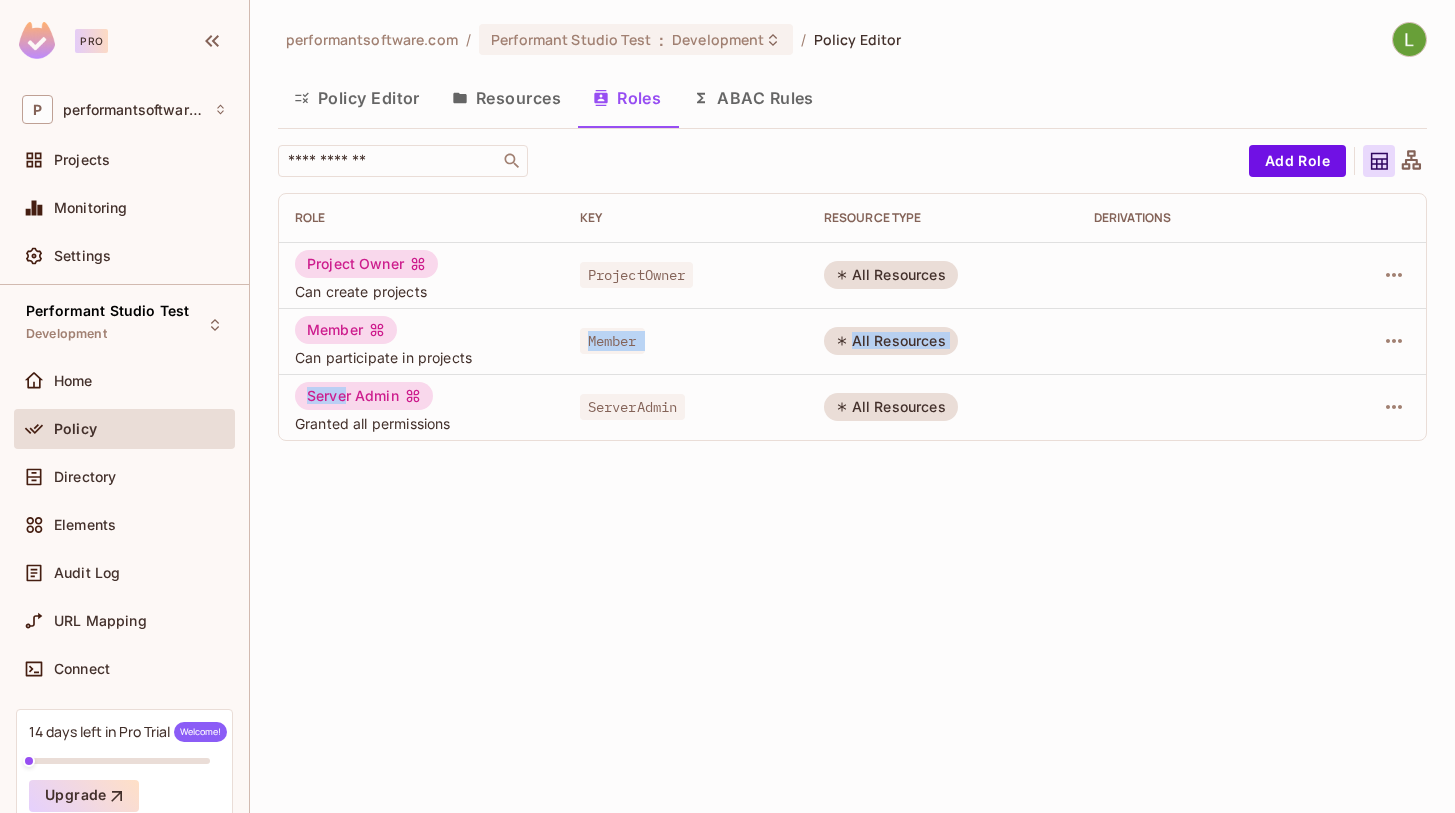 drag, startPoint x: 347, startPoint y: 398, endPoint x: 361, endPoint y: 367, distance: 34.0147 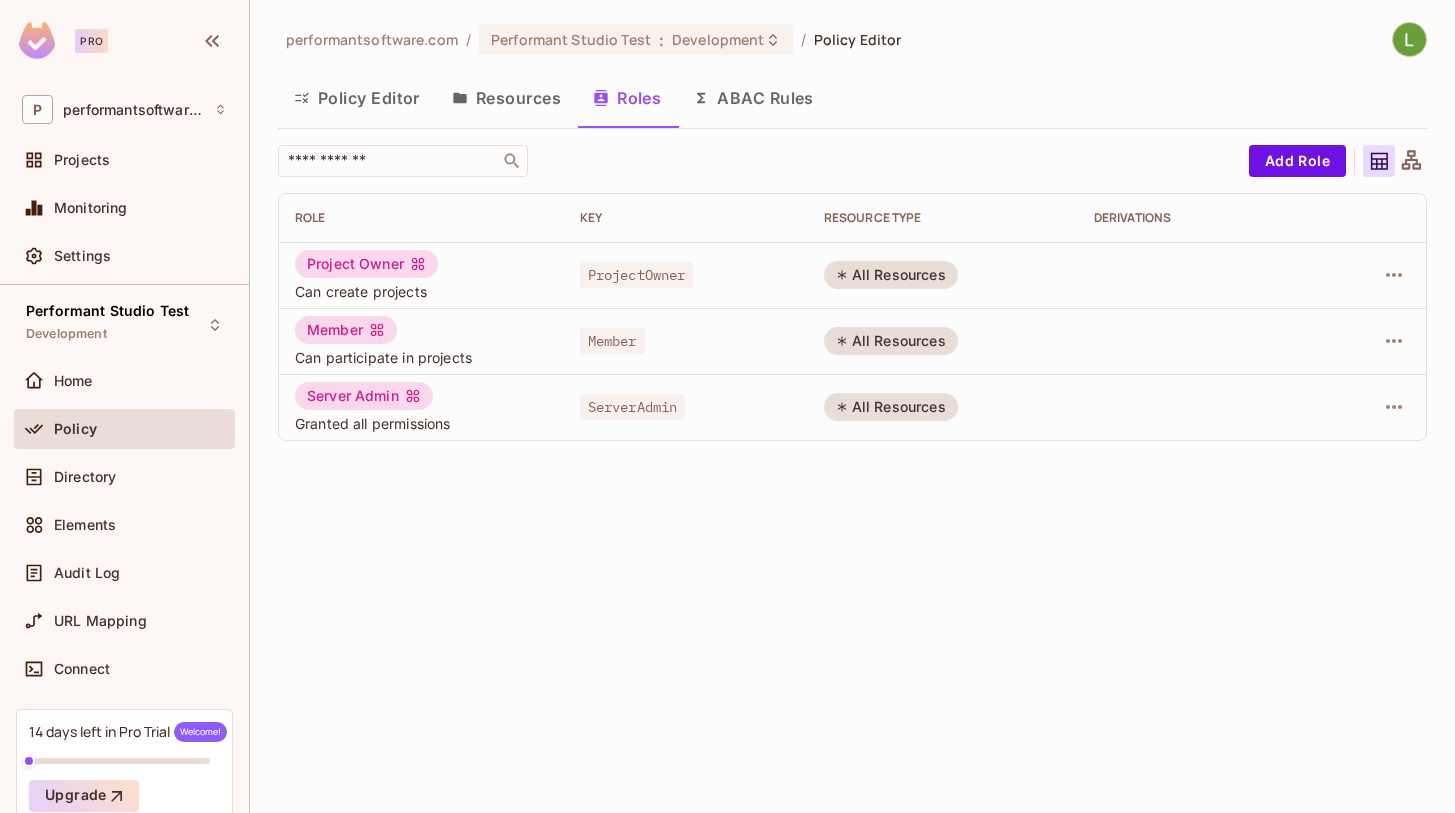 click on "performantsoftware.com / Performant Studio Test : Development / Policy Editor Policy Editor Resources Roles ABAC Rules ​ Add Role Role Key RESOURCE TYPE Derivations Project Owner Can create projects ProjectOwner  All Resources Member Can participate in projects Member  All Resources Server Admin Granted all permissions ServerAdmin  All Resources" at bounding box center (852, 406) 